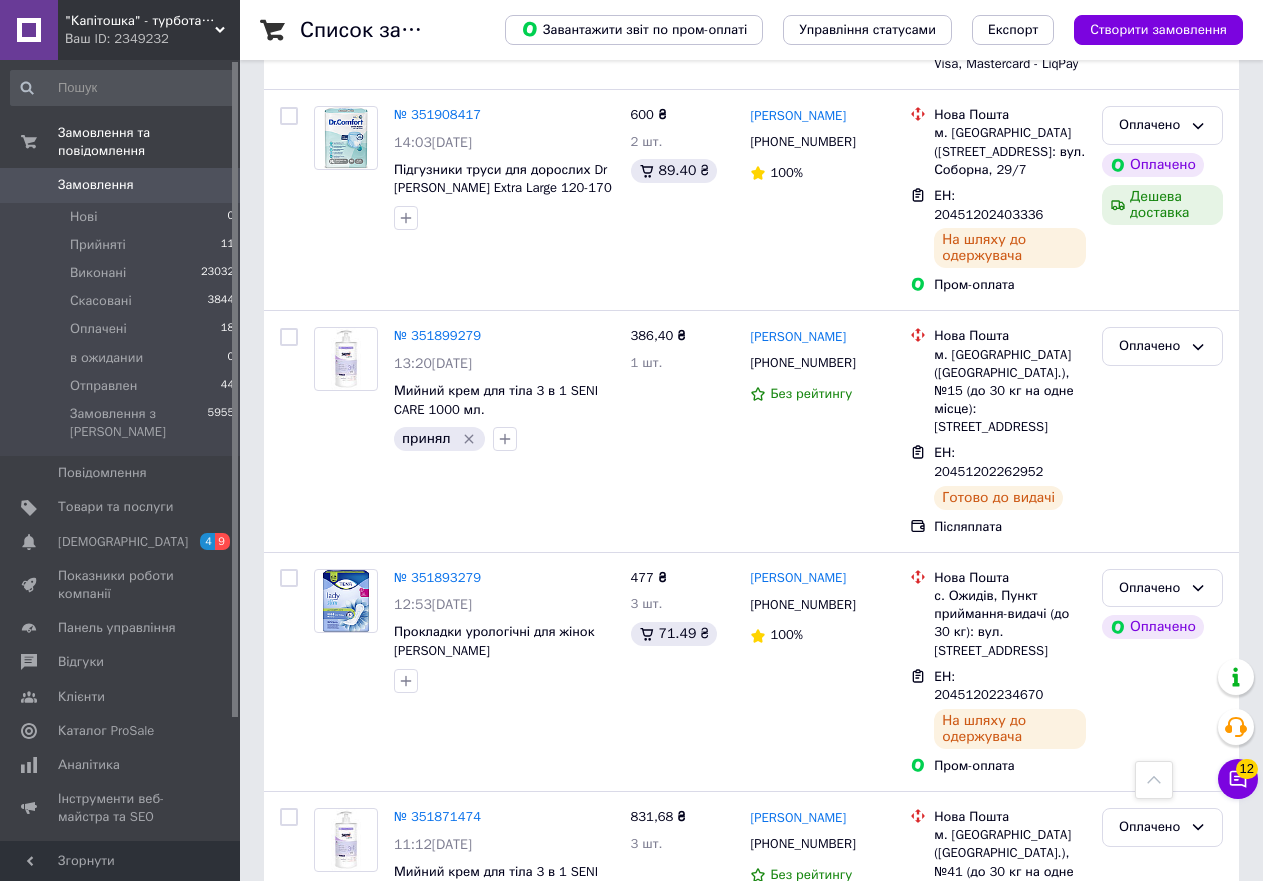 scroll, scrollTop: 3400, scrollLeft: 0, axis: vertical 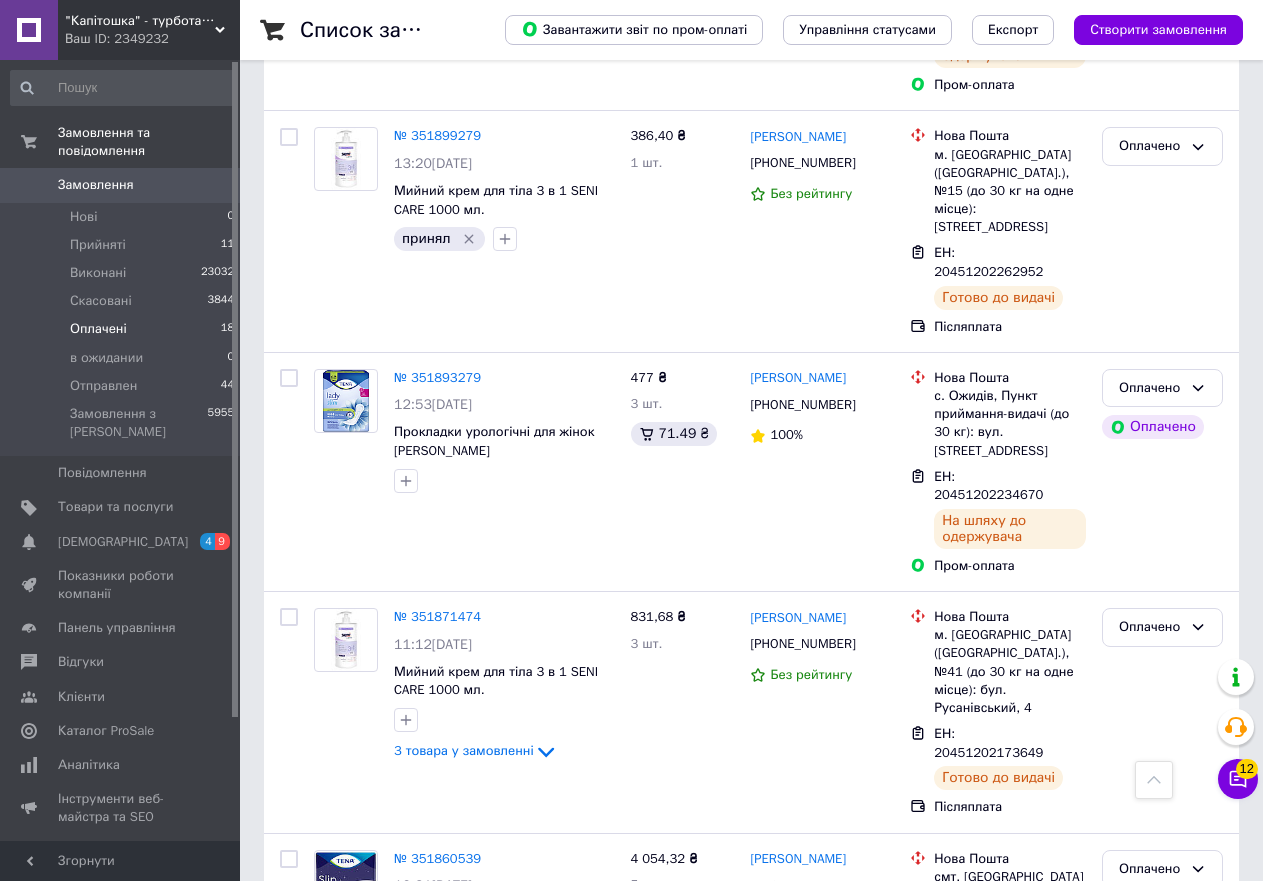 click on "Оплачені" at bounding box center (98, 329) 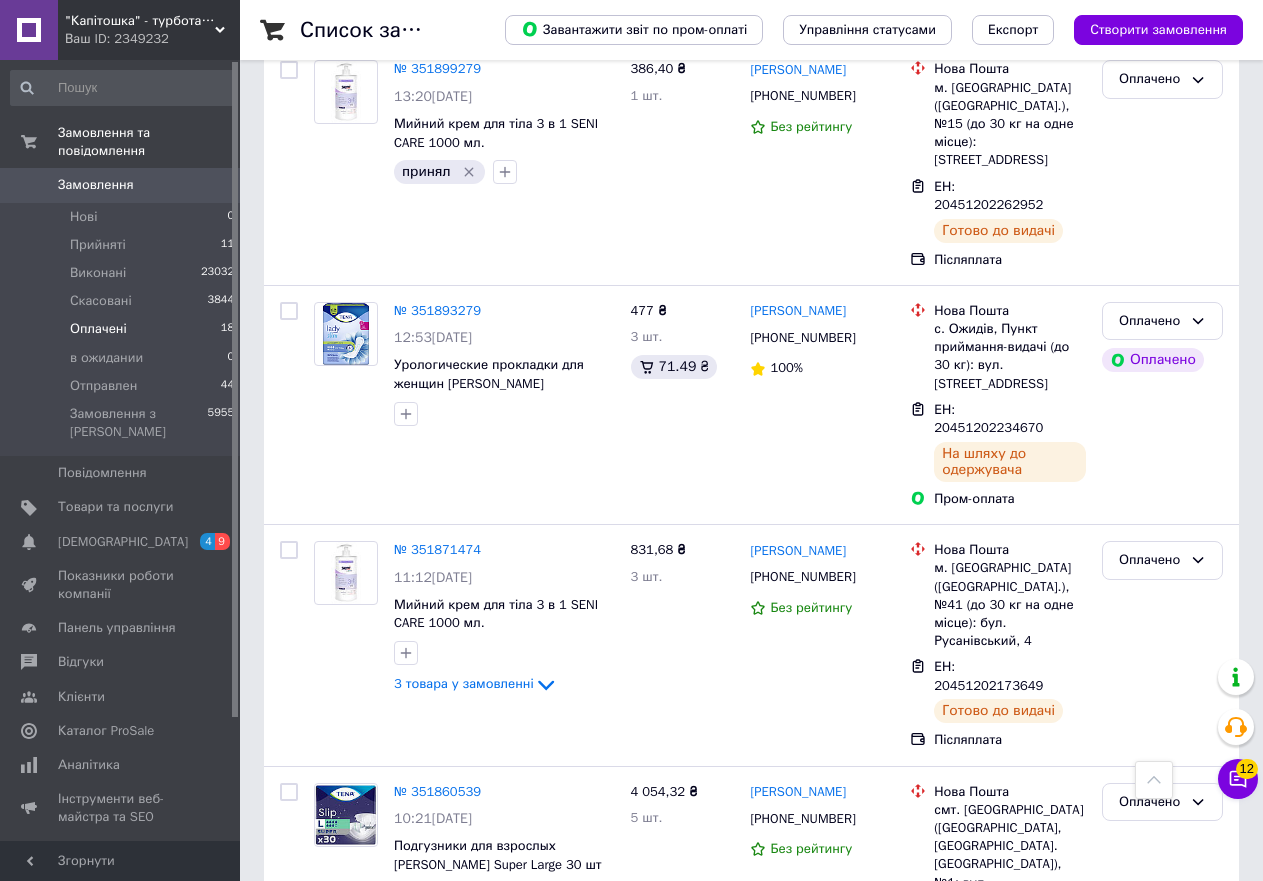 scroll, scrollTop: 3100, scrollLeft: 0, axis: vertical 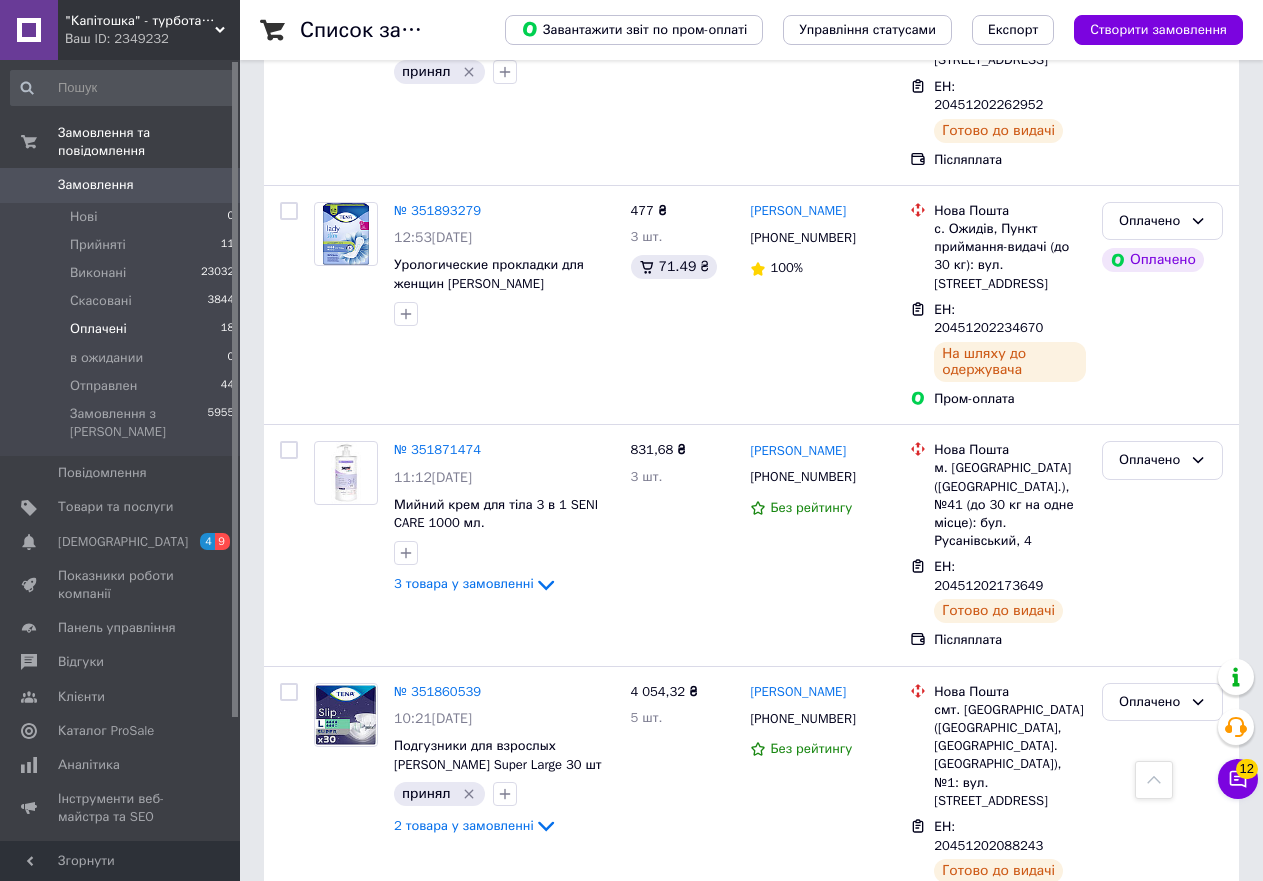 click 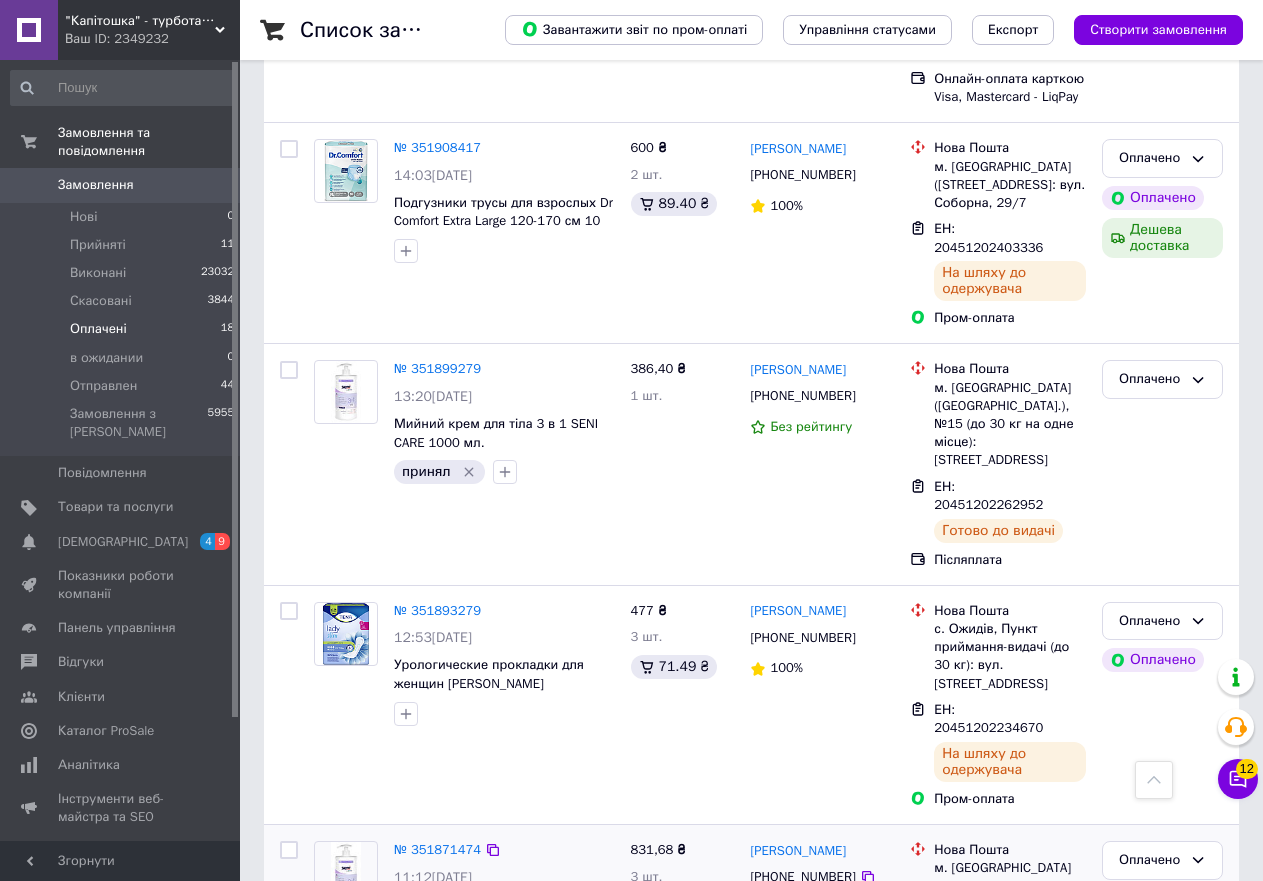 scroll, scrollTop: 2600, scrollLeft: 0, axis: vertical 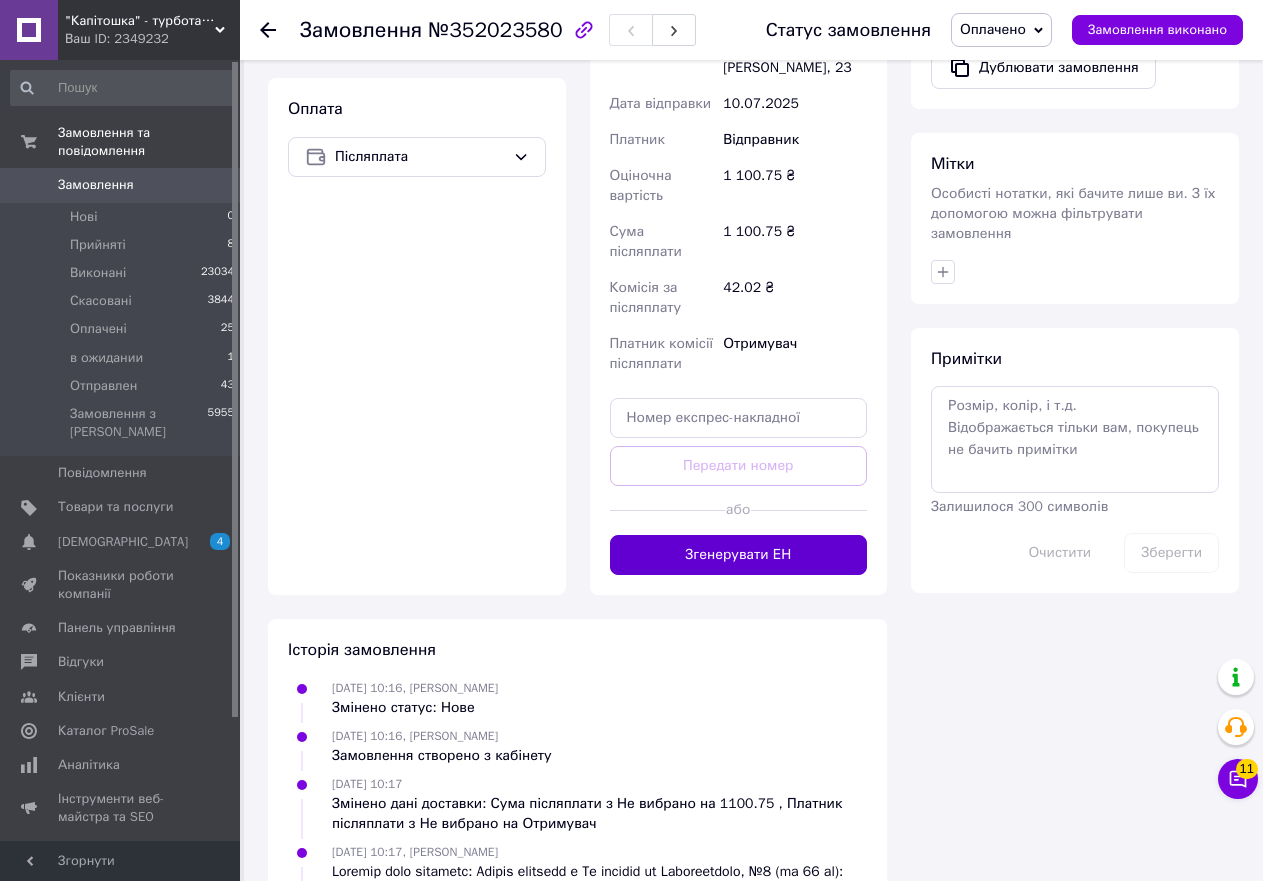 click on "Згенерувати ЕН" at bounding box center [739, 555] 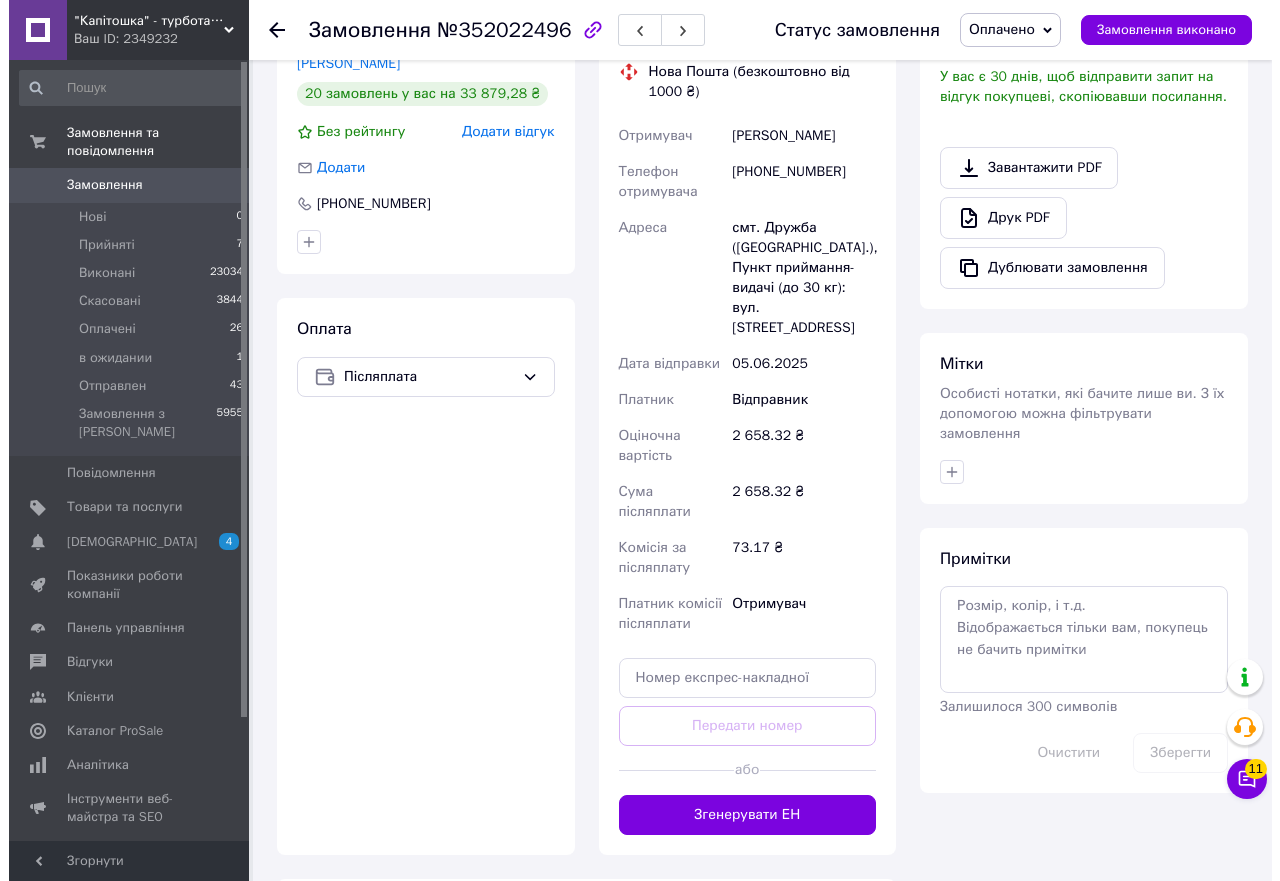 scroll, scrollTop: 697, scrollLeft: 0, axis: vertical 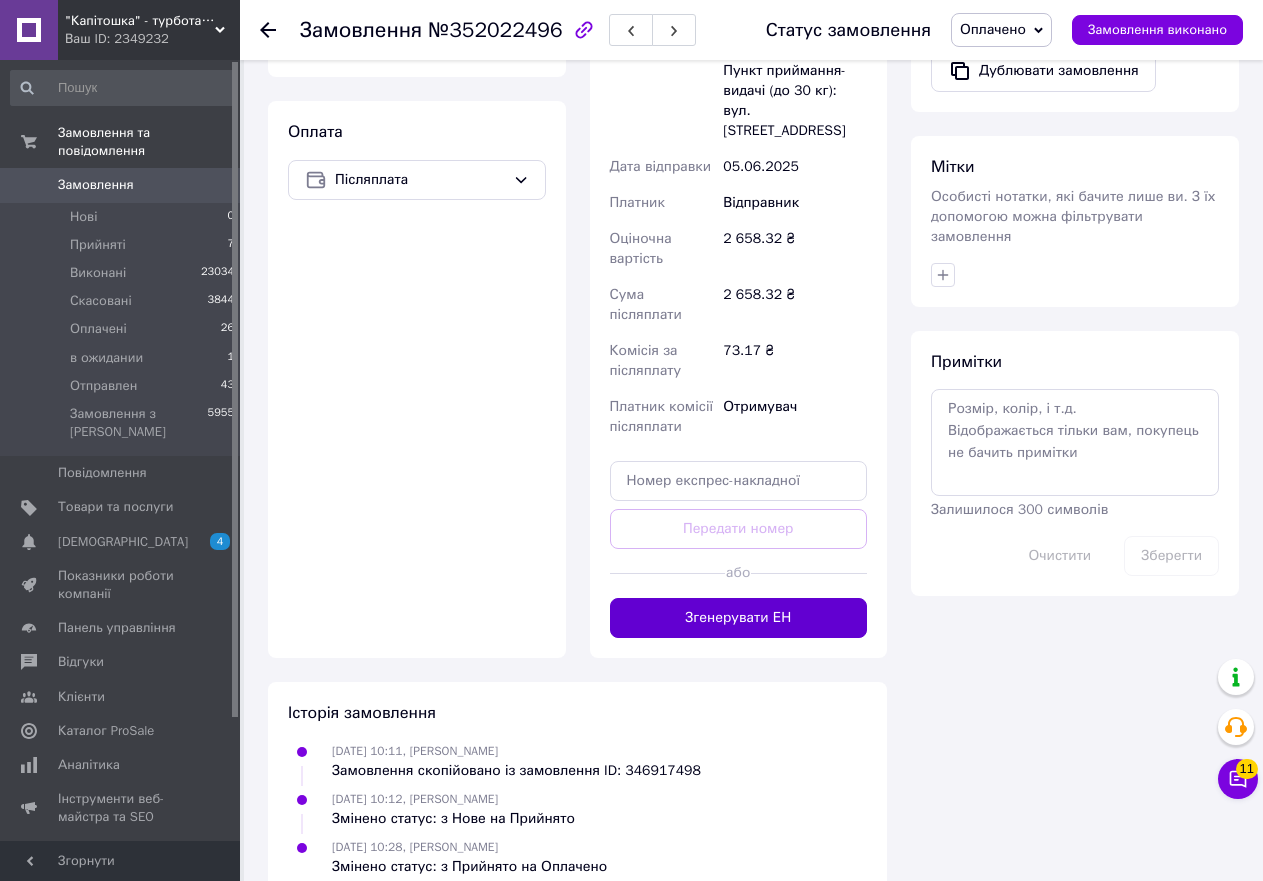 click on "Згенерувати ЕН" at bounding box center [739, 618] 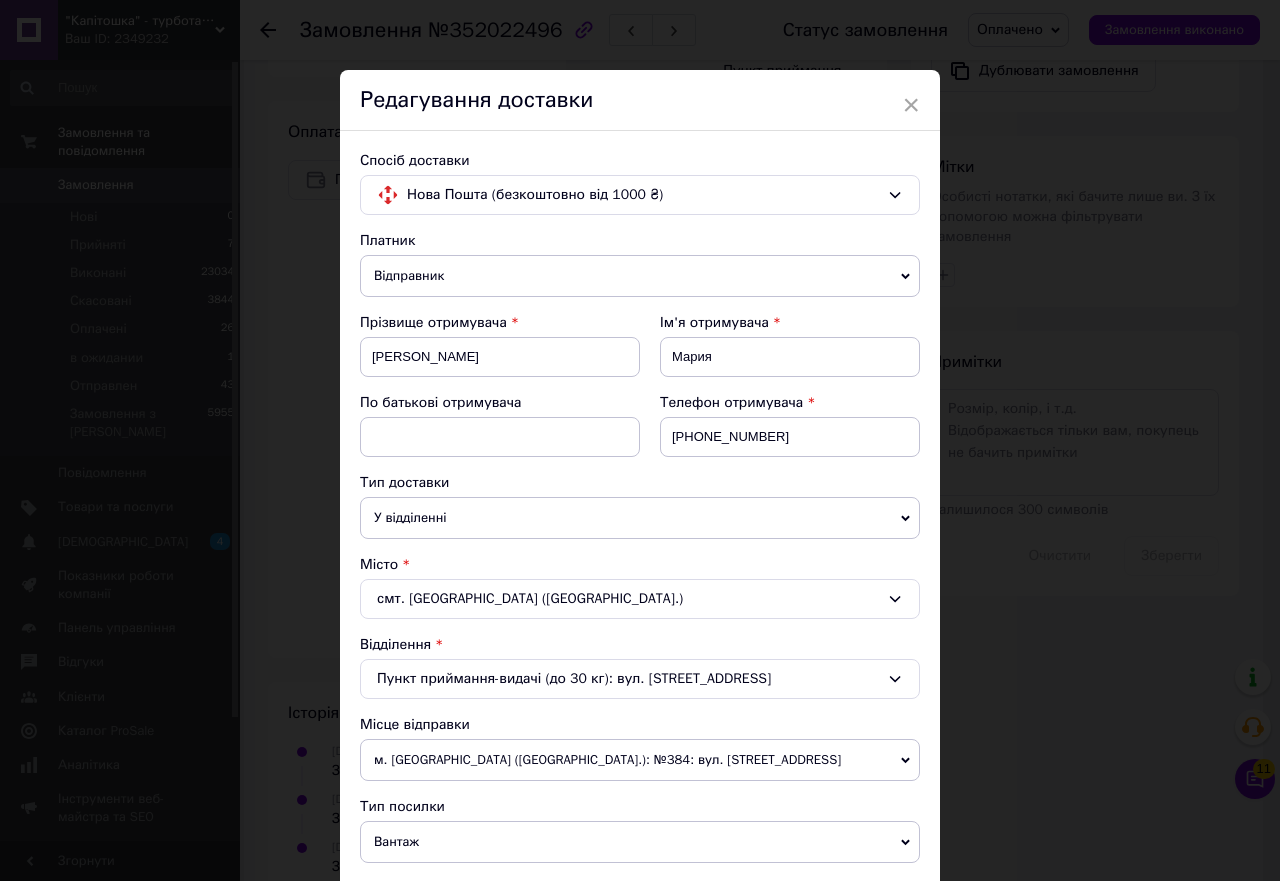 scroll, scrollTop: 600, scrollLeft: 0, axis: vertical 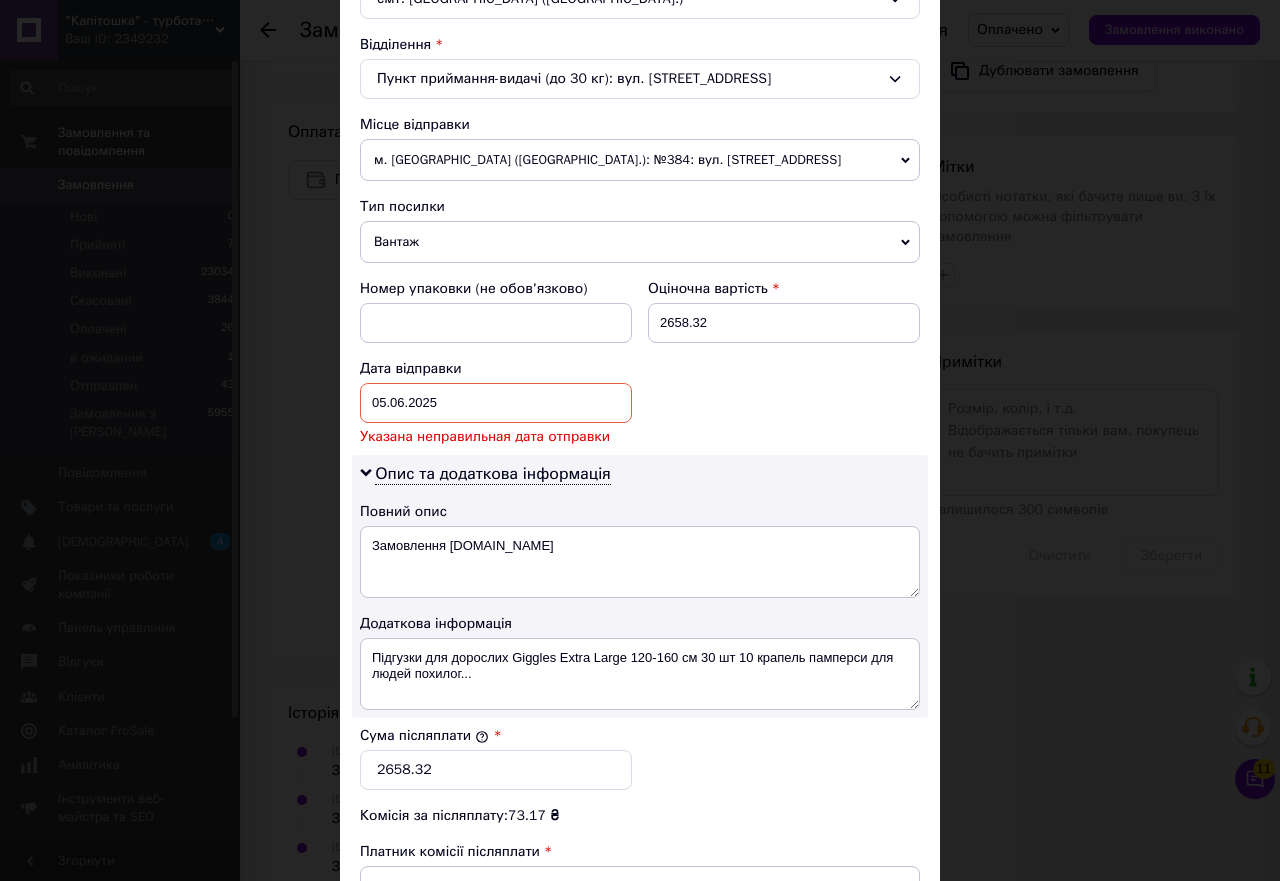 click on "05.06.2025 < 2025 > < Июнь > Пн Вт Ср Чт Пт Сб Вс 26 27 28 29 30 31 1 2 3 4 5 6 7 8 9 10 11 12 13 14 15 16 17 18 19 20 21 22 23 24 25 26 27 28 29 30 1 2 3 4 5 6" at bounding box center (496, 403) 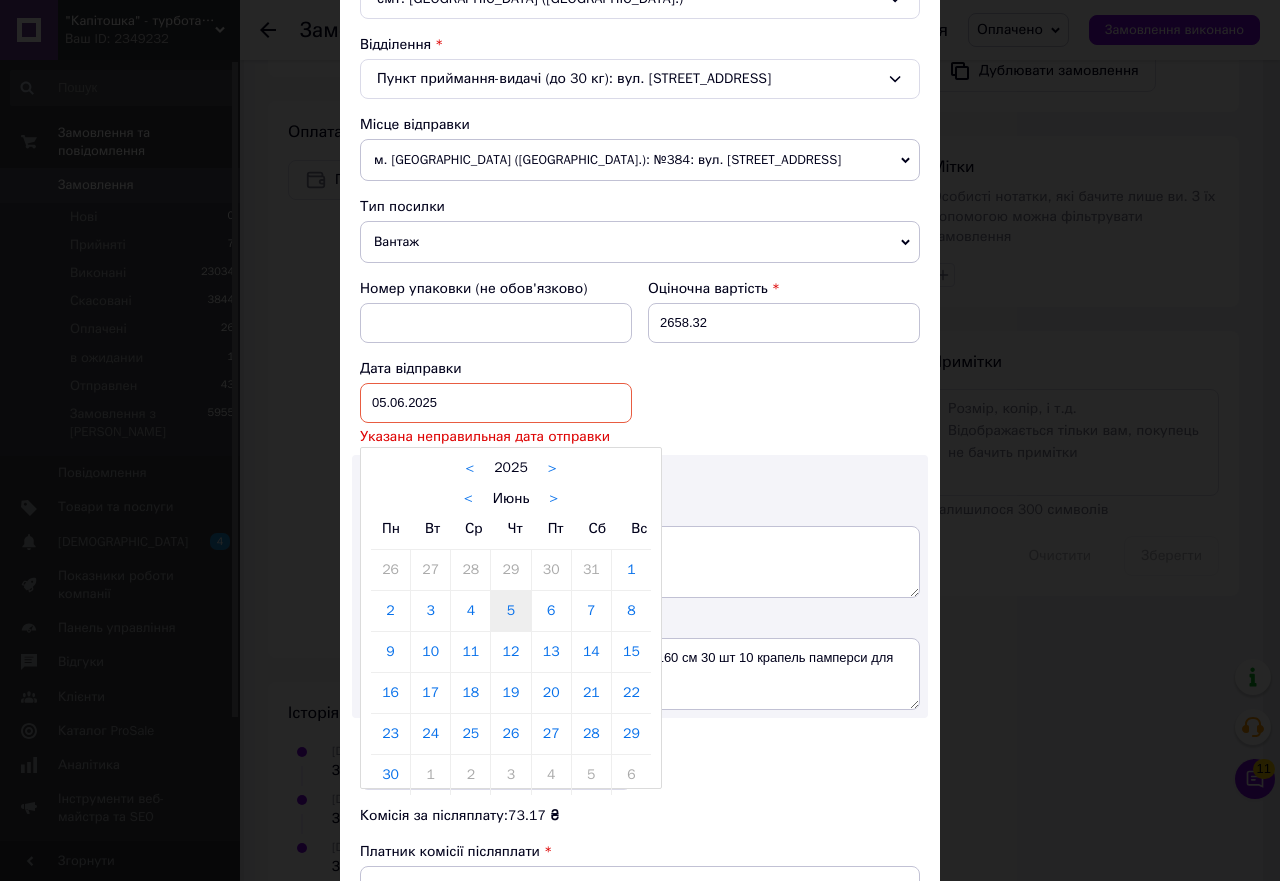 click on "< Июнь >" at bounding box center [511, 498] 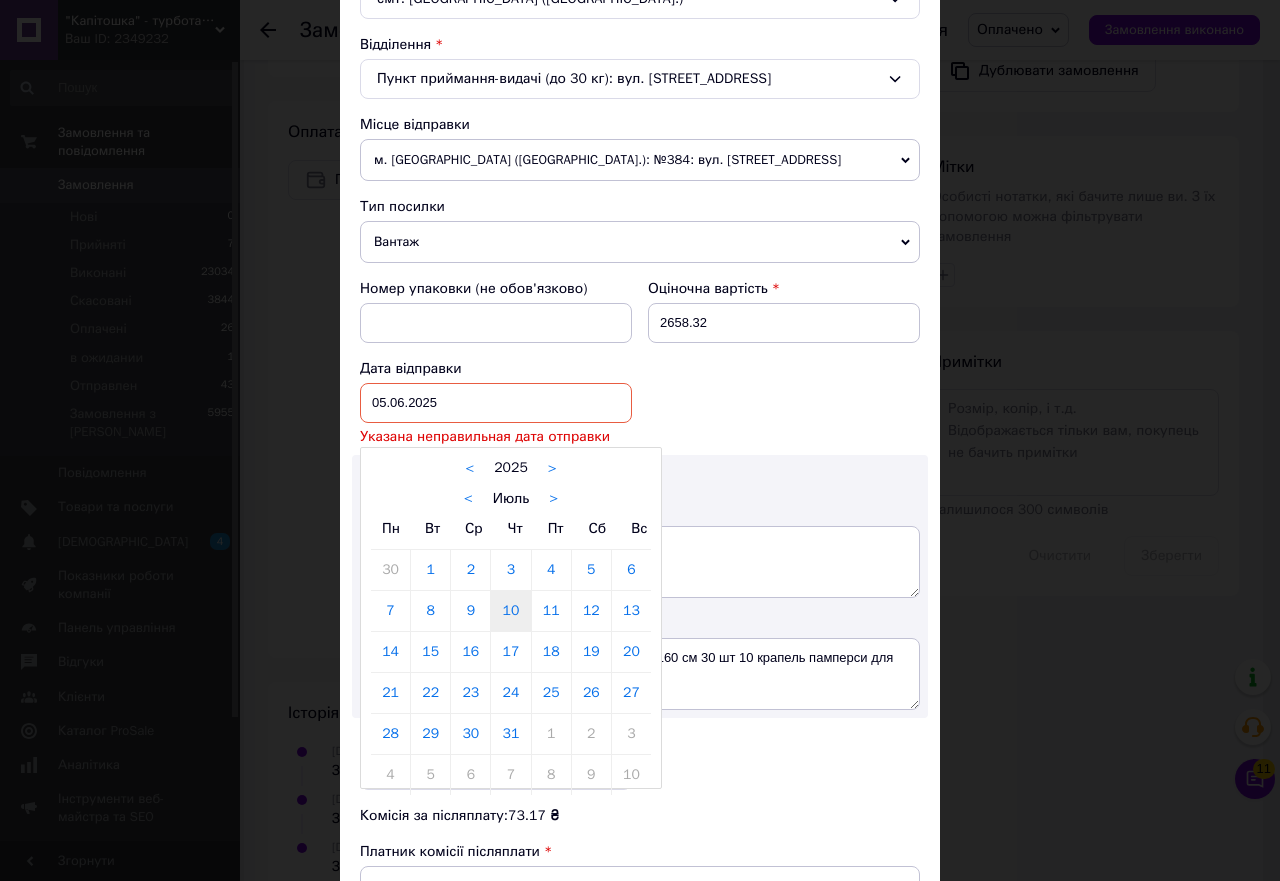 click on "10" at bounding box center [510, 611] 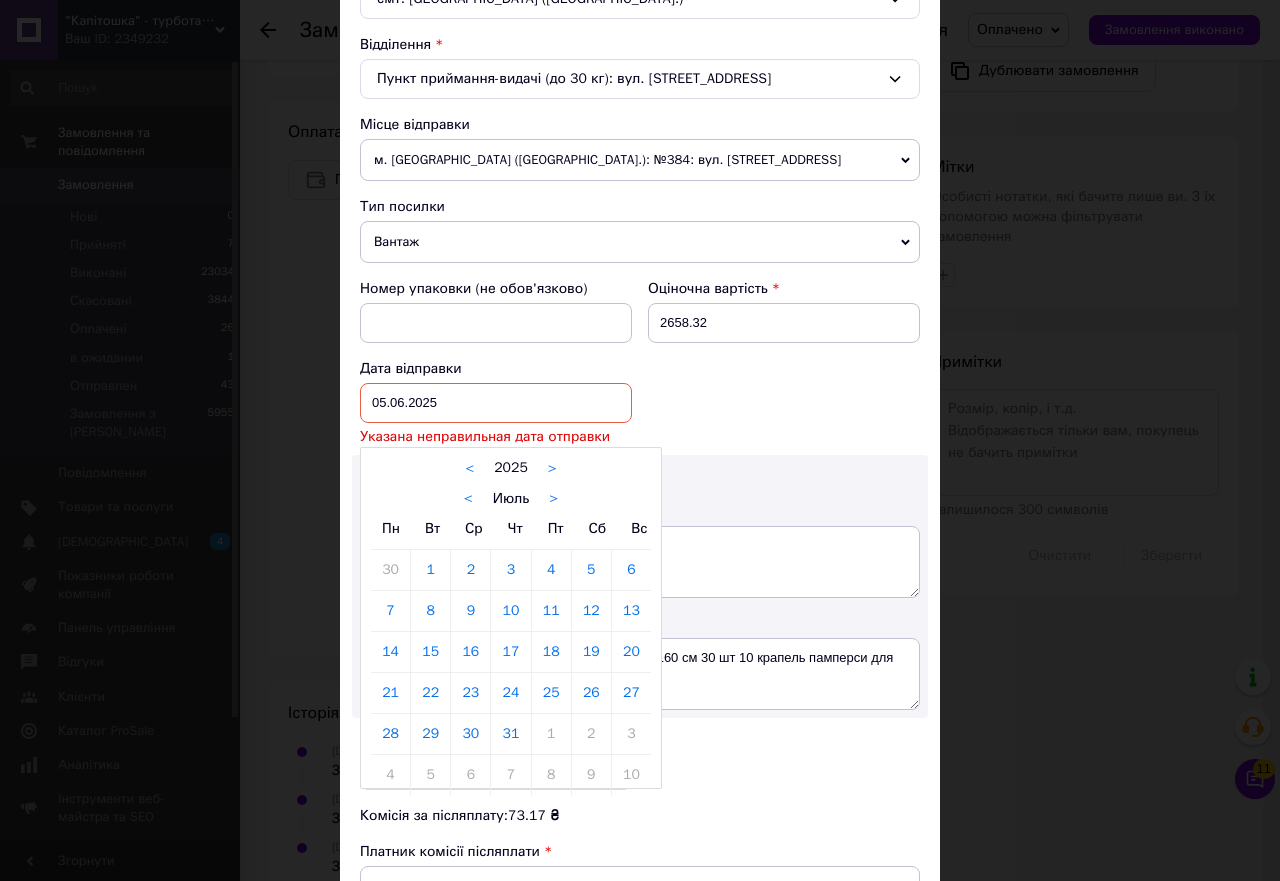 type on "10.07.2025" 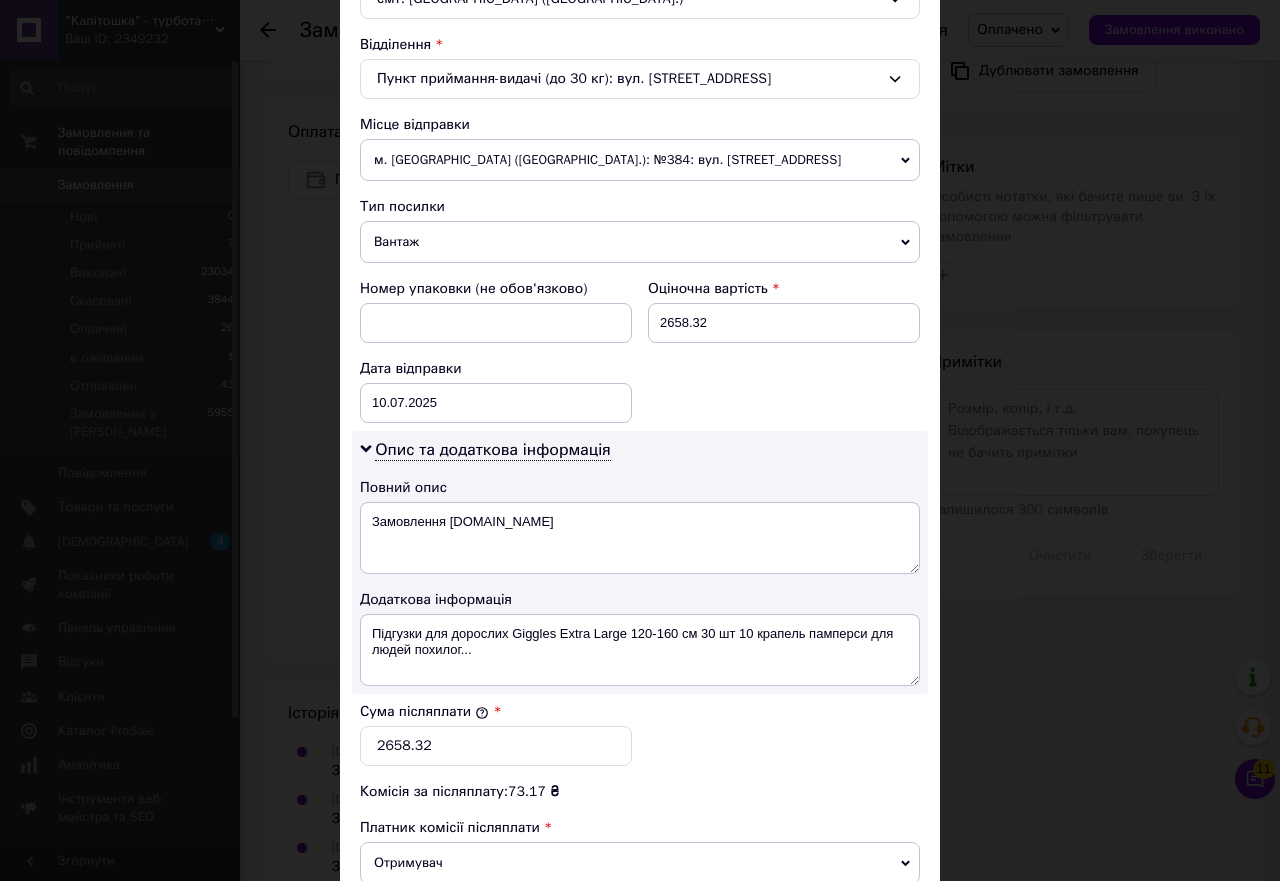 scroll, scrollTop: 869, scrollLeft: 0, axis: vertical 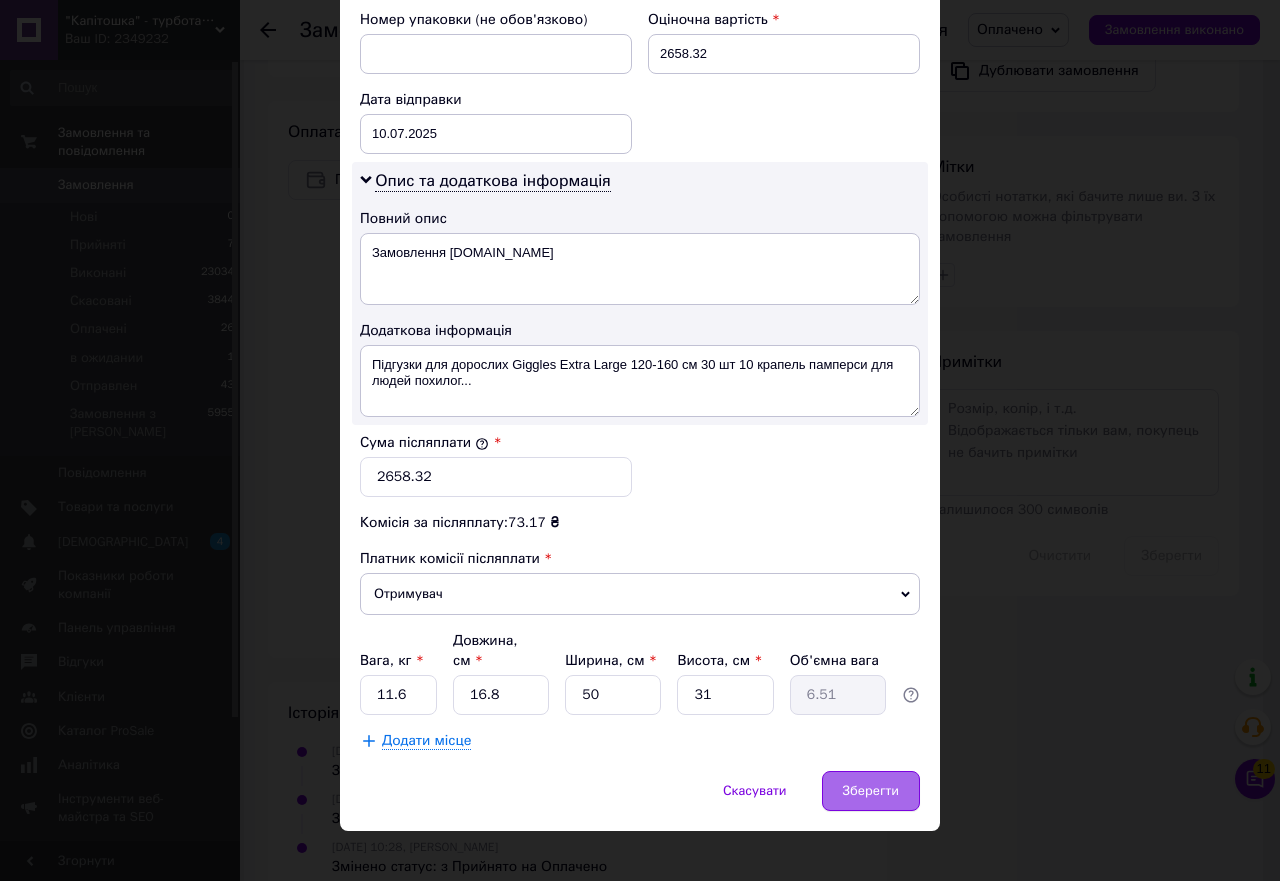 click on "Зберегти" at bounding box center (871, 791) 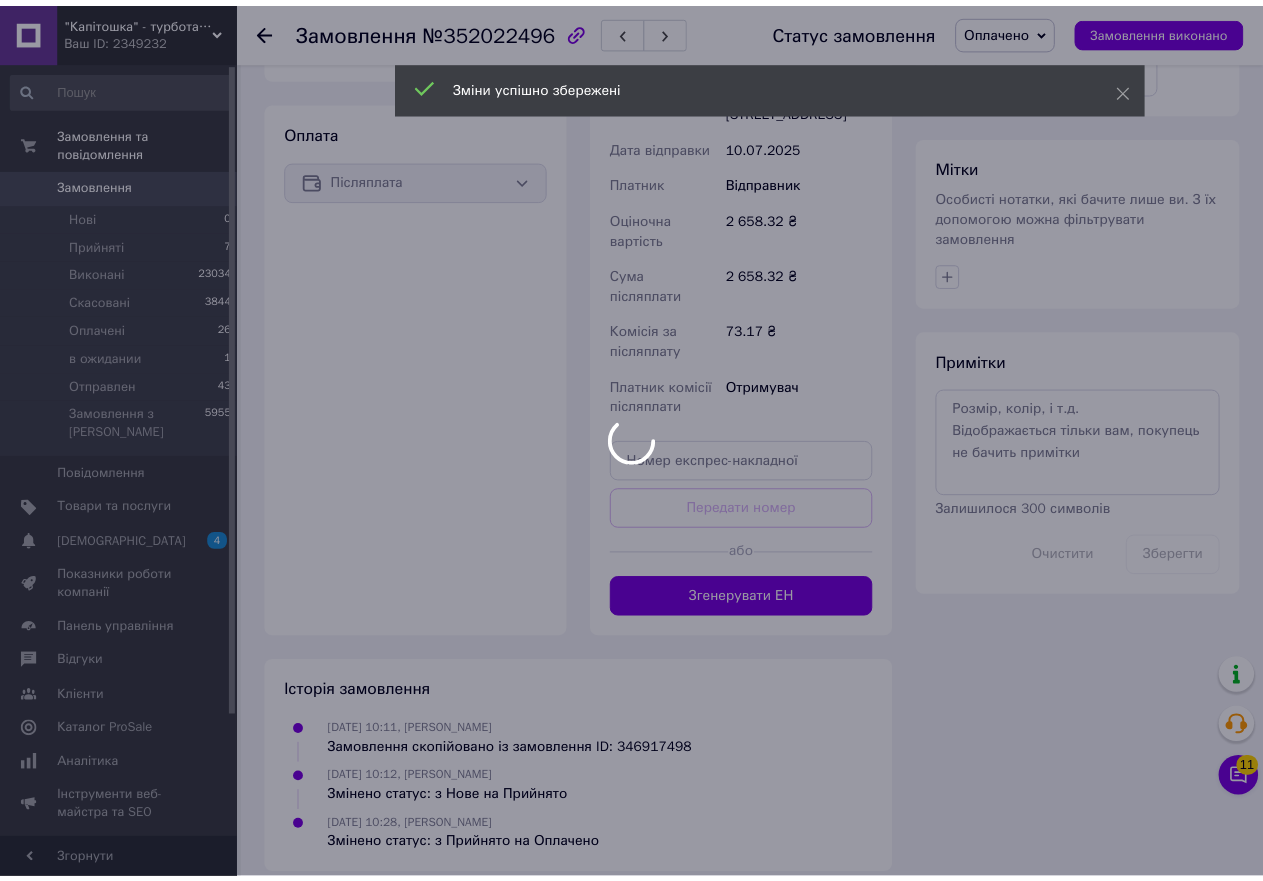 scroll, scrollTop: 677, scrollLeft: 0, axis: vertical 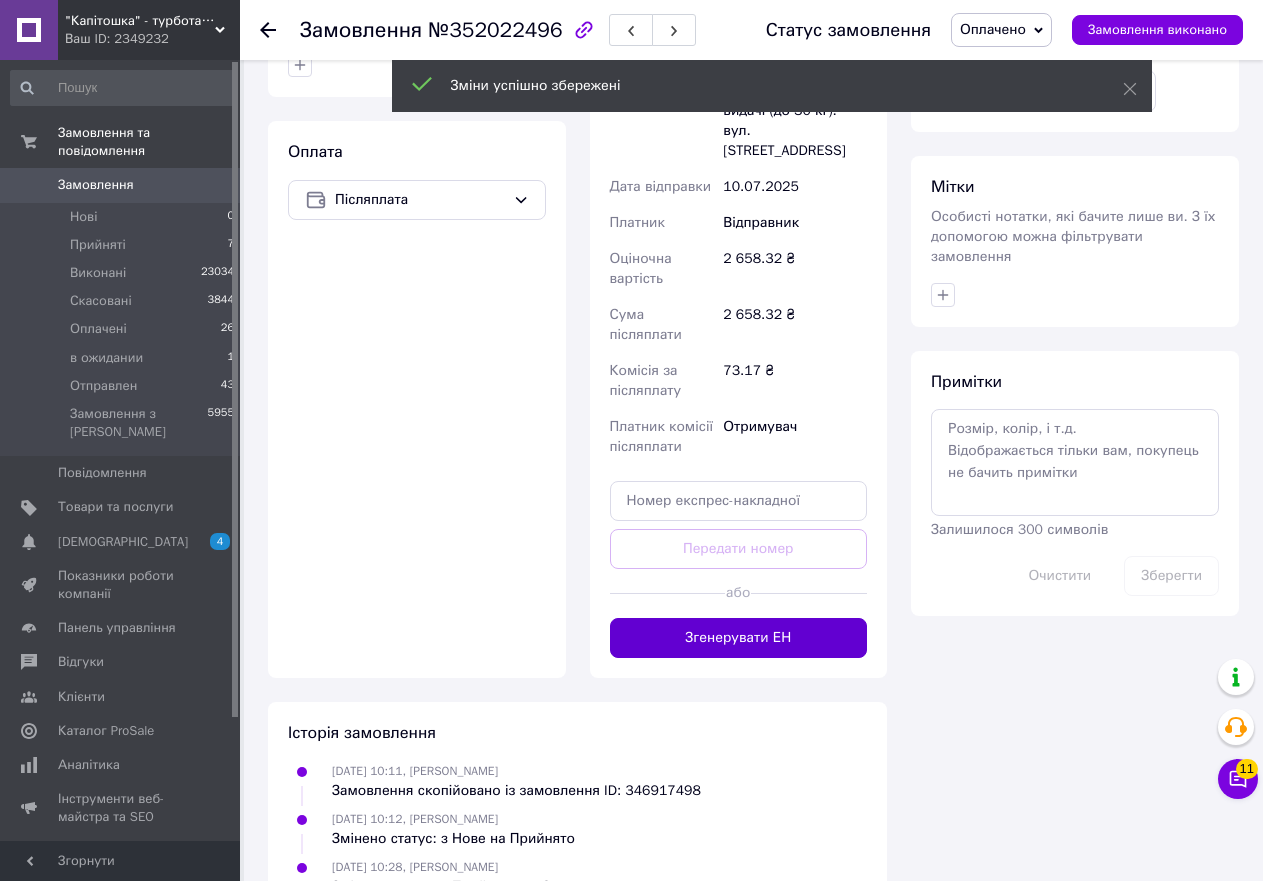 click on "Згенерувати ЕН" at bounding box center (739, 638) 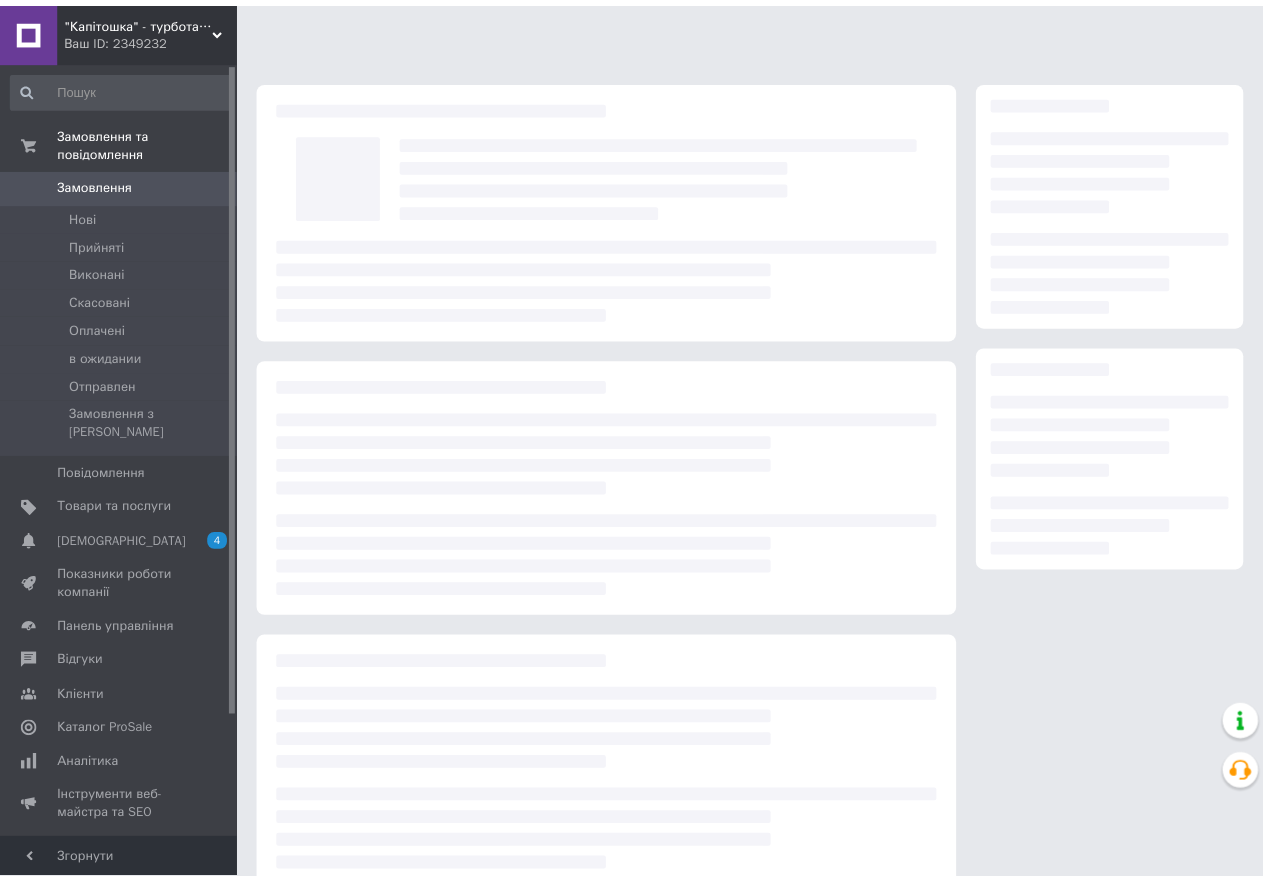 scroll, scrollTop: 0, scrollLeft: 0, axis: both 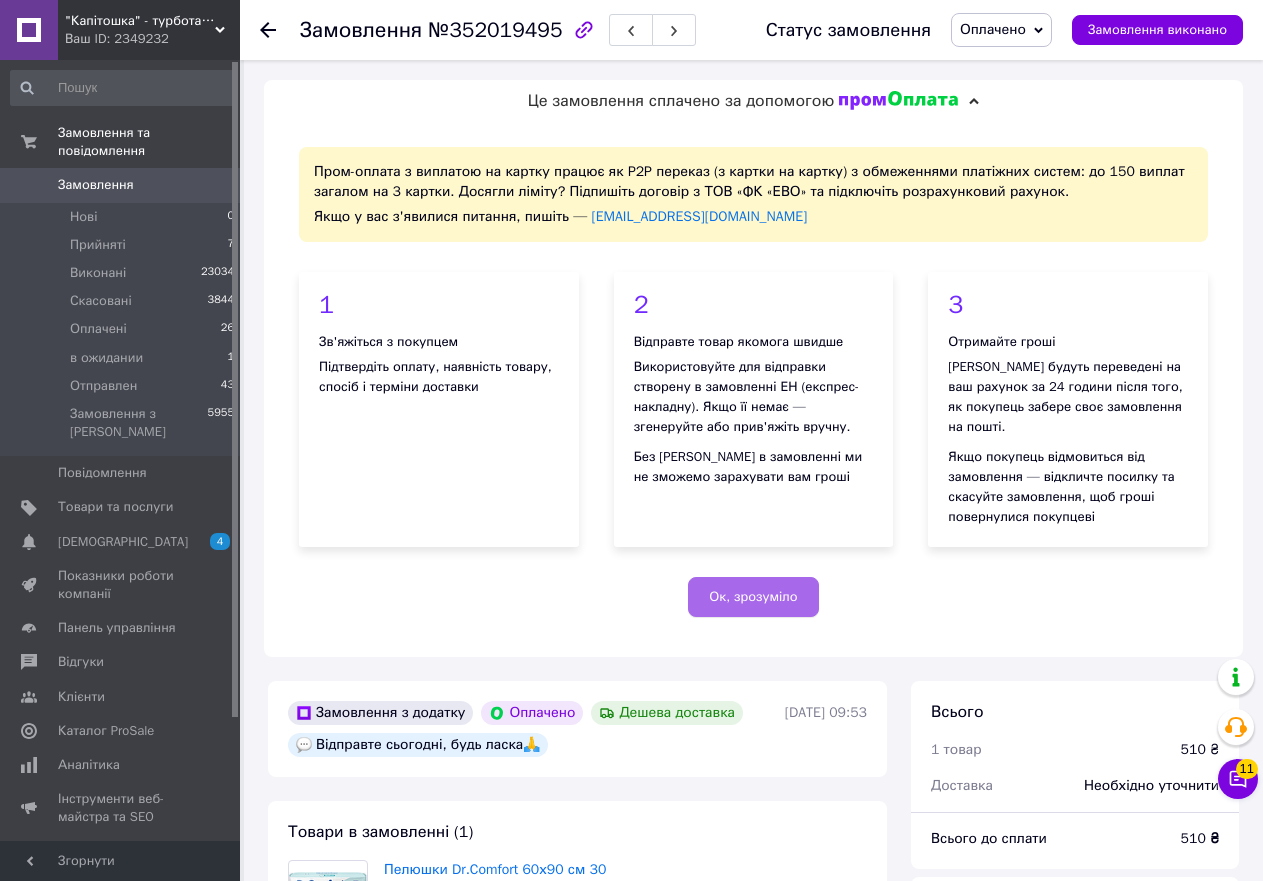 click on "Ок, зрозуміло" at bounding box center (753, 597) 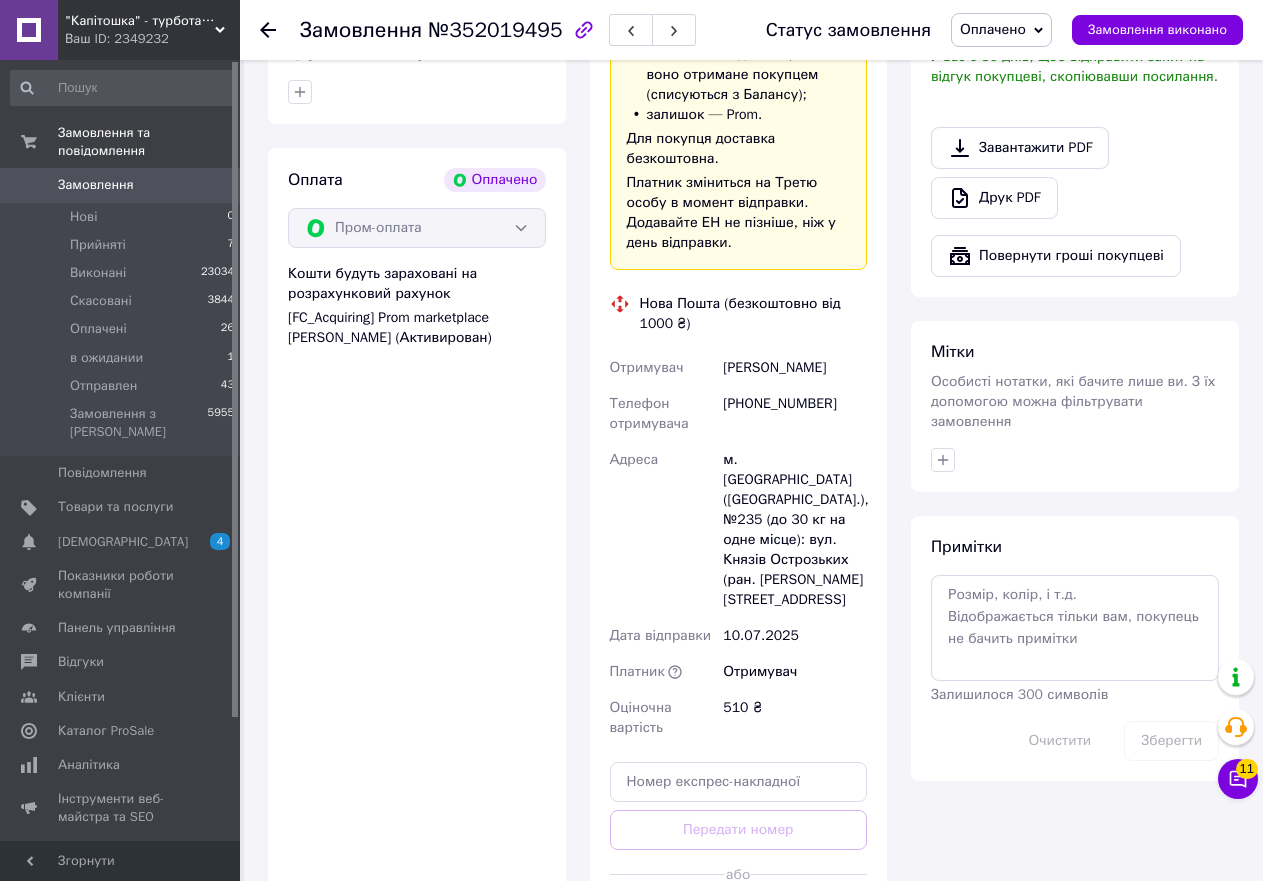 scroll, scrollTop: 1100, scrollLeft: 0, axis: vertical 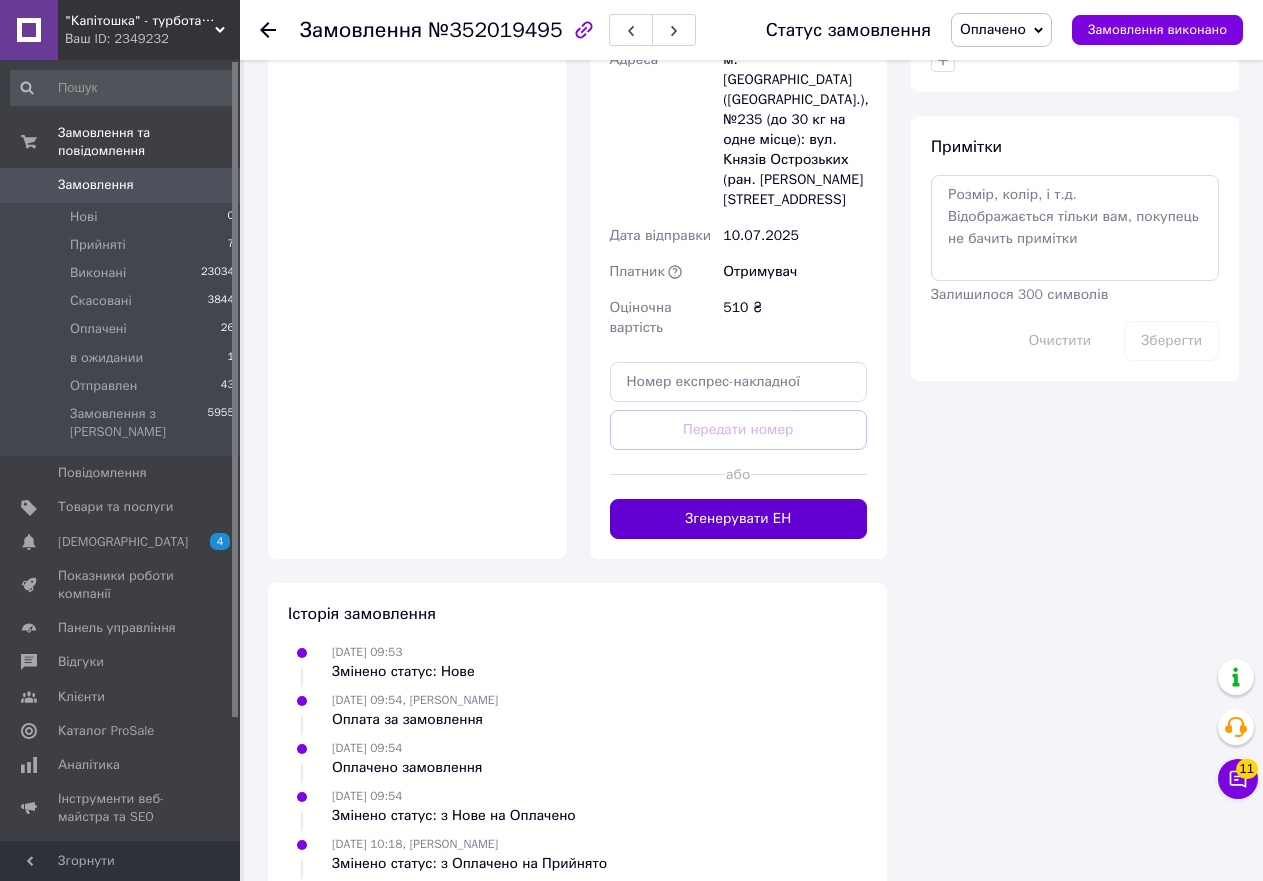 click on "Згенерувати ЕН" at bounding box center [739, 519] 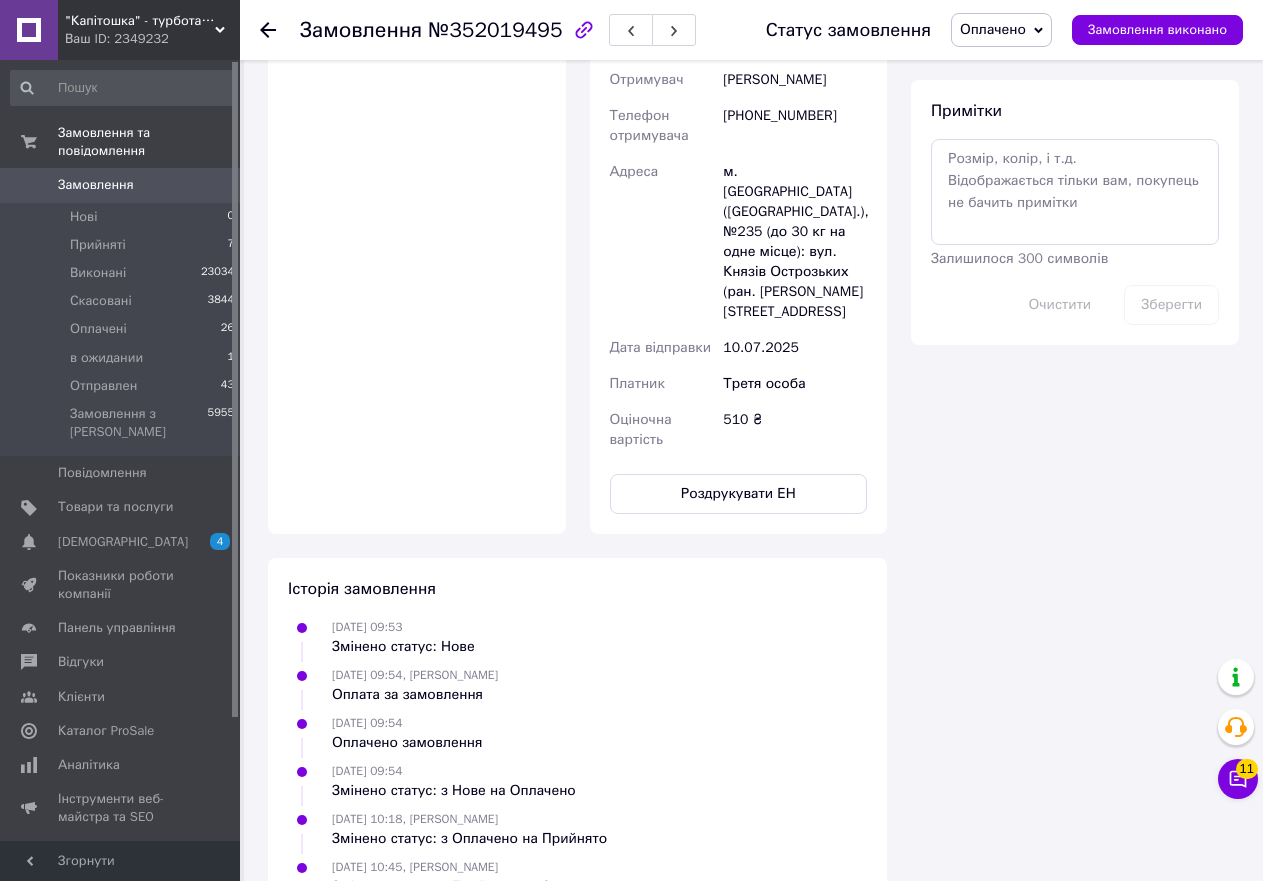 scroll, scrollTop: 800, scrollLeft: 0, axis: vertical 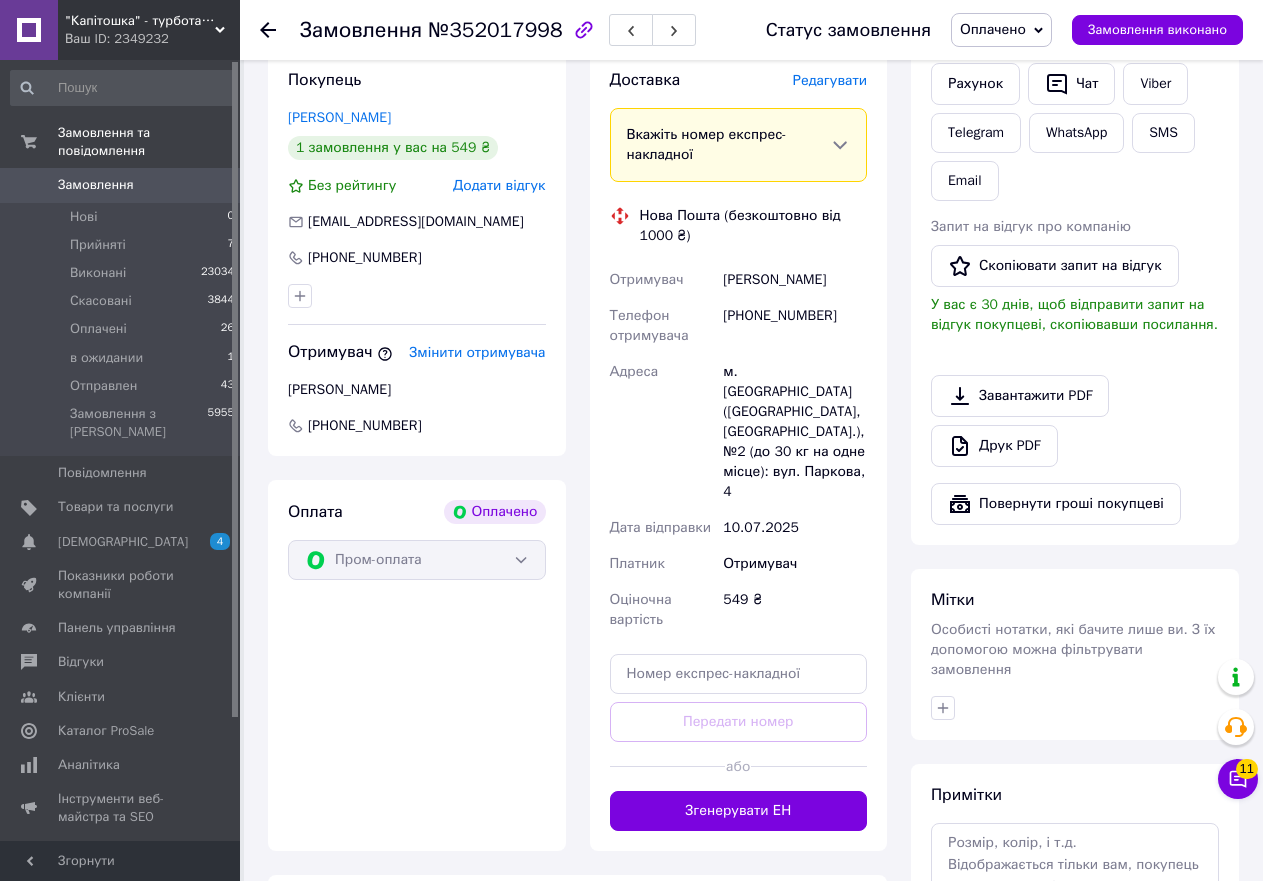 click on "Згенерувати ЕН" at bounding box center [739, 811] 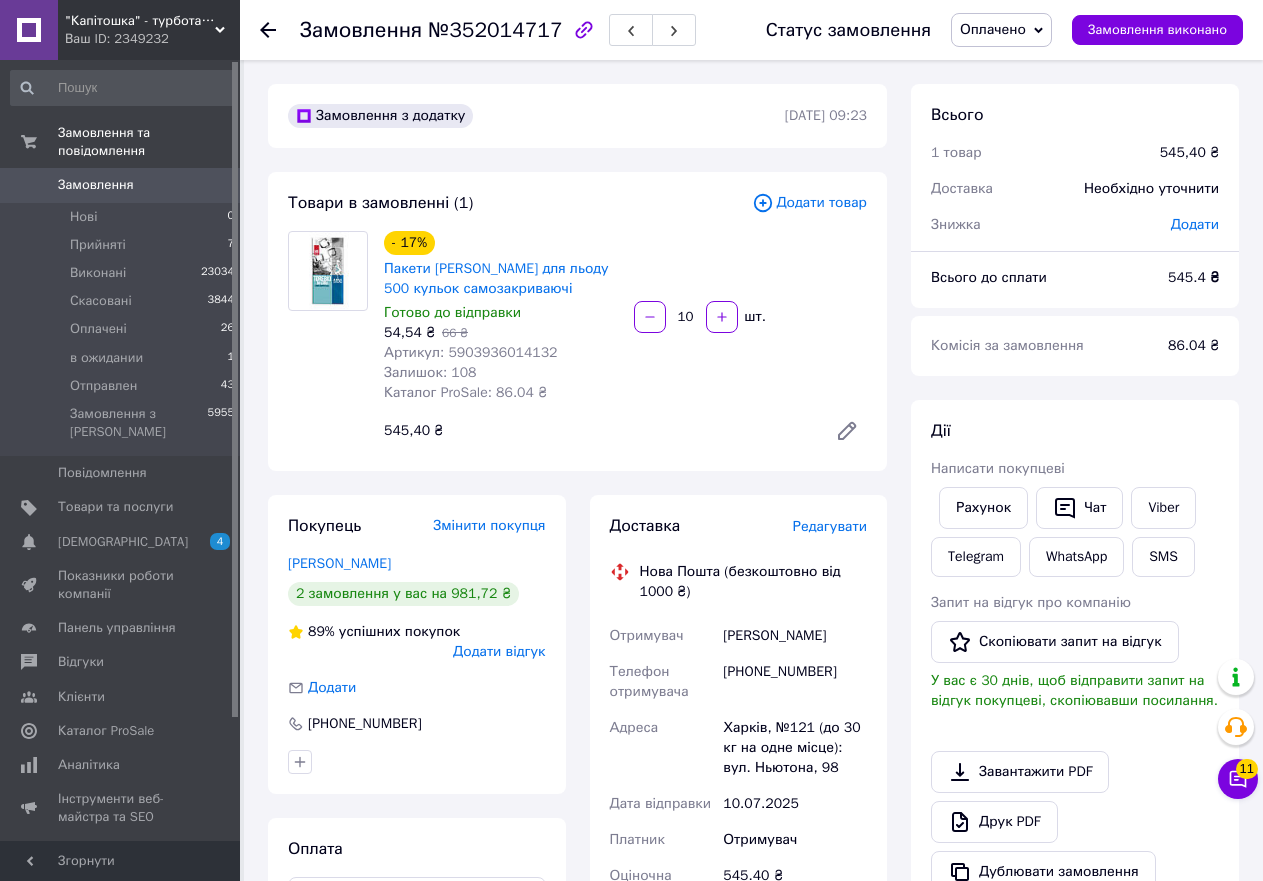 scroll, scrollTop: 500, scrollLeft: 0, axis: vertical 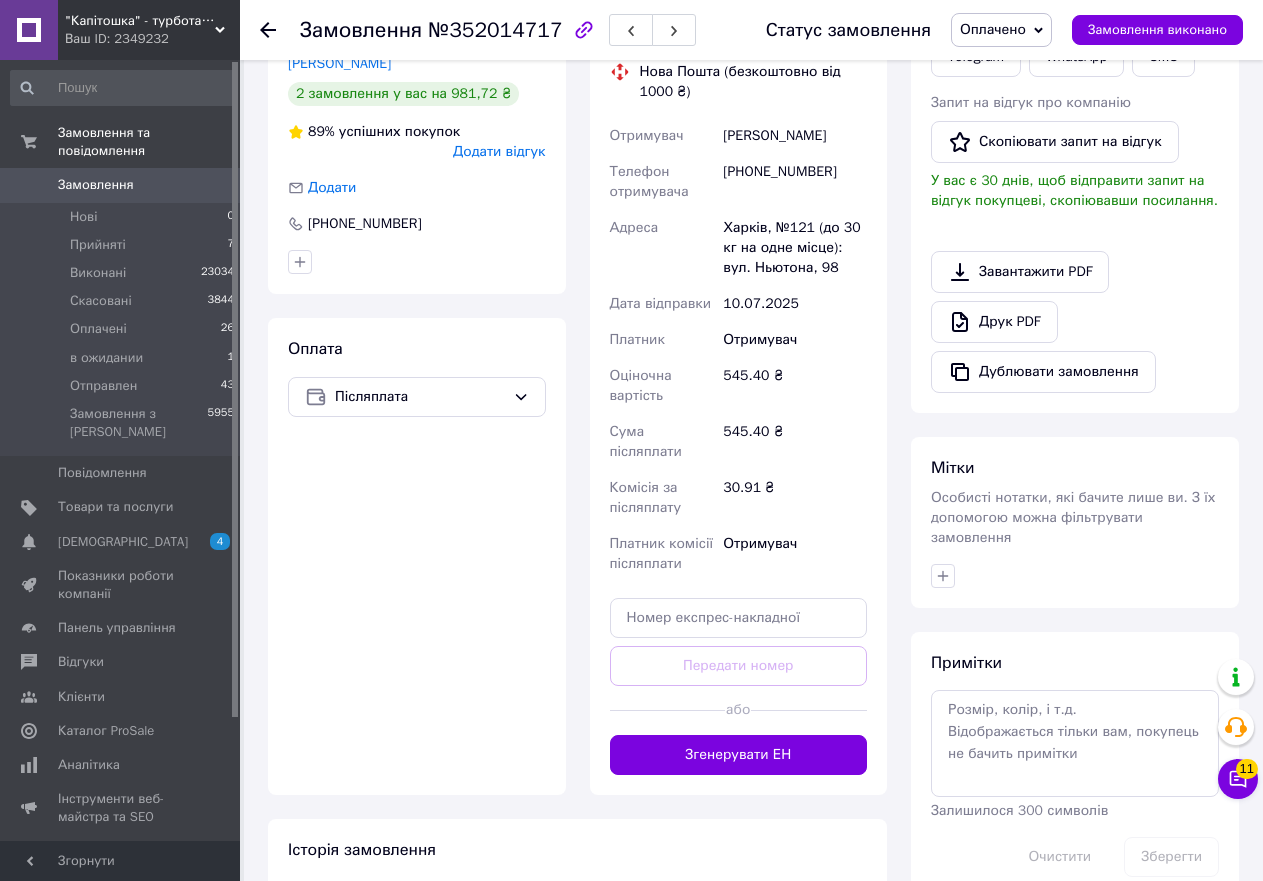click on "Доставка Редагувати Нова Пошта (безкоштовно від 1000 ₴) Отримувач Петрова Алина Телефон отримувача +380632840411 Адреса Харків, №121 (до 30 кг на одне місце): вул. Ньютона, 98 Дата відправки 10.07.2025 Платник Отримувач Оціночна вартість 545.40 ₴ Сума післяплати 545.40 ₴ Комісія за післяплату 30.91 ₴ Платник комісії післяплати Отримувач Передати номер або Згенерувати ЕН Платник Отримувач Відправник Прізвище отримувача Петрова Ім'я отримувача Алина По батькові отримувача Телефон отримувача +380632840411 Тип доставки У відділенні Кур'єром В поштоматі Місто Харків Відділення 545.4 < >" at bounding box center (739, 395) 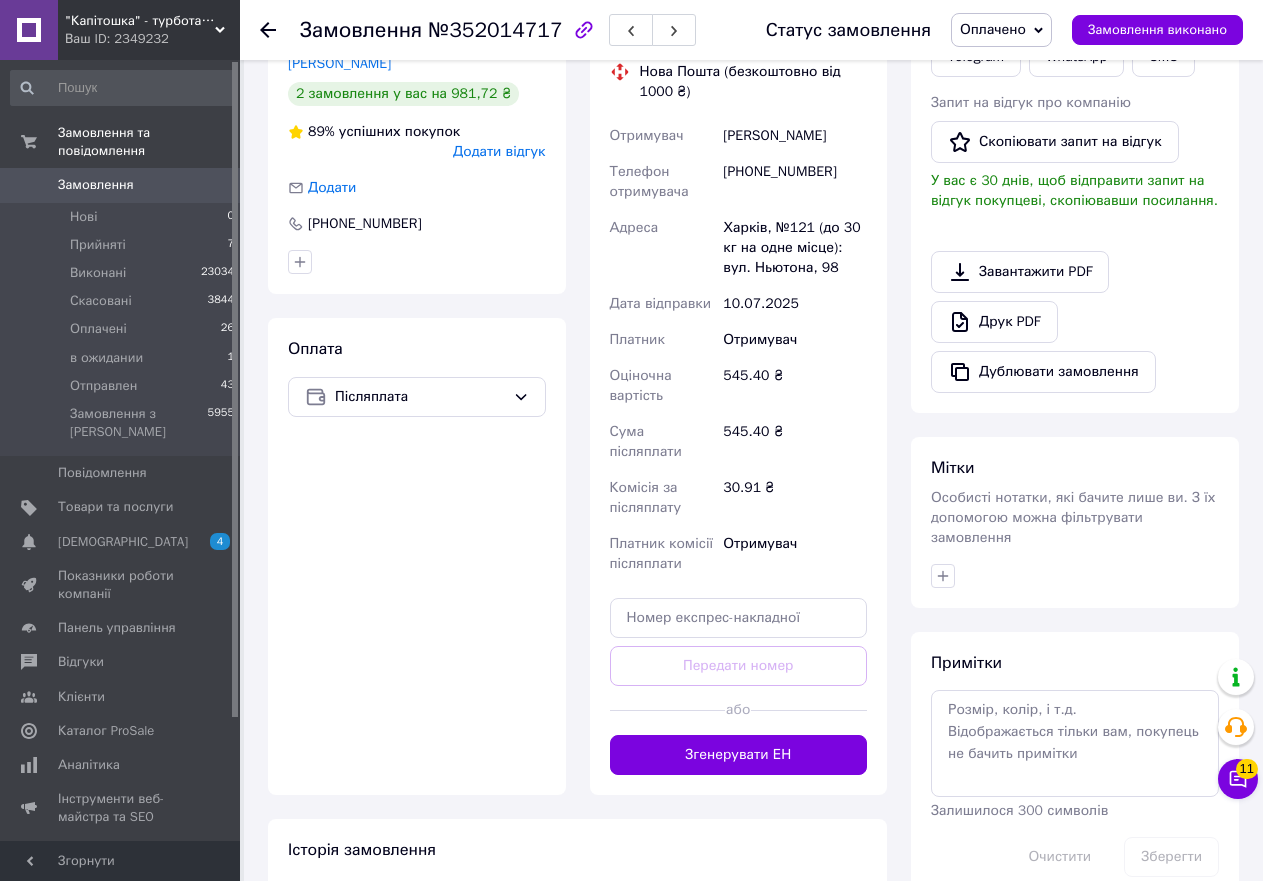 click on "Згенерувати ЕН" at bounding box center (739, 755) 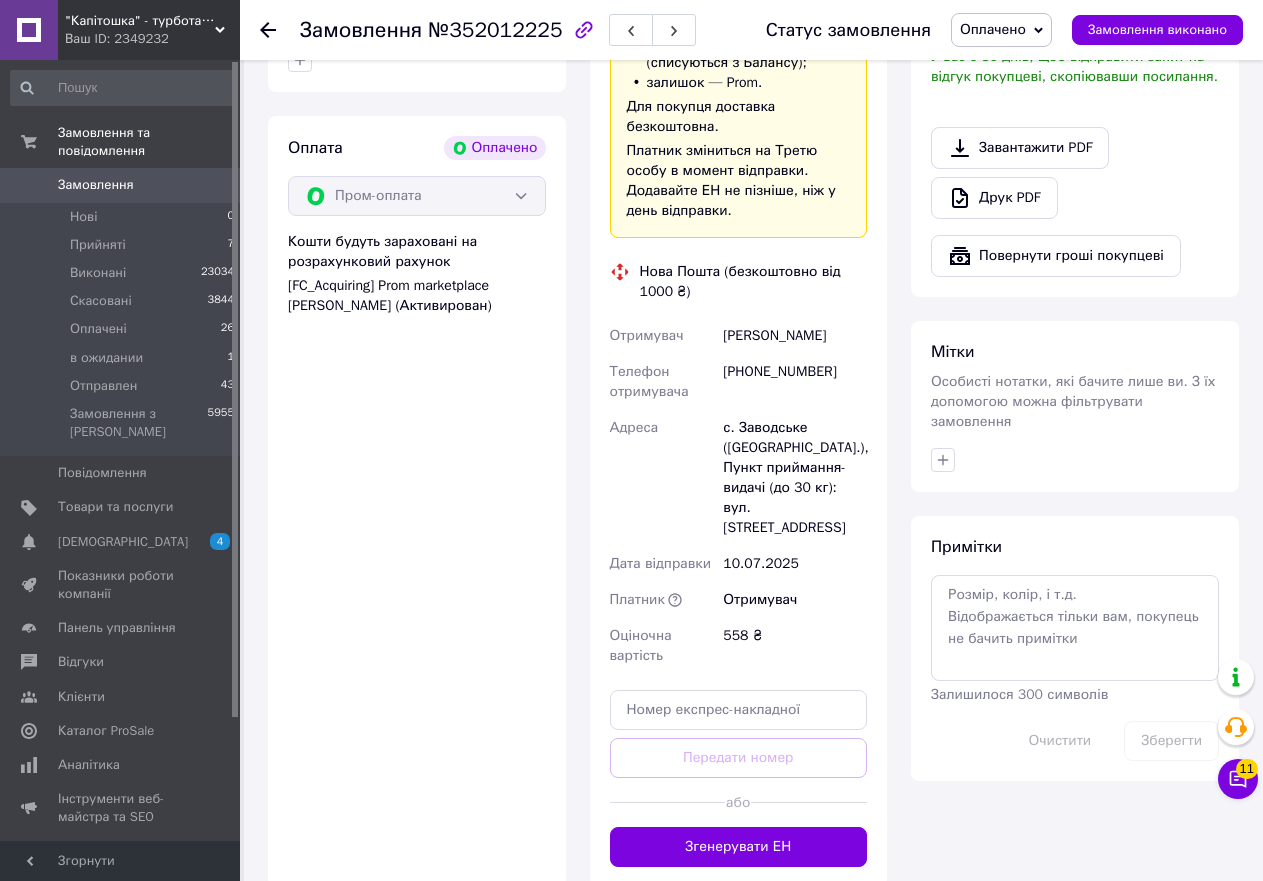 scroll, scrollTop: 800, scrollLeft: 0, axis: vertical 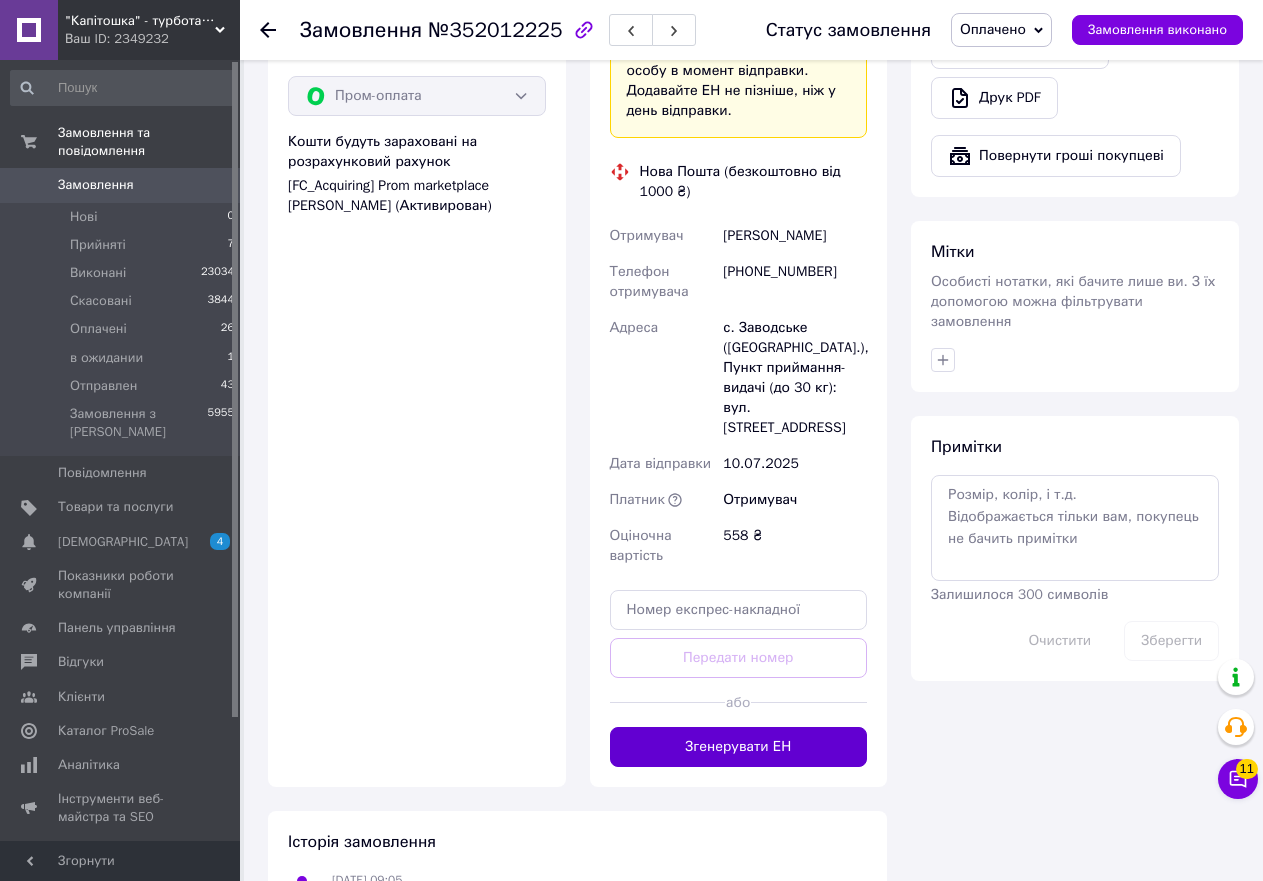 click on "Згенерувати ЕН" at bounding box center [739, 747] 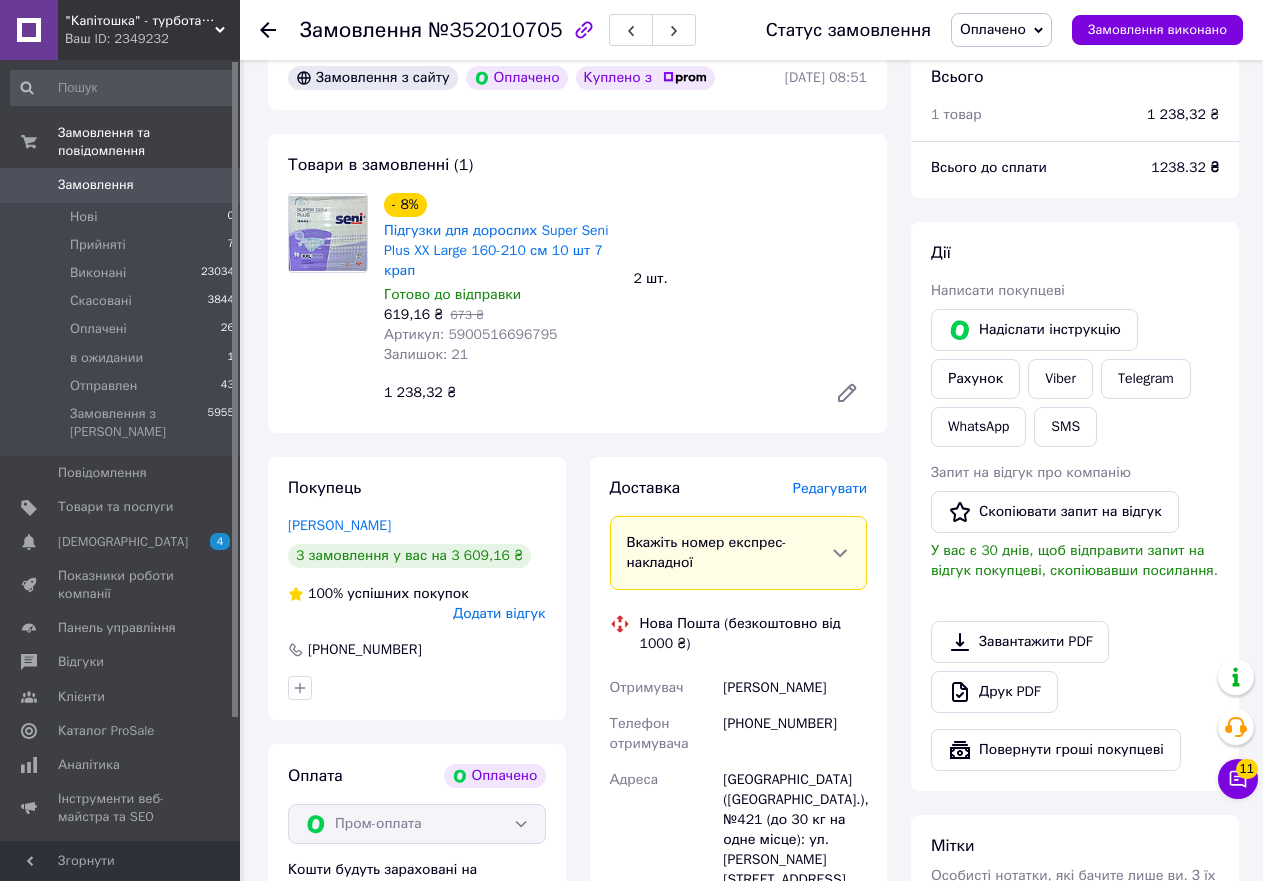 scroll, scrollTop: 600, scrollLeft: 0, axis: vertical 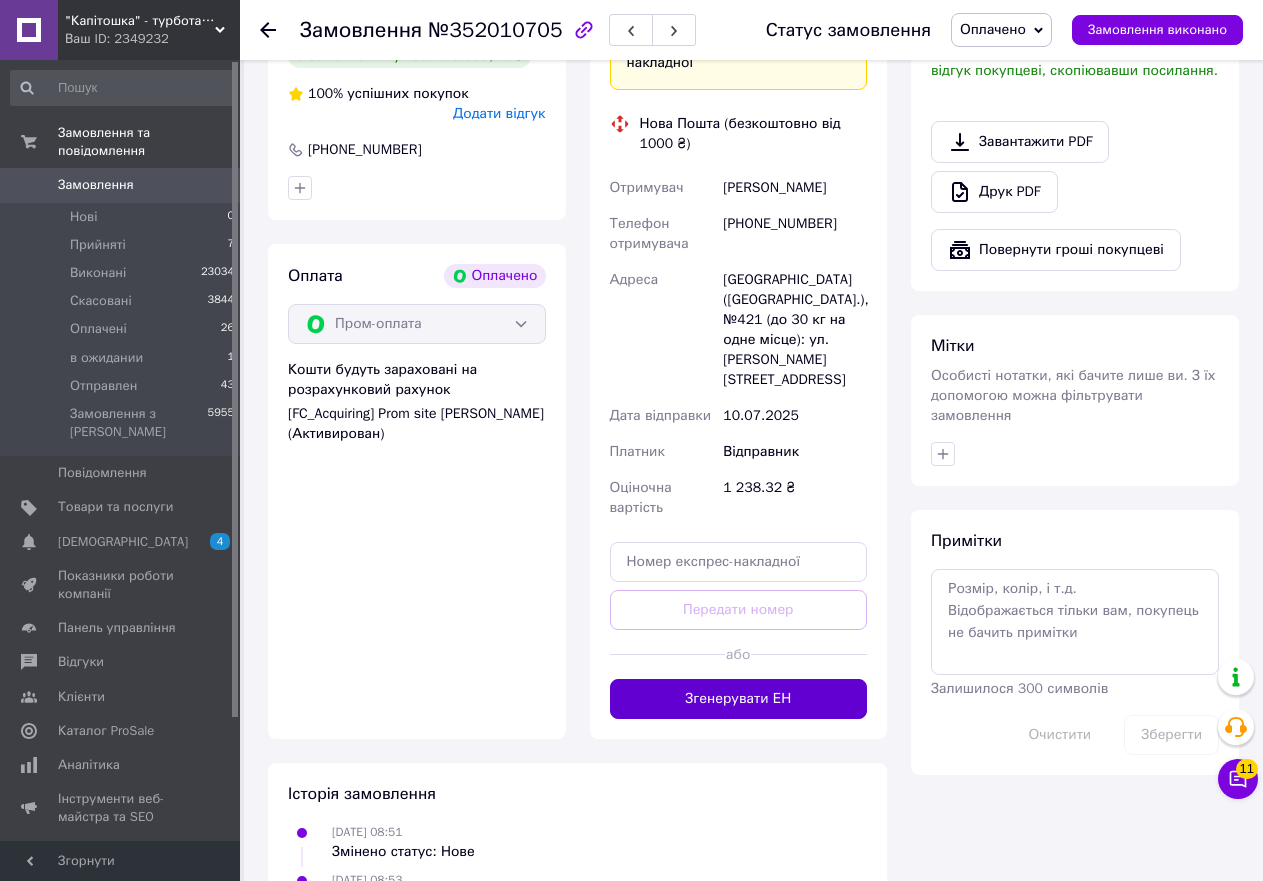 click on "Згенерувати ЕН" at bounding box center (739, 699) 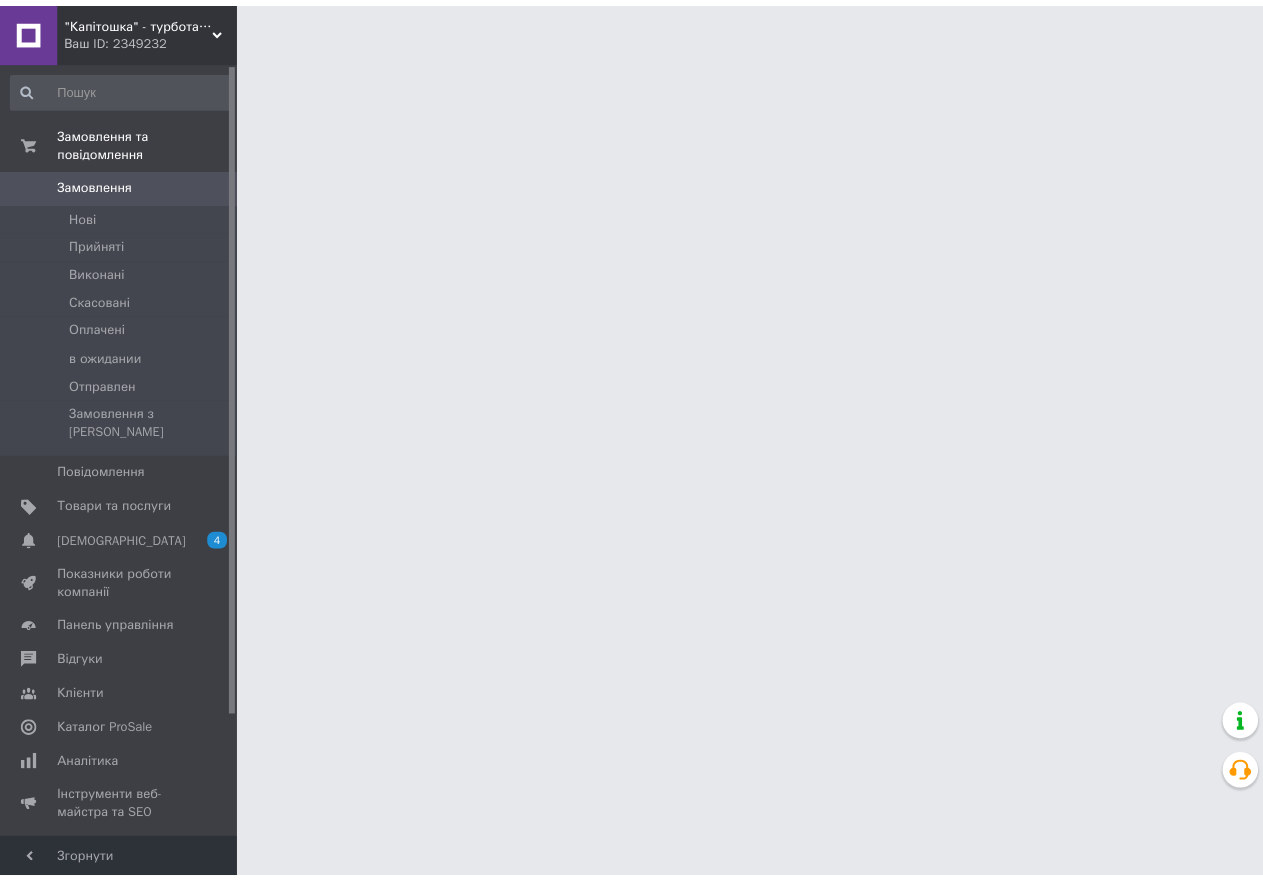 scroll, scrollTop: 0, scrollLeft: 0, axis: both 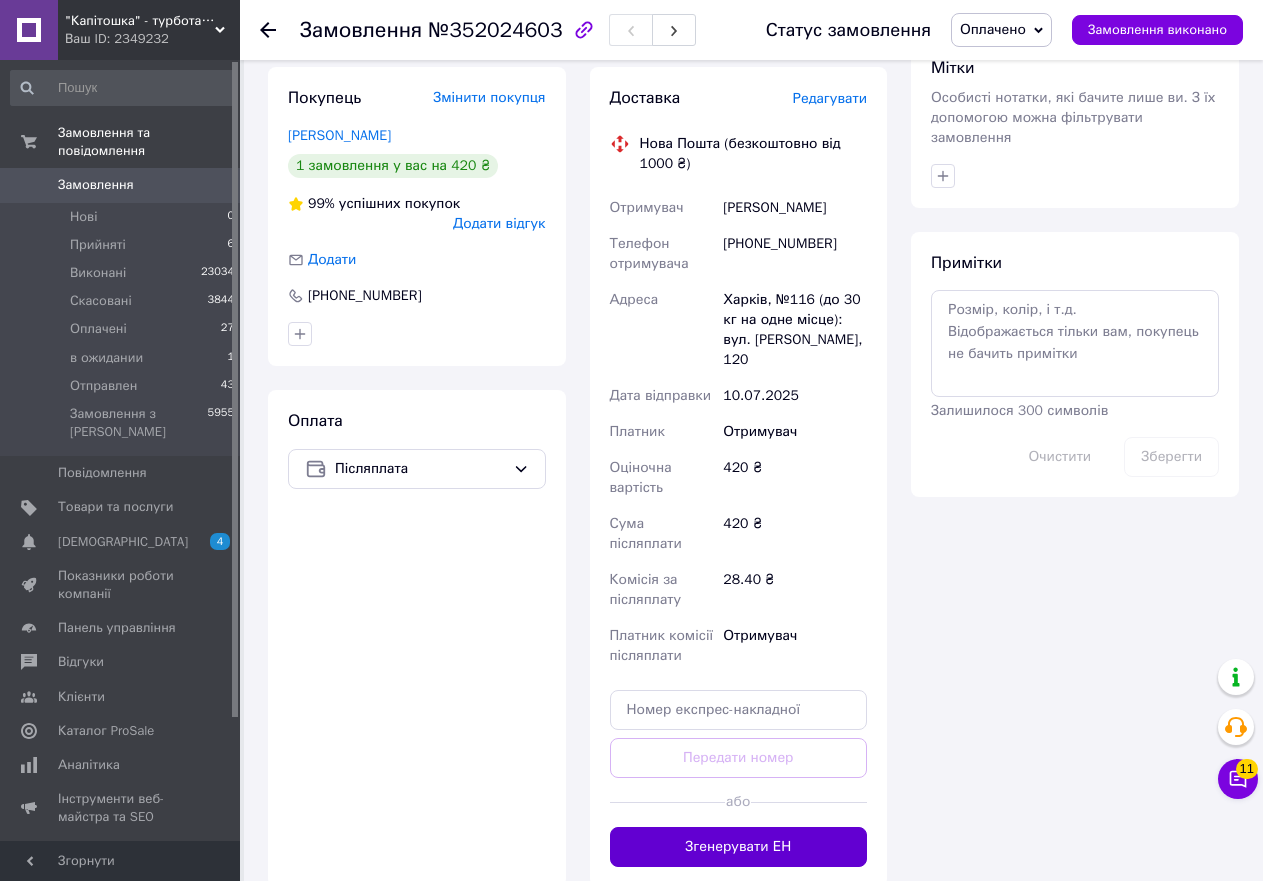 click on "Згенерувати ЕН" at bounding box center [739, 847] 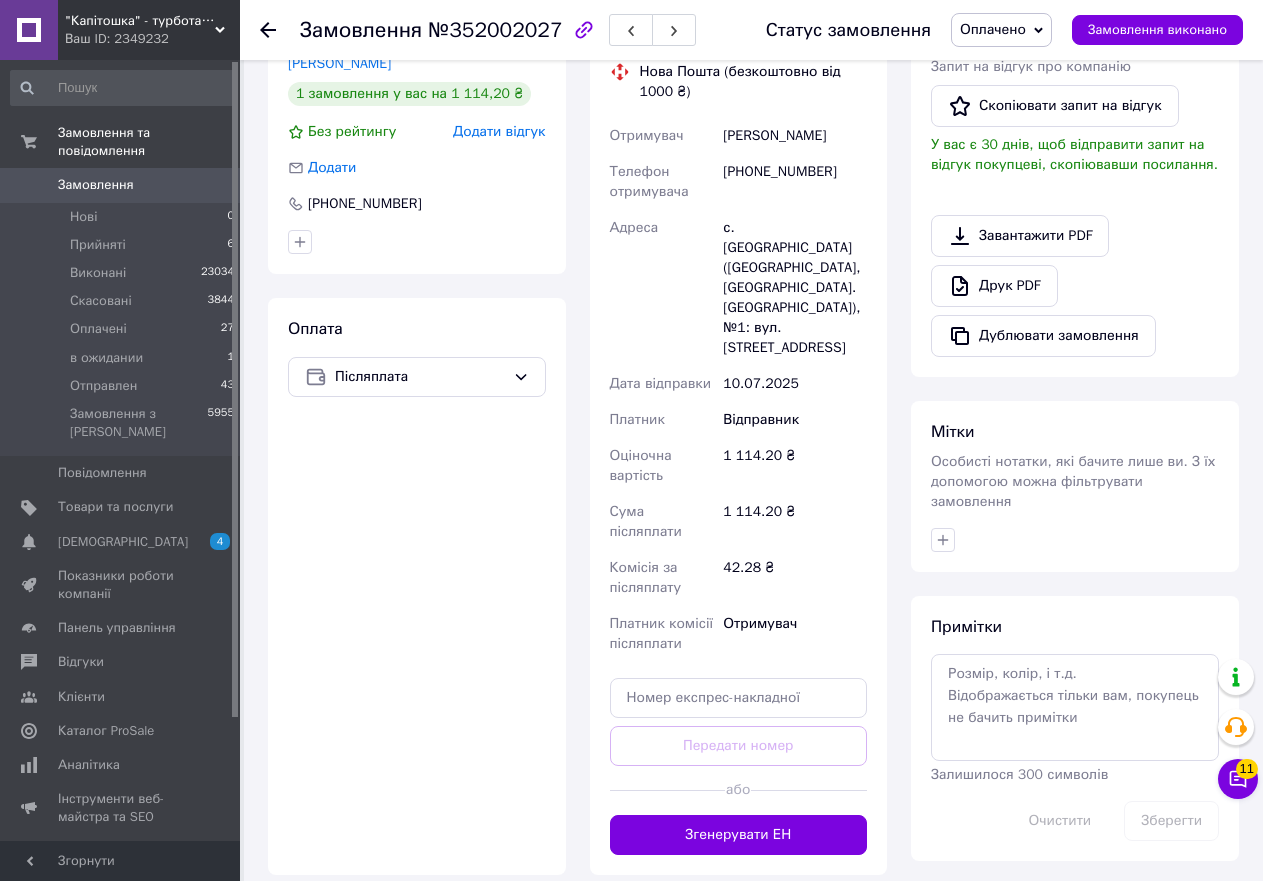 scroll, scrollTop: 600, scrollLeft: 0, axis: vertical 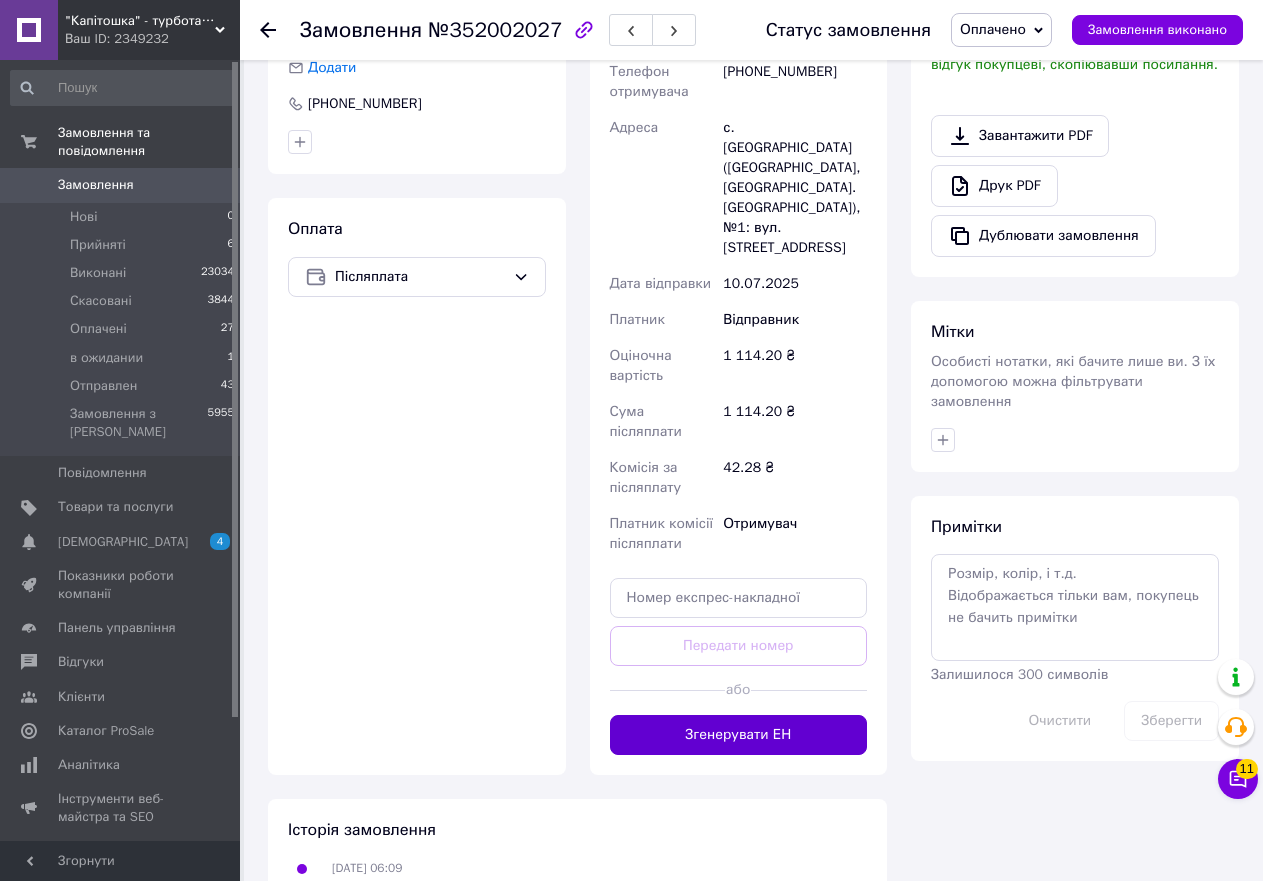 click on "Згенерувати ЕН" at bounding box center [739, 735] 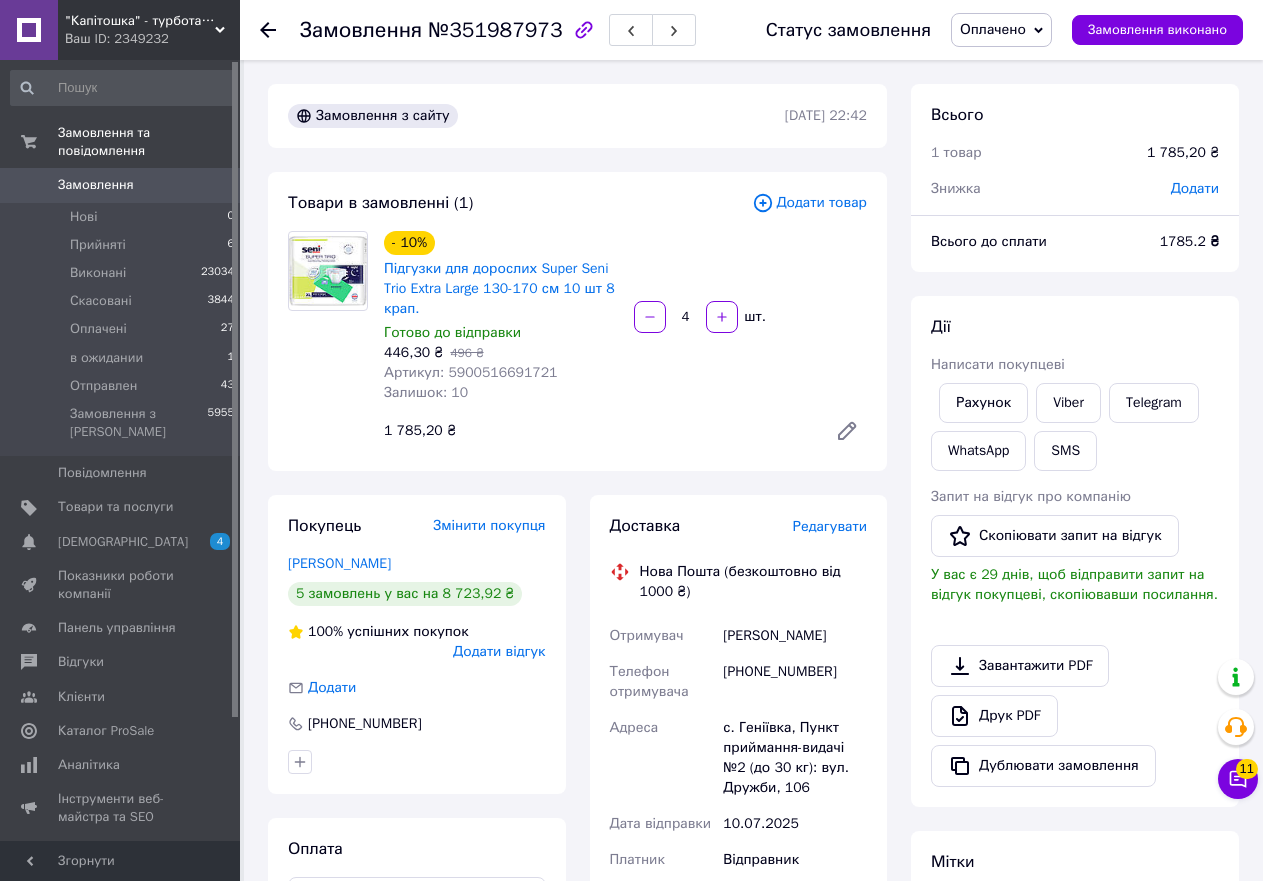 scroll, scrollTop: 500, scrollLeft: 0, axis: vertical 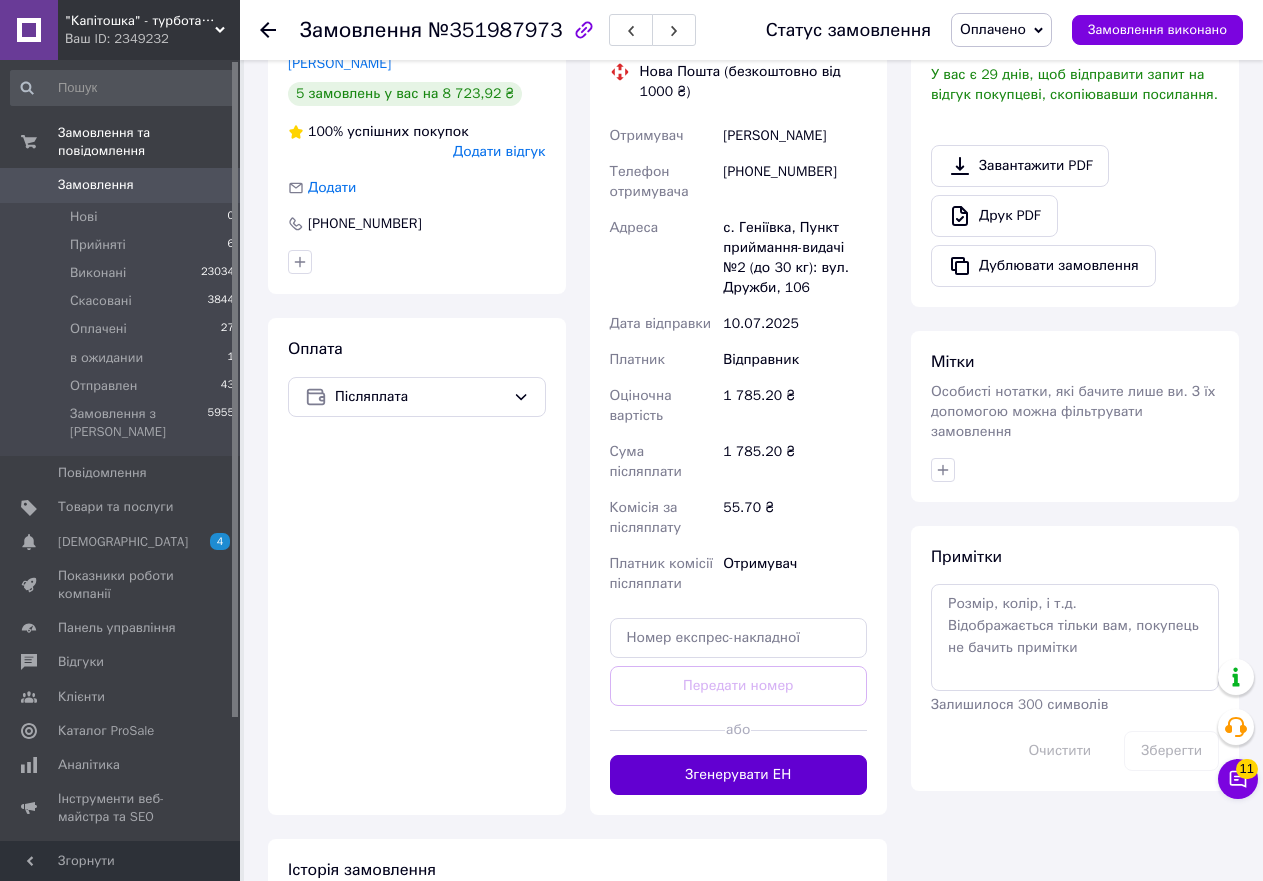click on "Згенерувати ЕН" at bounding box center [739, 775] 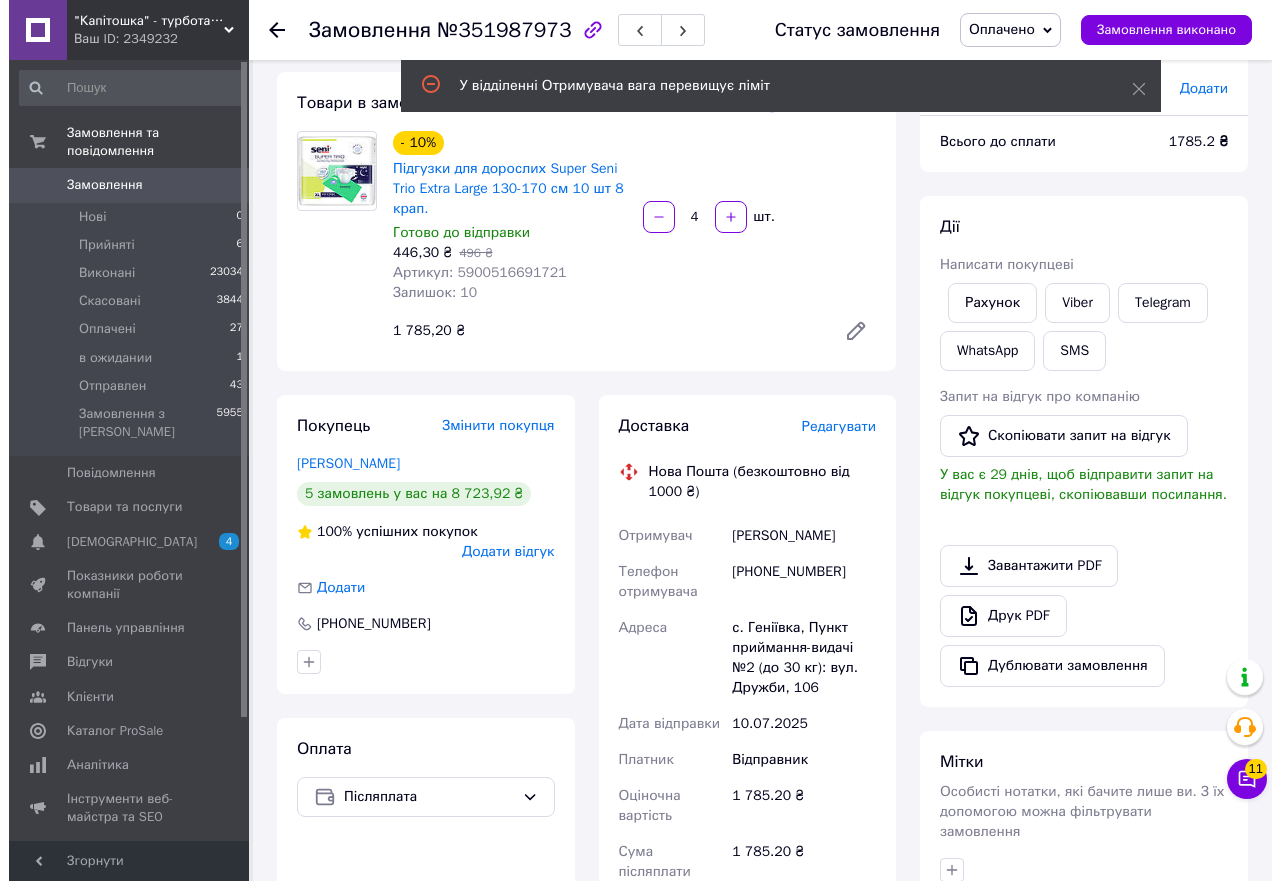 scroll, scrollTop: 200, scrollLeft: 0, axis: vertical 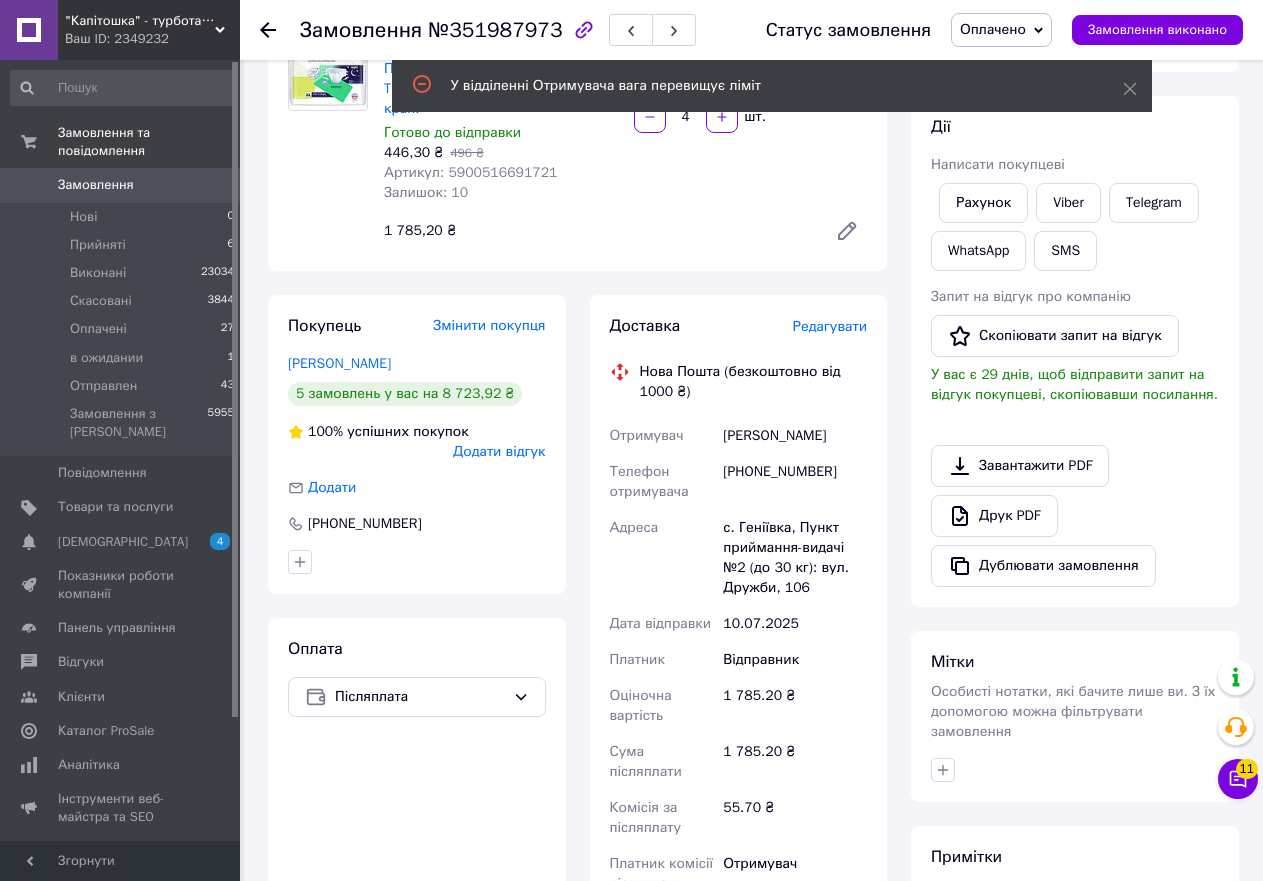 click on "Редагувати" at bounding box center (830, 326) 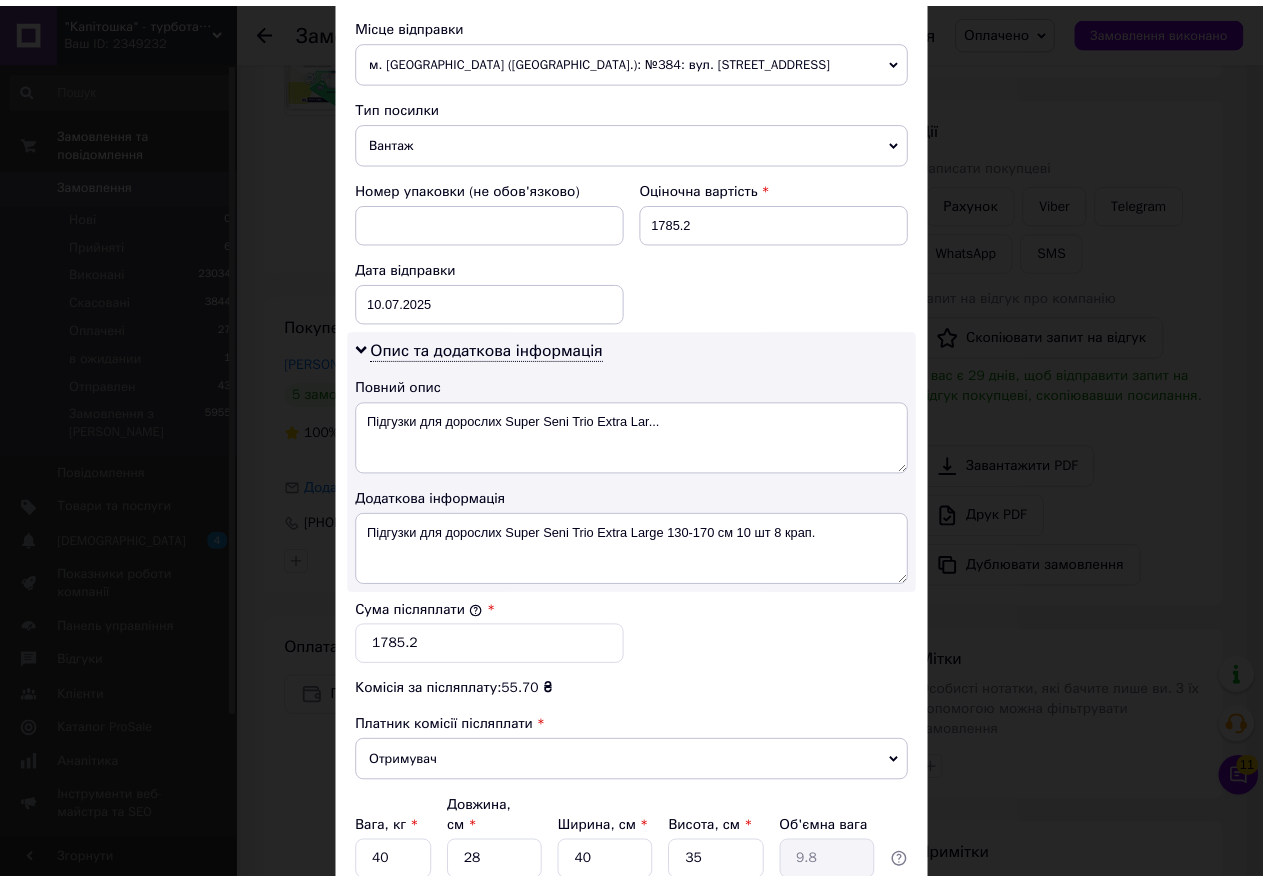 scroll, scrollTop: 869, scrollLeft: 0, axis: vertical 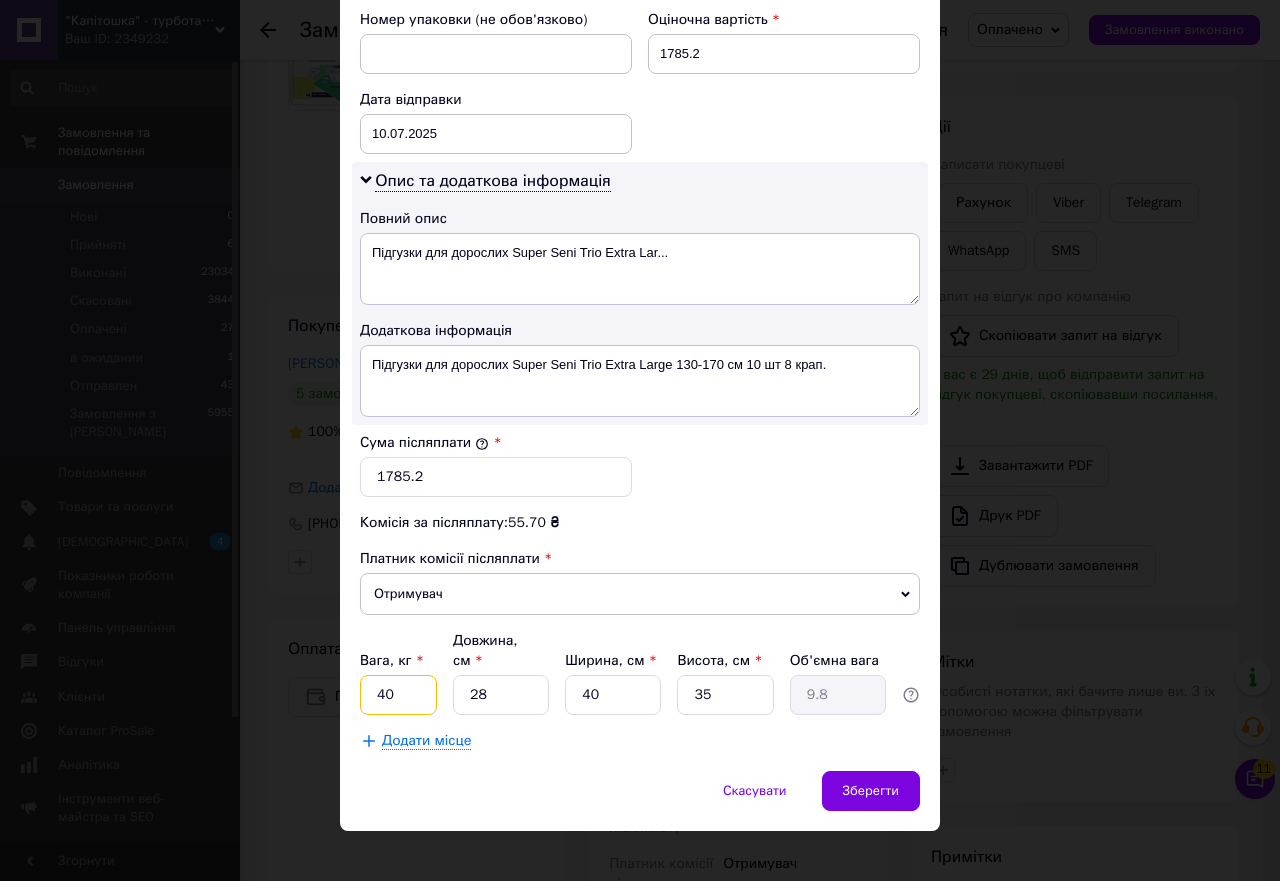 click on "40" at bounding box center (398, 695) 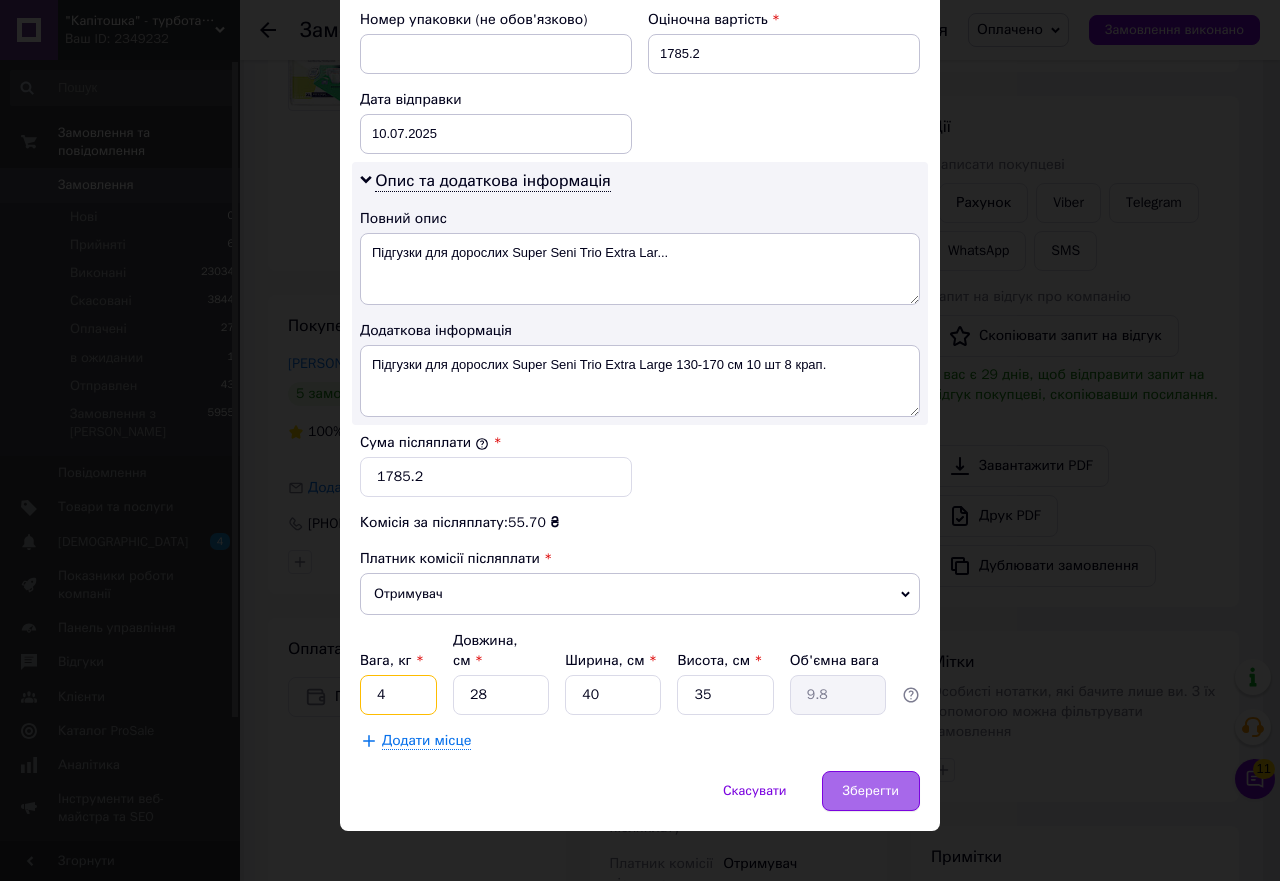 type on "4" 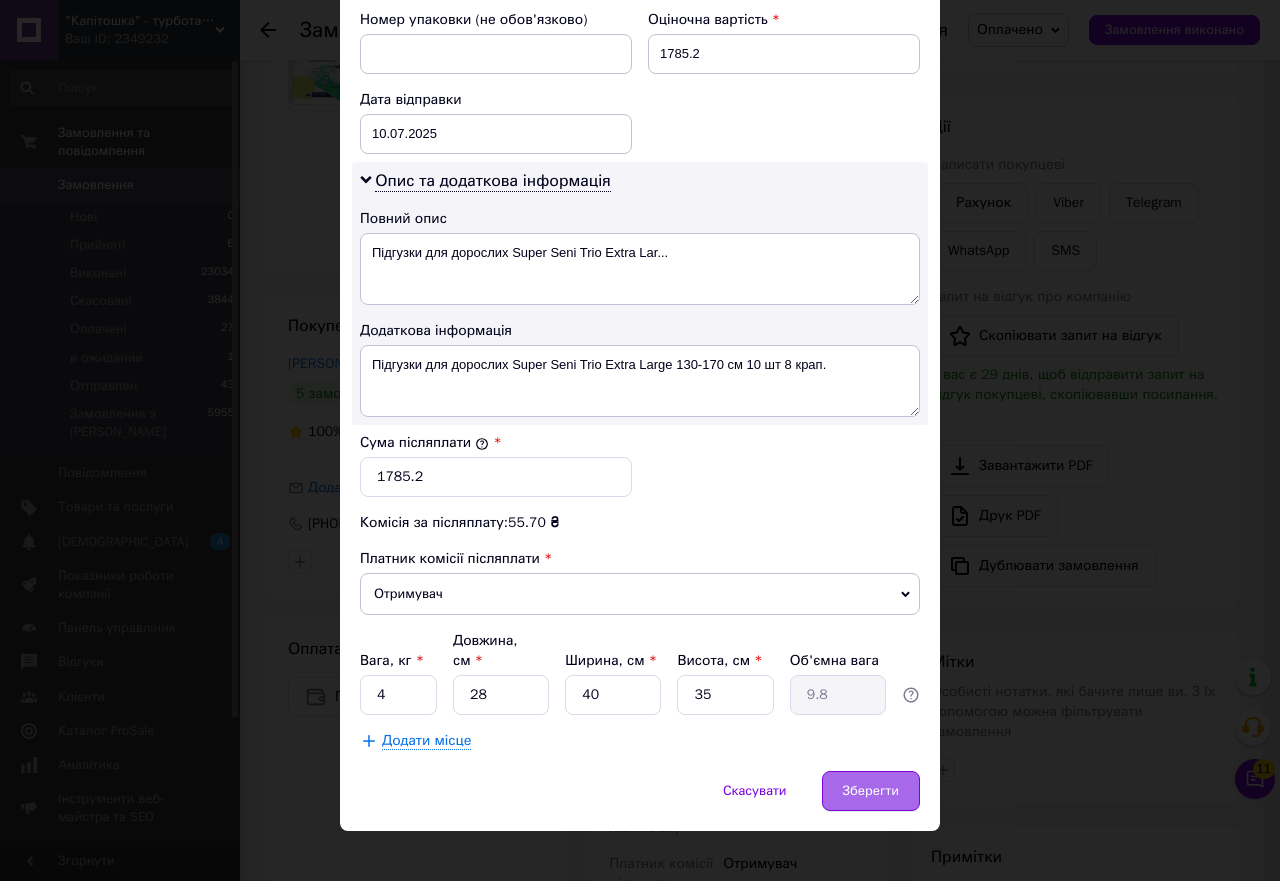 click on "Зберегти" at bounding box center (871, 791) 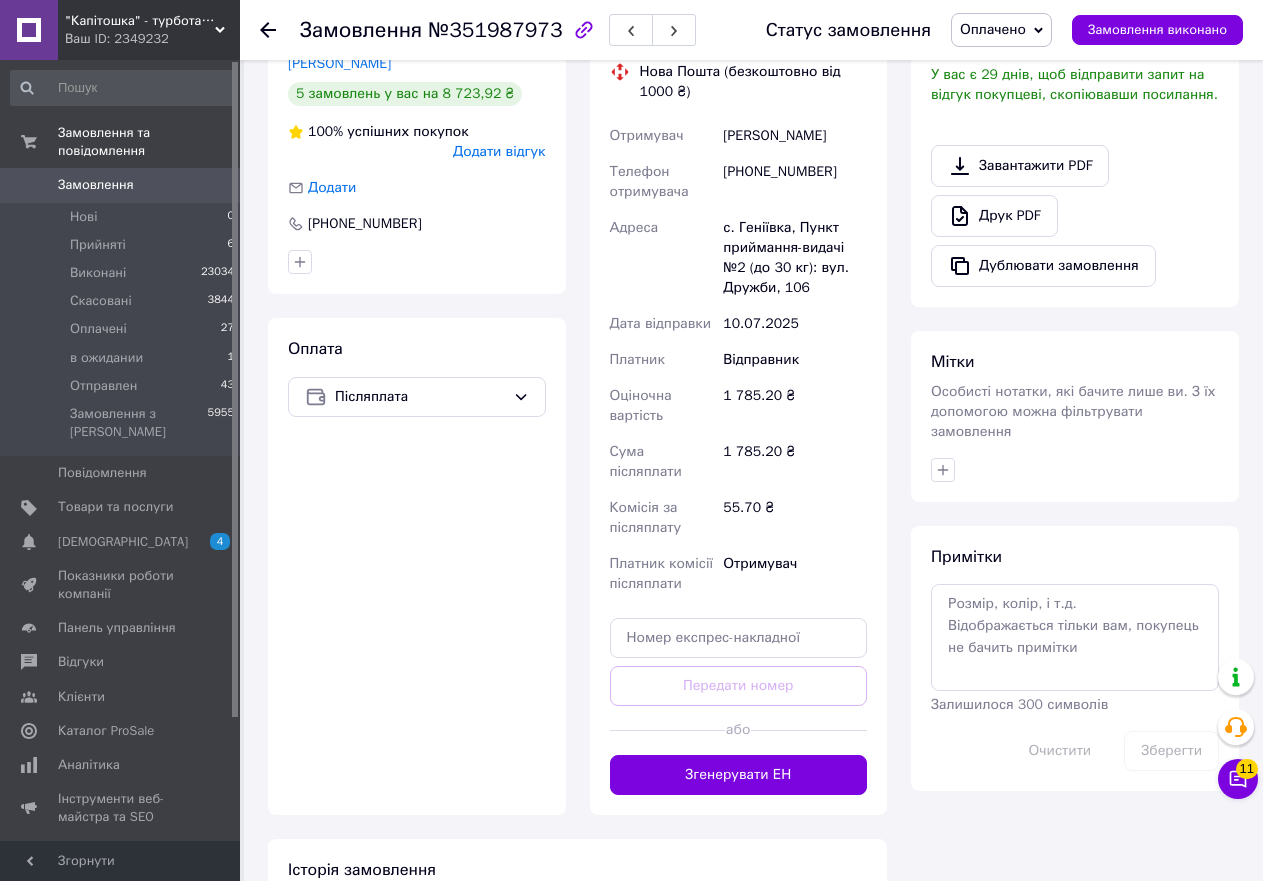 scroll, scrollTop: 600, scrollLeft: 0, axis: vertical 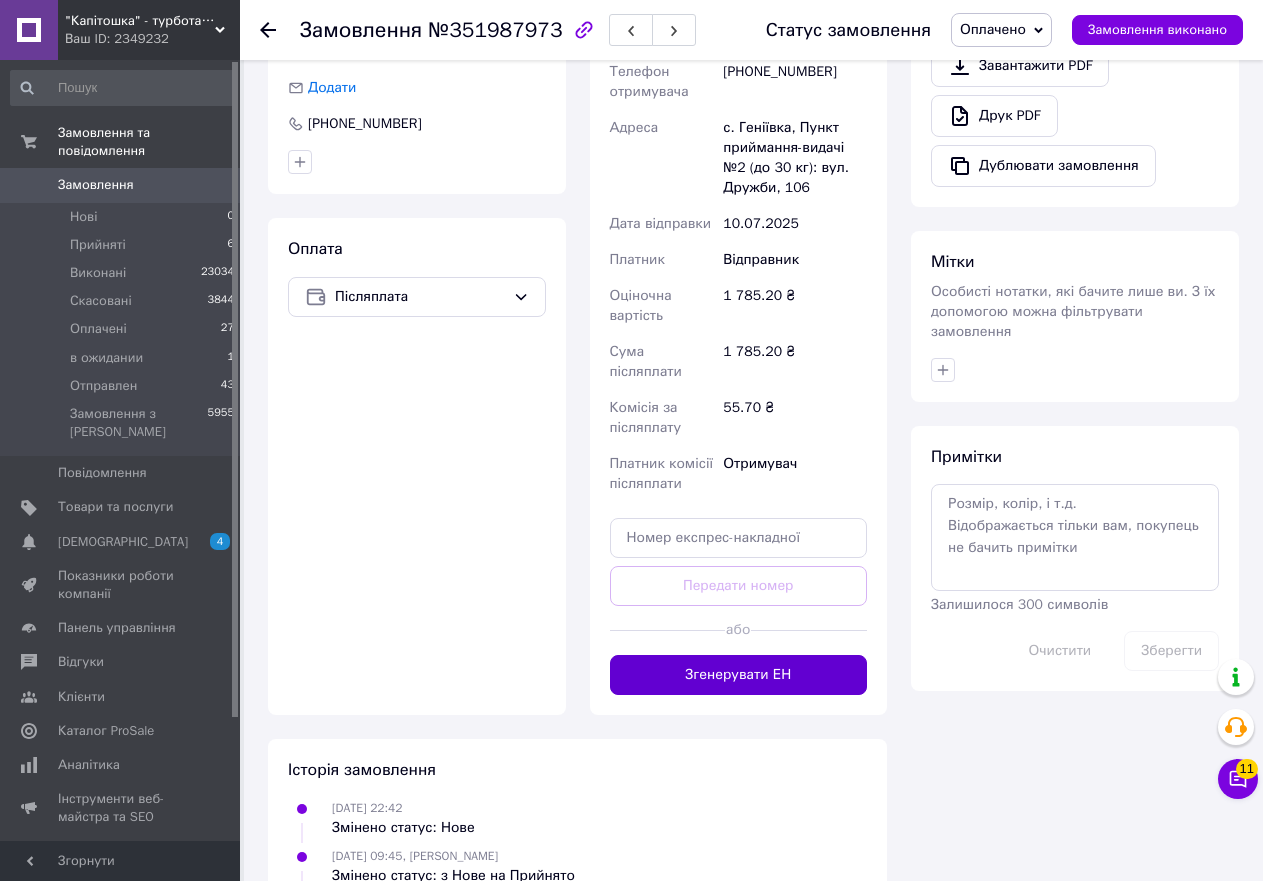 click on "Згенерувати ЕН" at bounding box center [739, 675] 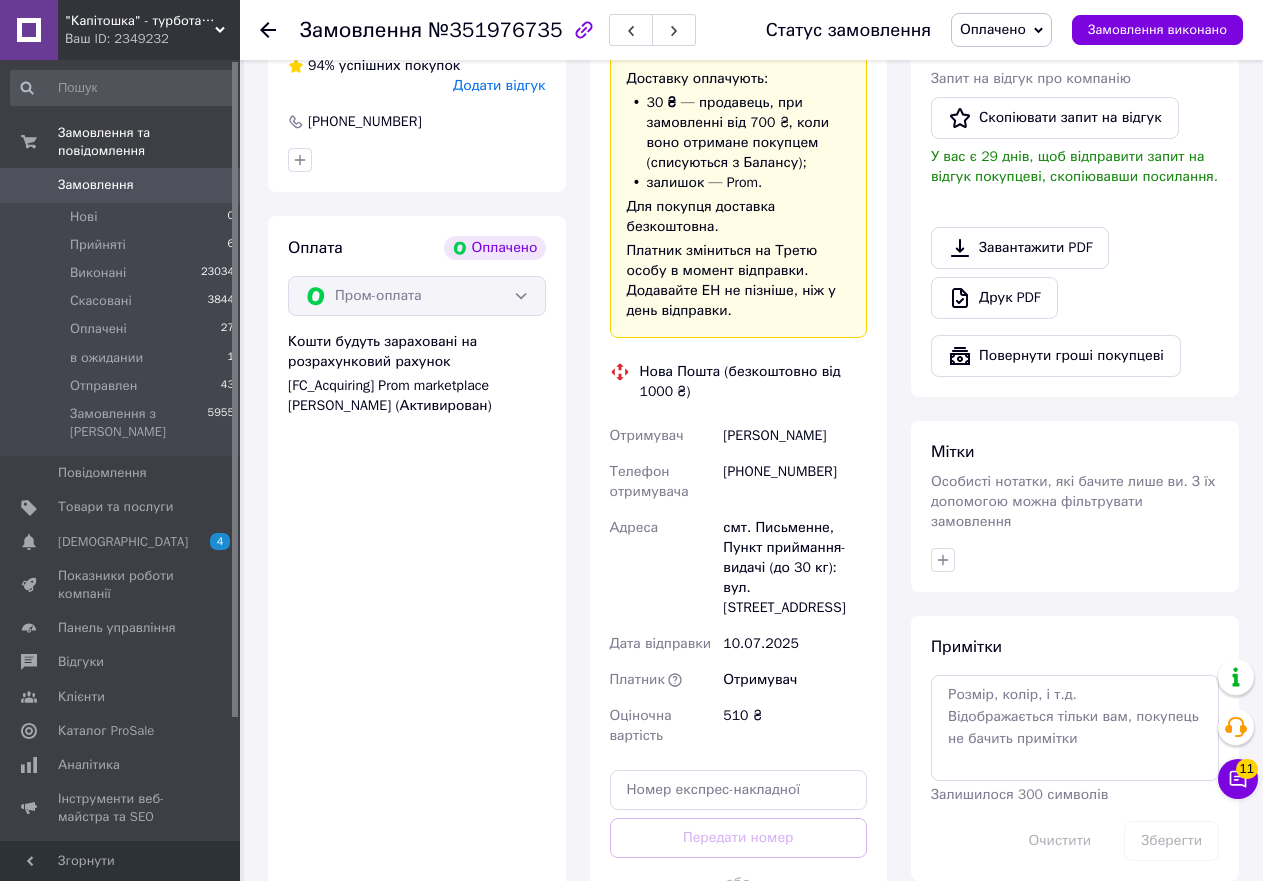 scroll, scrollTop: 800, scrollLeft: 0, axis: vertical 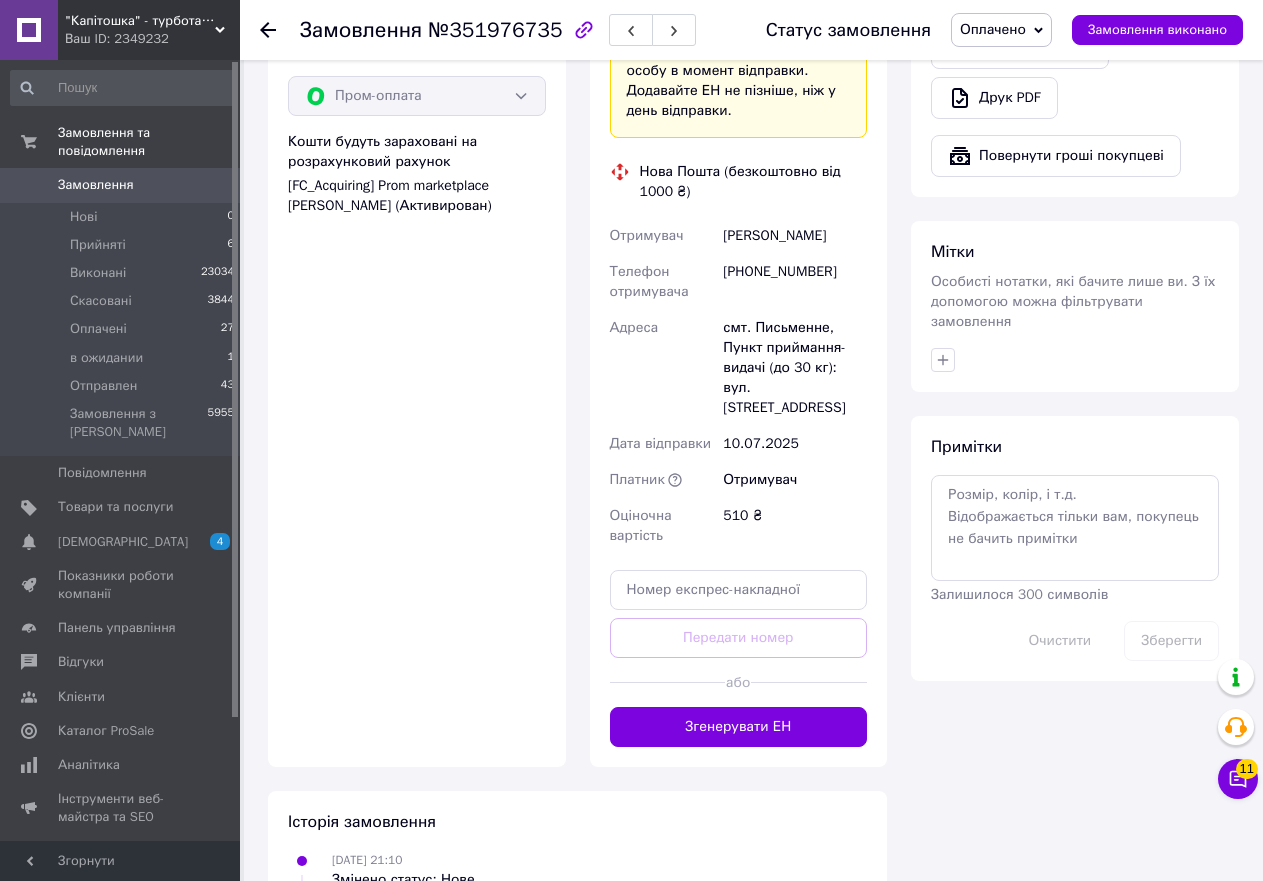 click on "Згенерувати ЕН" at bounding box center [739, 727] 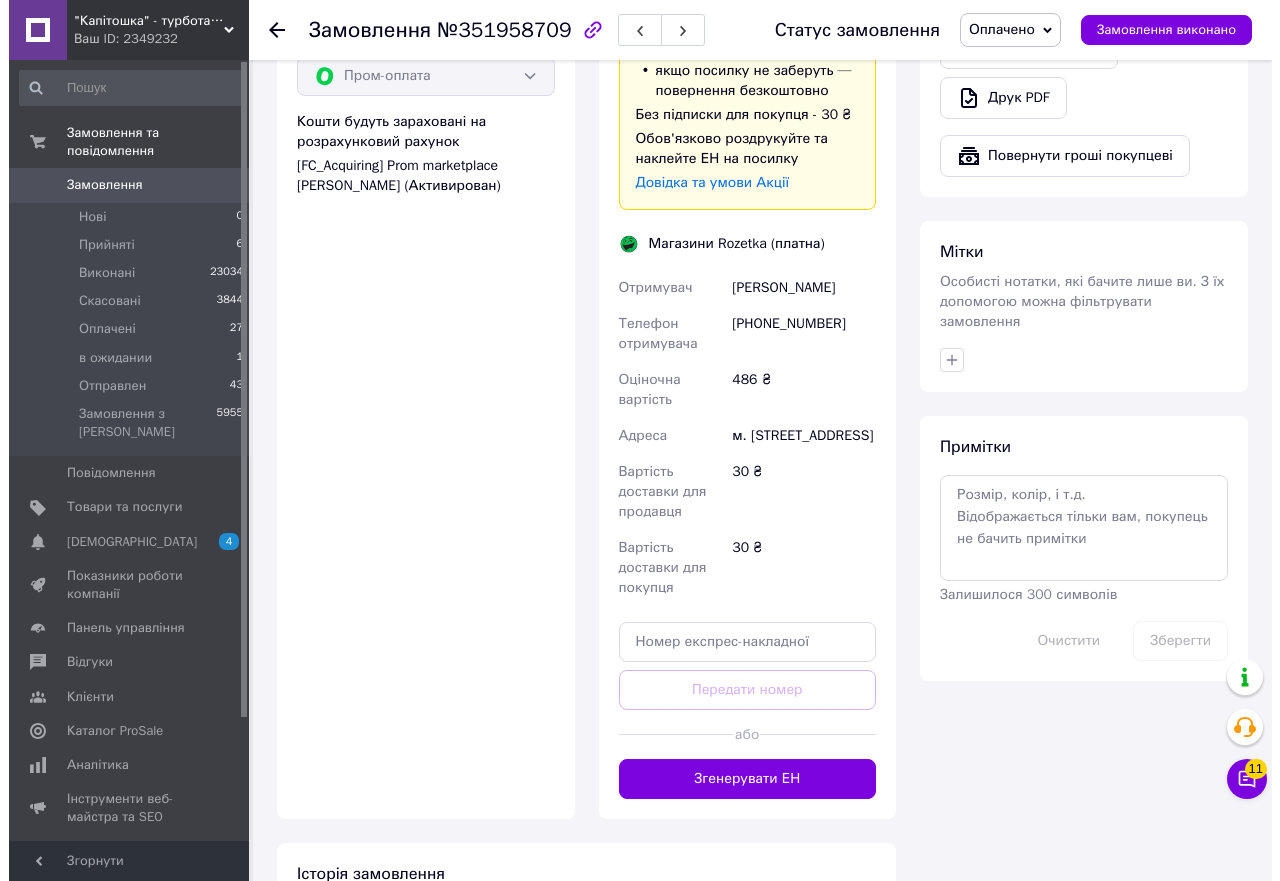 scroll, scrollTop: 1000, scrollLeft: 0, axis: vertical 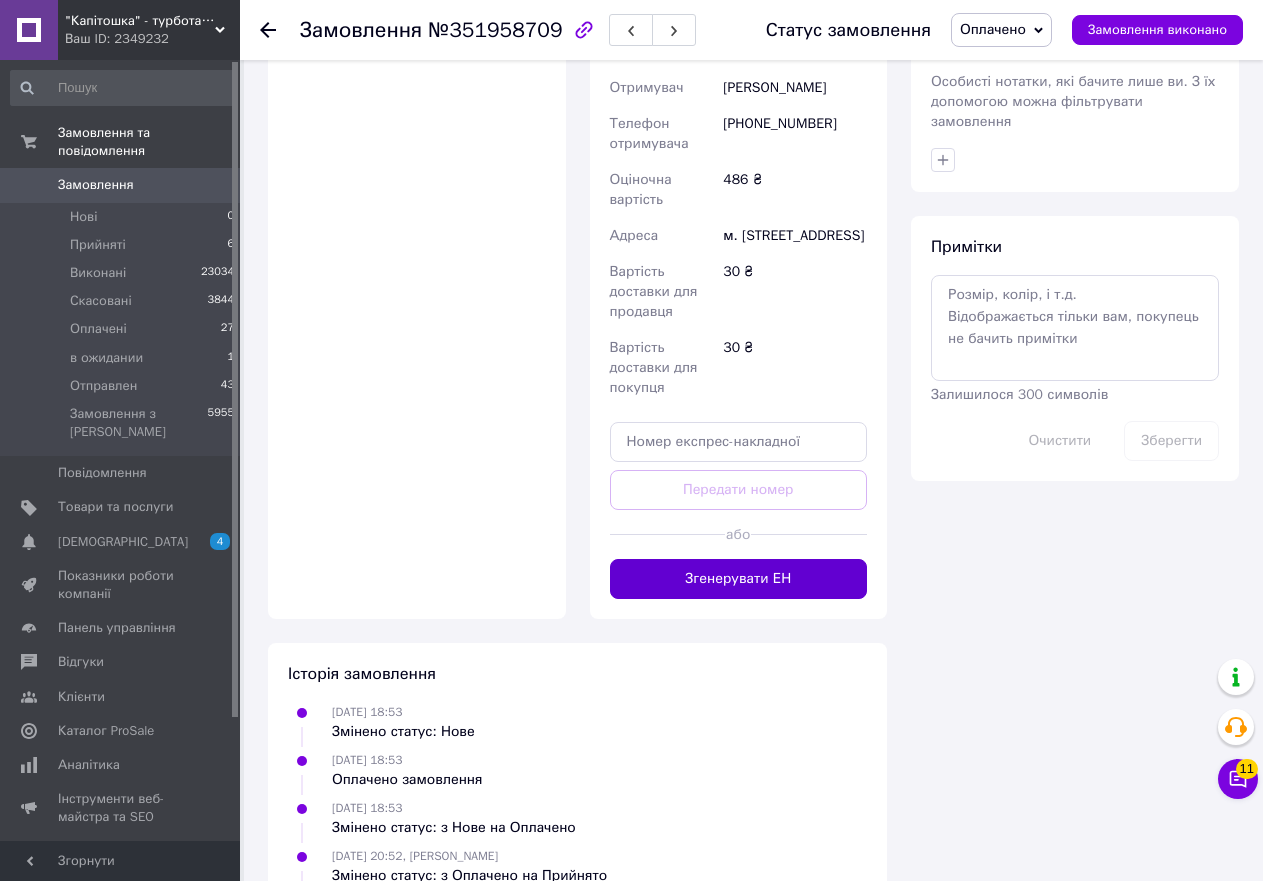 click on "Згенерувати ЕН" at bounding box center (739, 579) 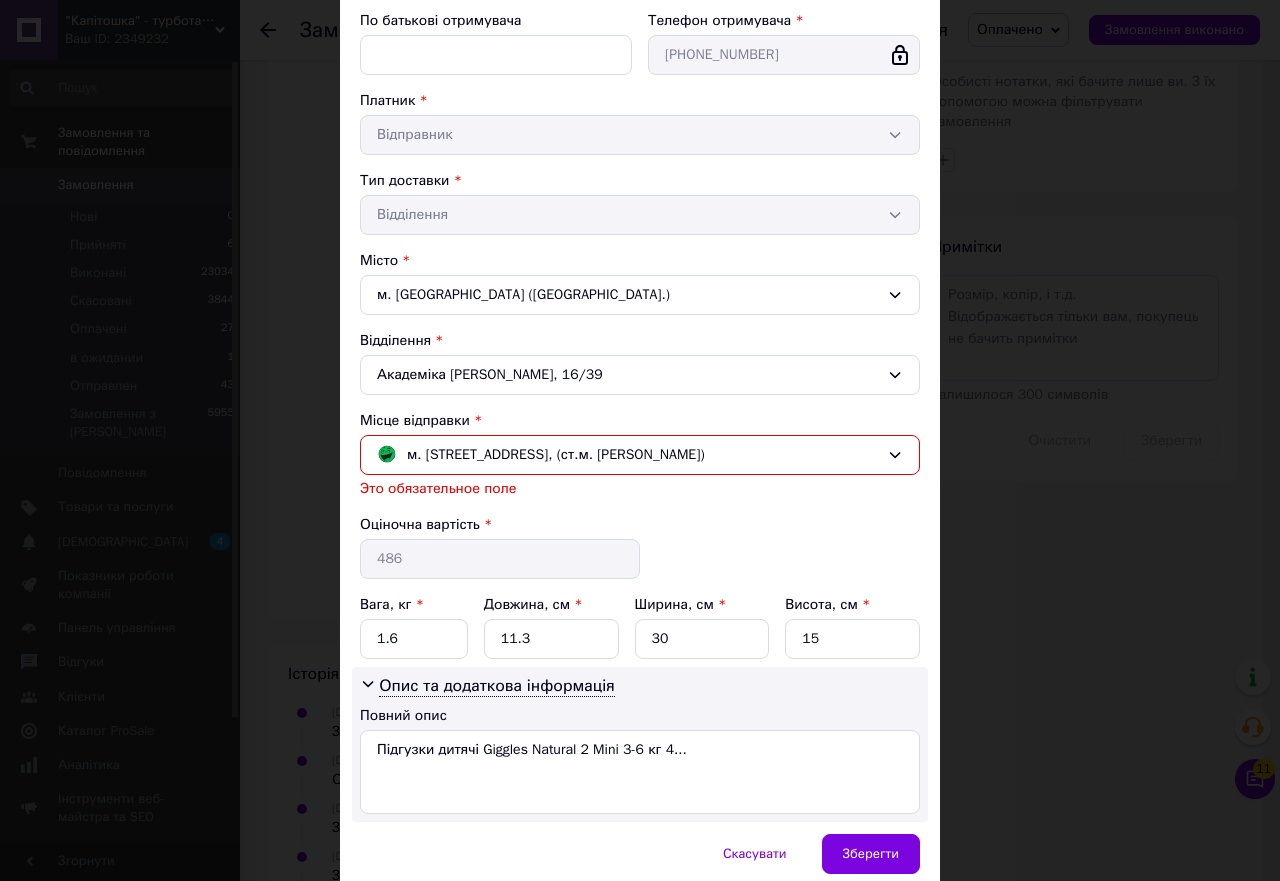 scroll, scrollTop: 383, scrollLeft: 0, axis: vertical 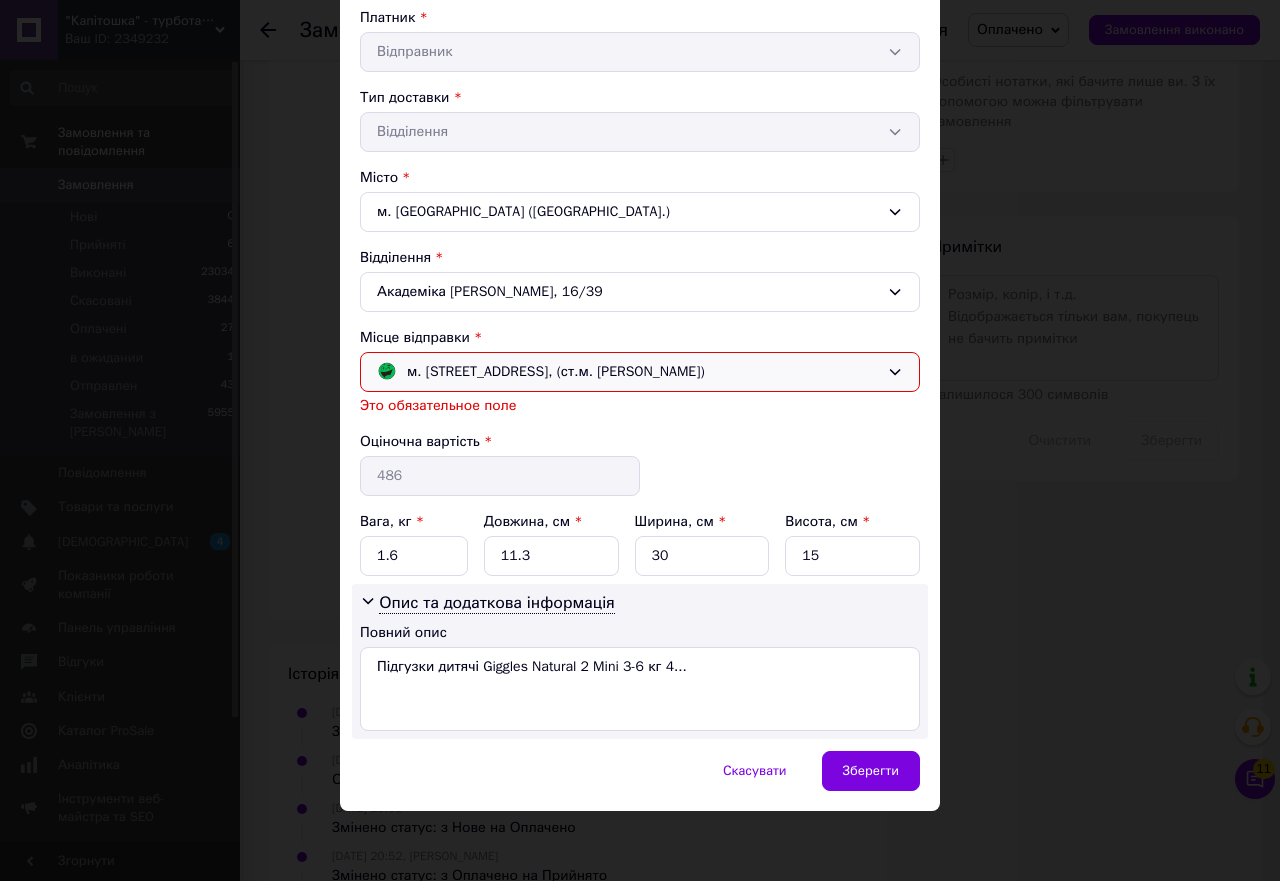 click 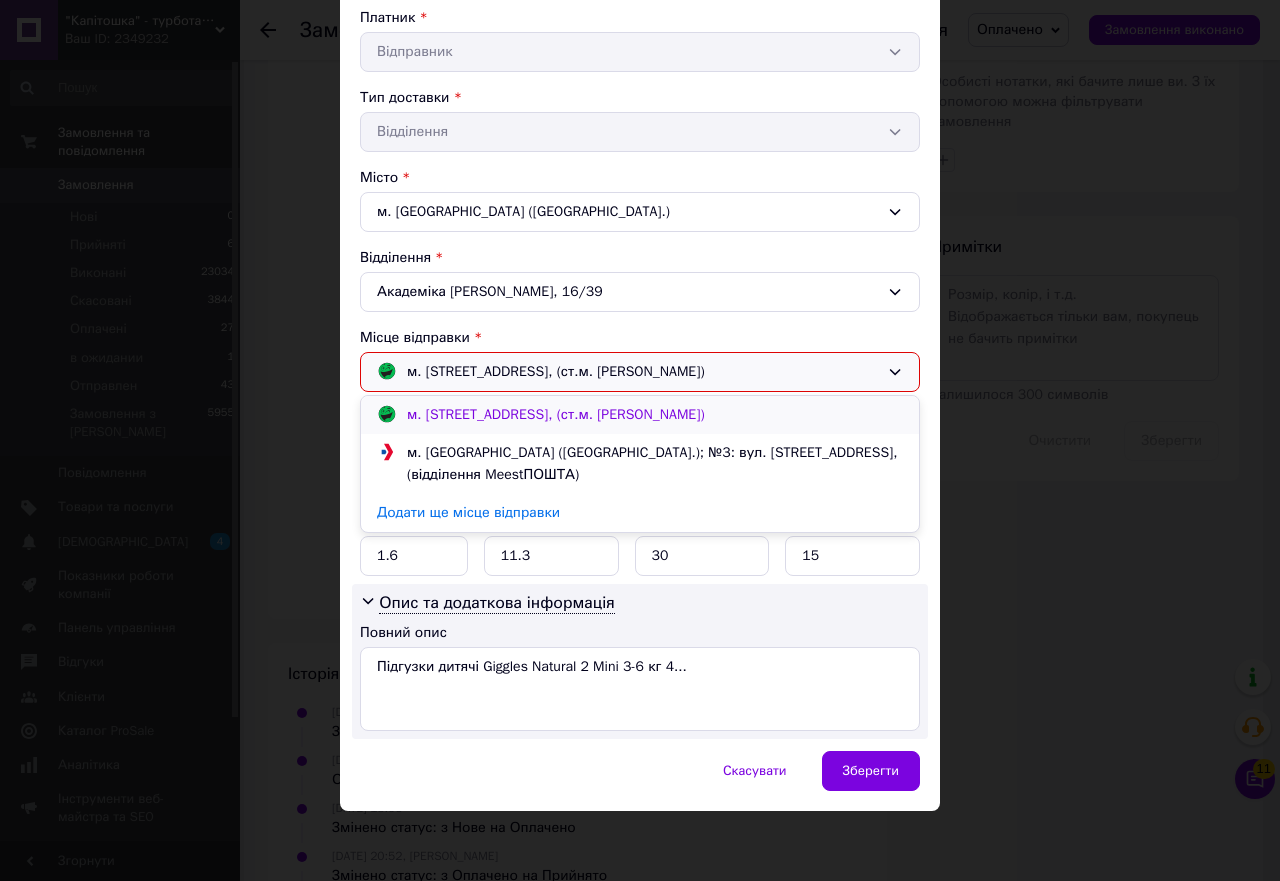 click on "м. Київ (Київська обл.); Кіото вул., 25, (ст.м. Лісова)" at bounding box center (640, 415) 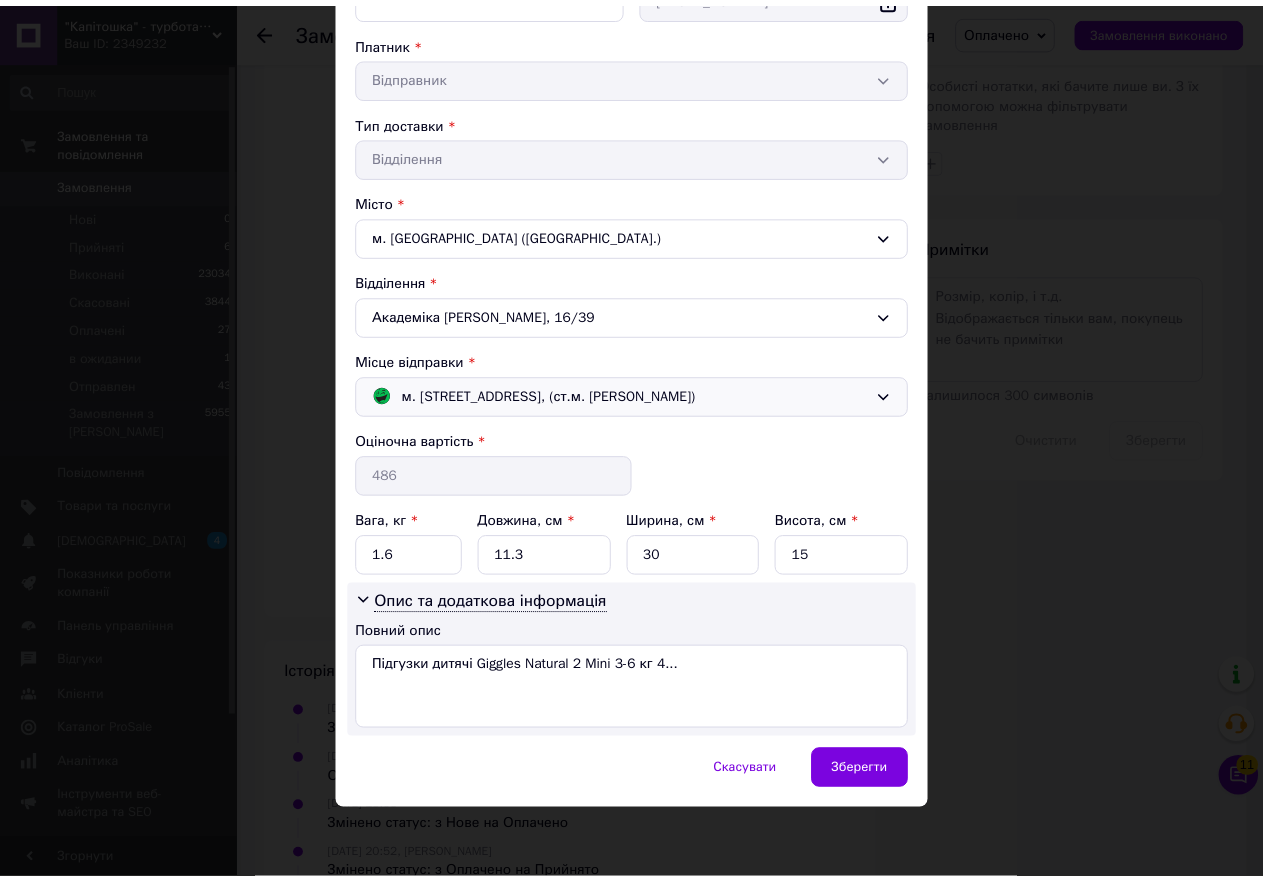 scroll, scrollTop: 359, scrollLeft: 0, axis: vertical 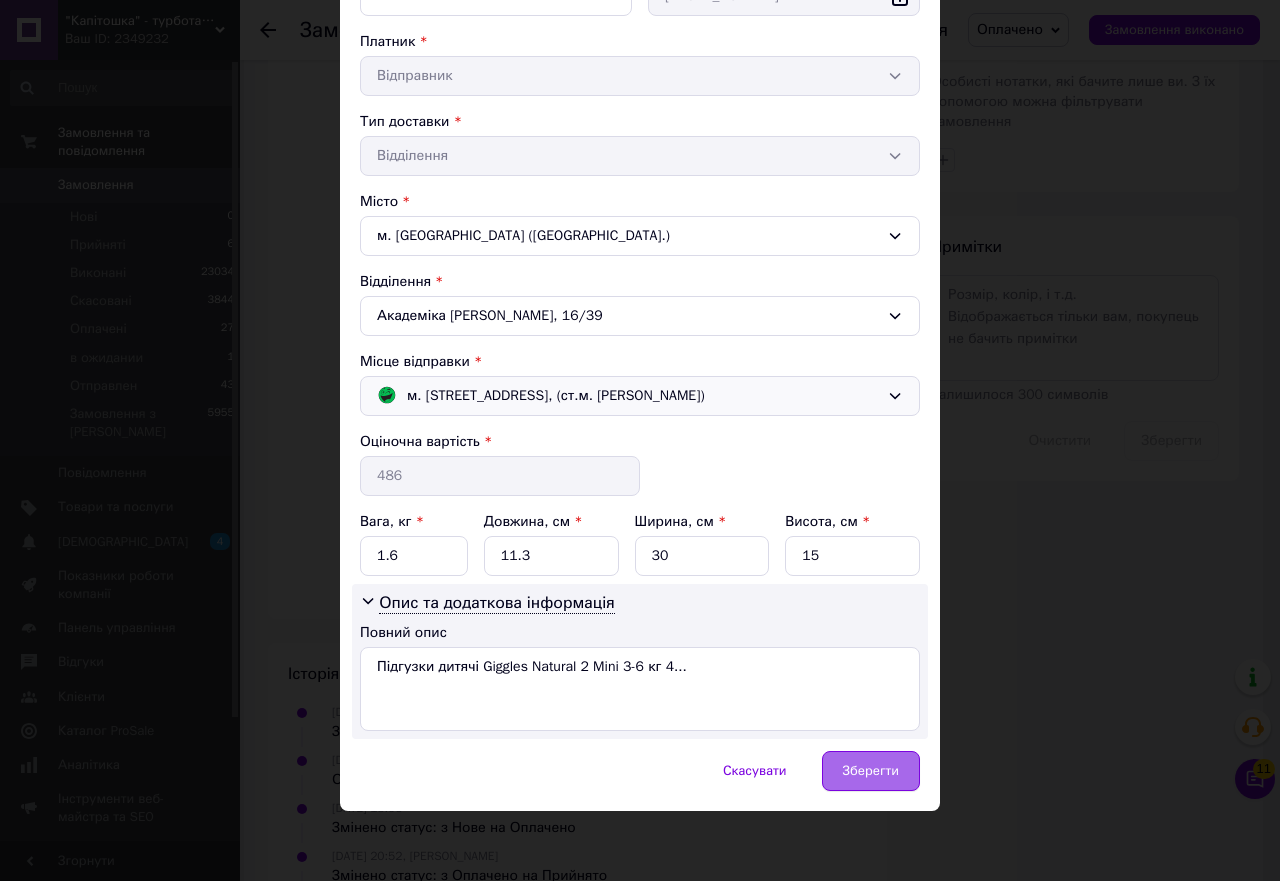 click on "Зберегти" at bounding box center [871, 771] 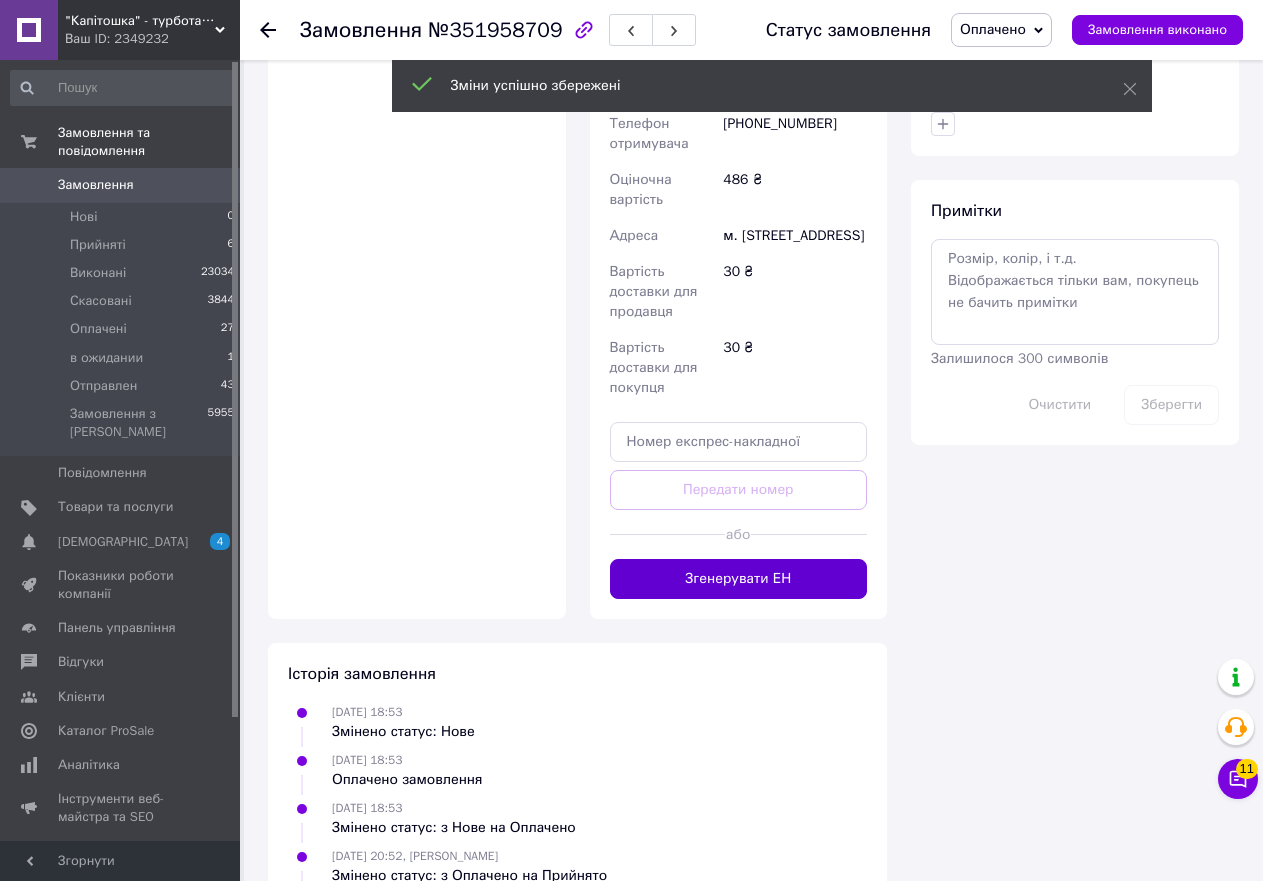 click on "Згенерувати ЕН" at bounding box center (739, 579) 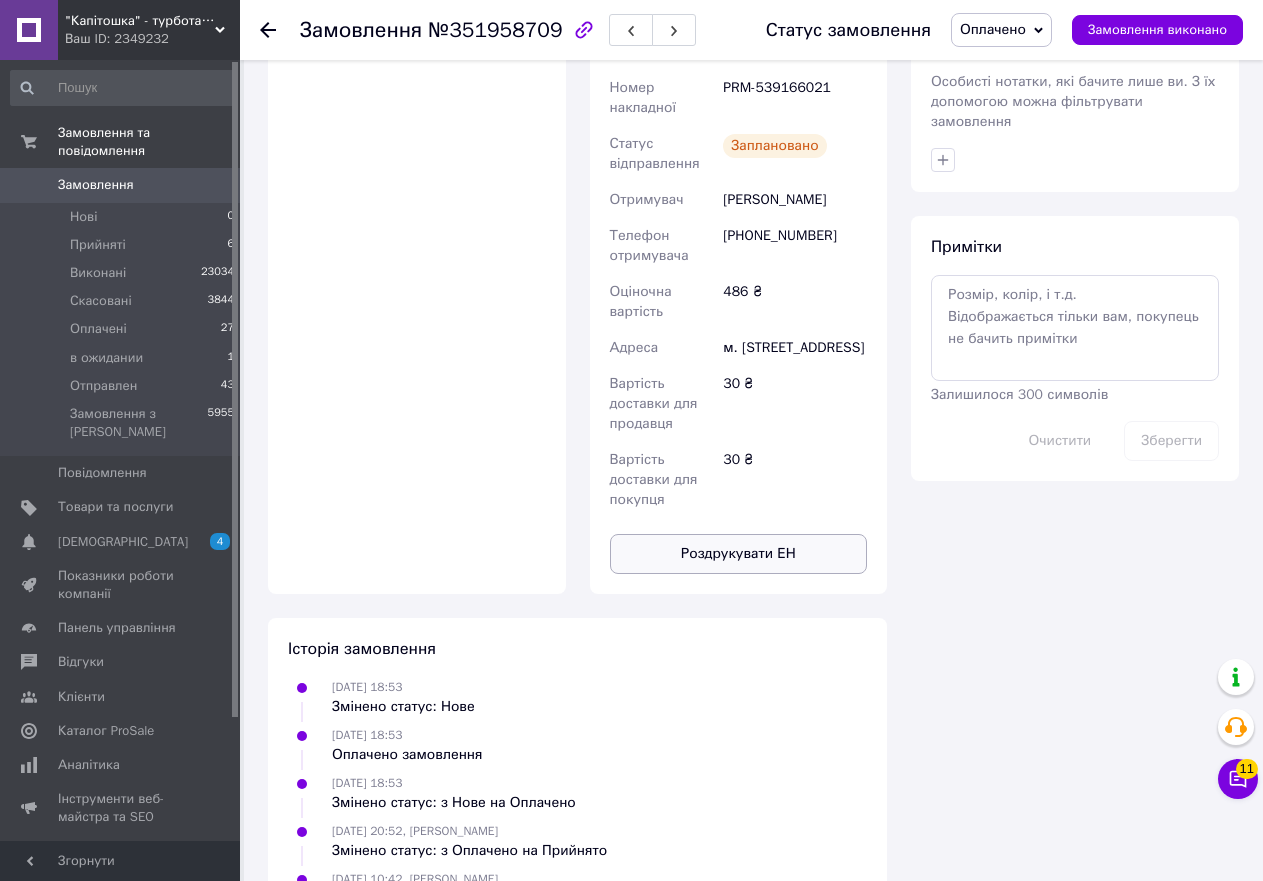 click on "Роздрукувати ЕН" at bounding box center [739, 554] 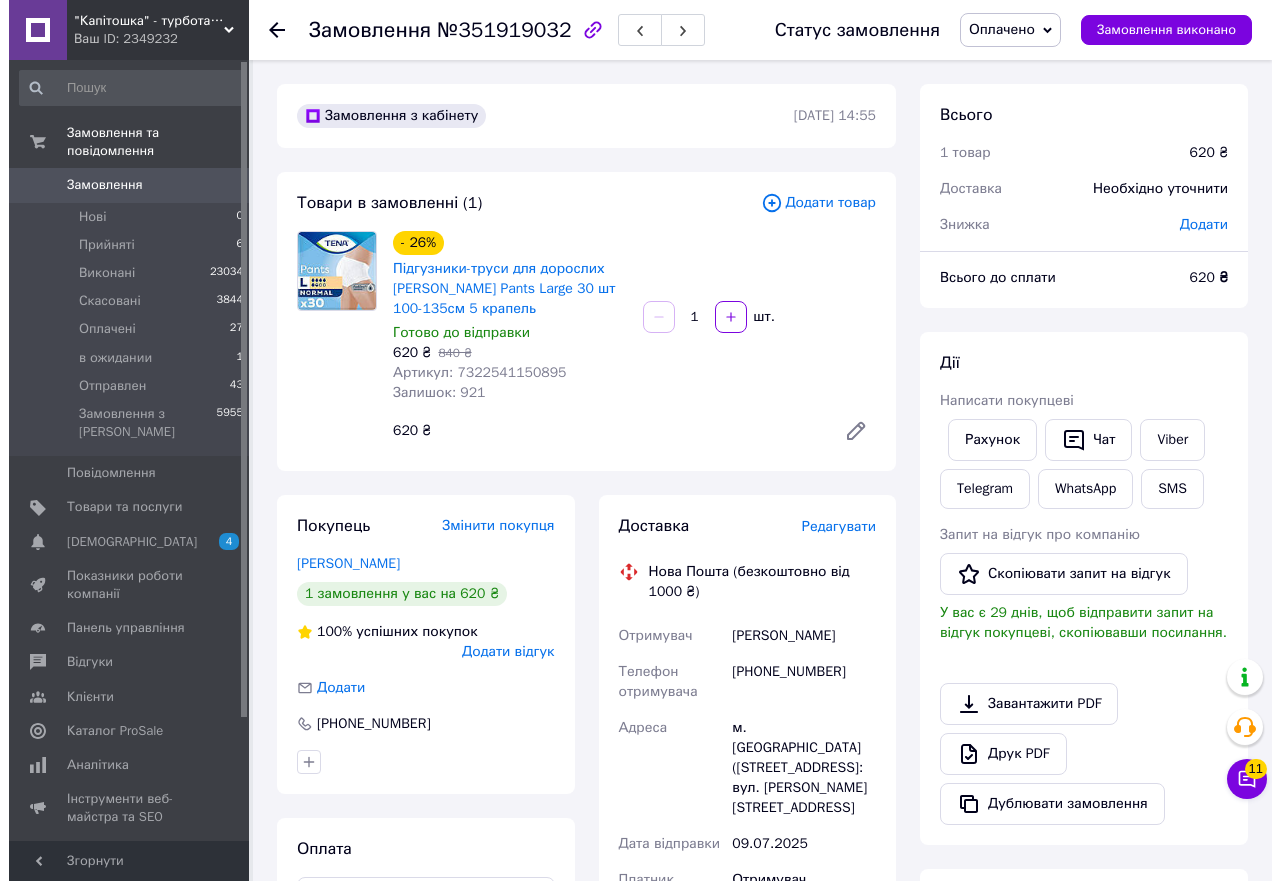 scroll, scrollTop: 500, scrollLeft: 0, axis: vertical 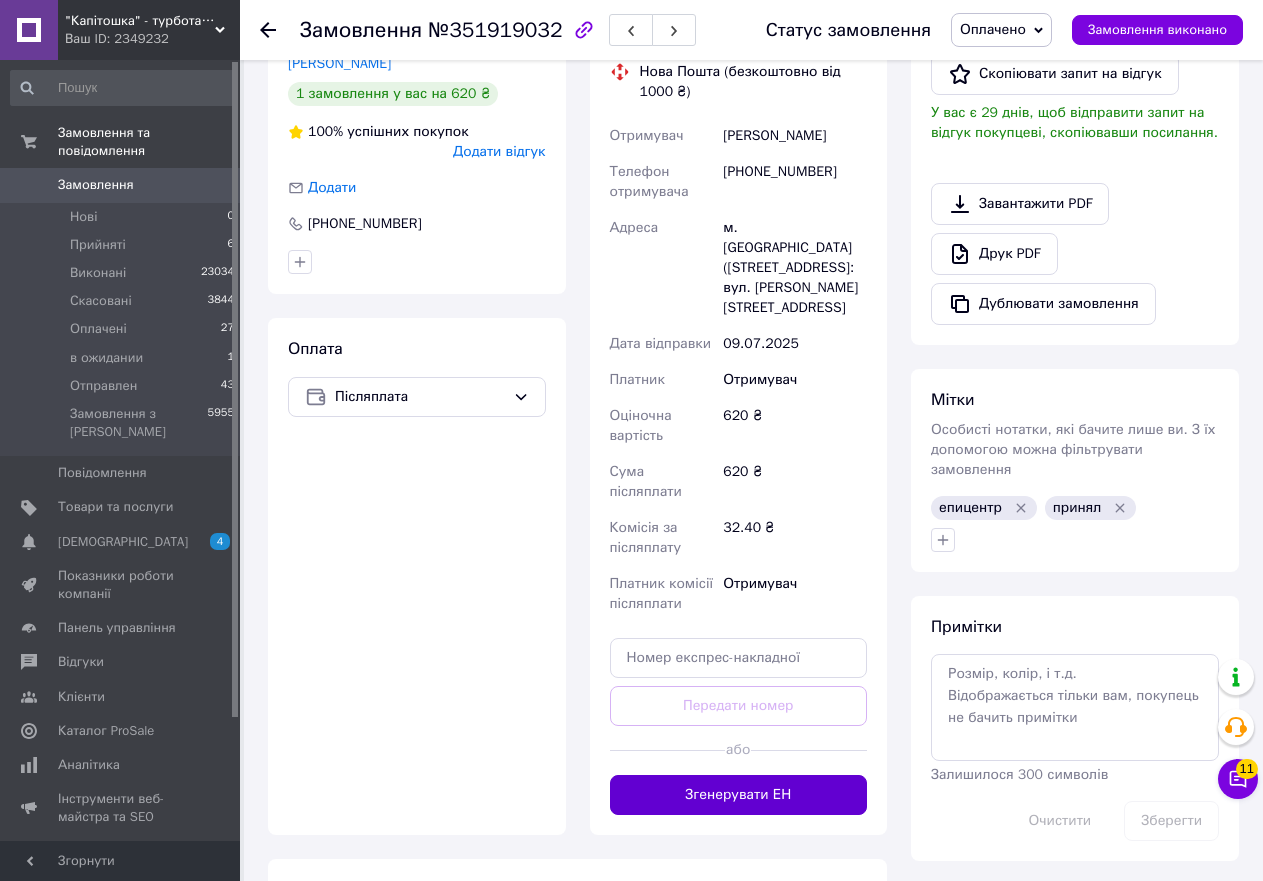 click on "Згенерувати ЕН" at bounding box center [739, 795] 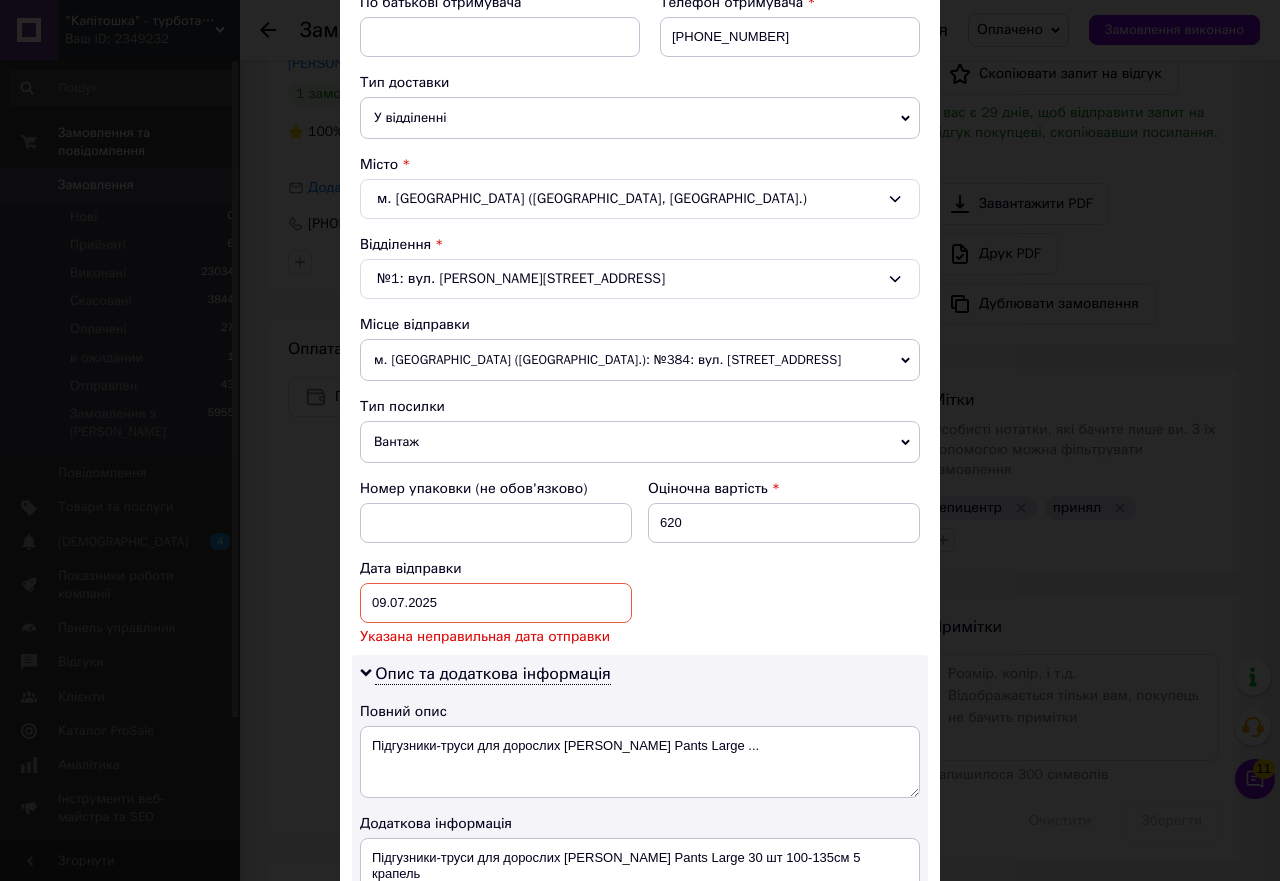 scroll, scrollTop: 500, scrollLeft: 0, axis: vertical 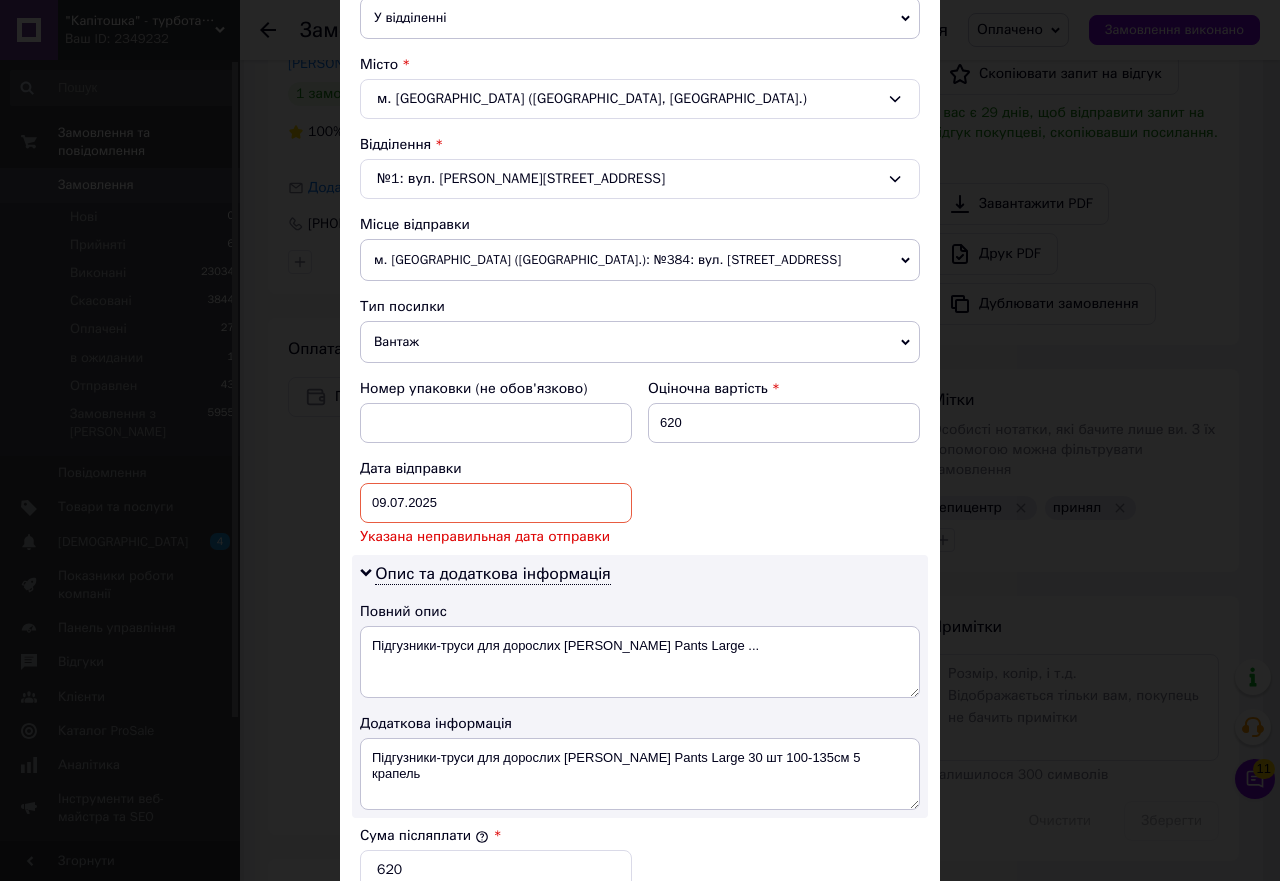 click on "09.07.2025 < 2025 > < Июль > Пн Вт Ср Чт Пт Сб Вс 30 1 2 3 4 5 6 7 8 9 10 11 12 13 14 15 16 17 18 19 20 21 22 23 24 25 26 27 28 29 30 31 1 2 3 4 5 6 7 8 9 10" at bounding box center (496, 503) 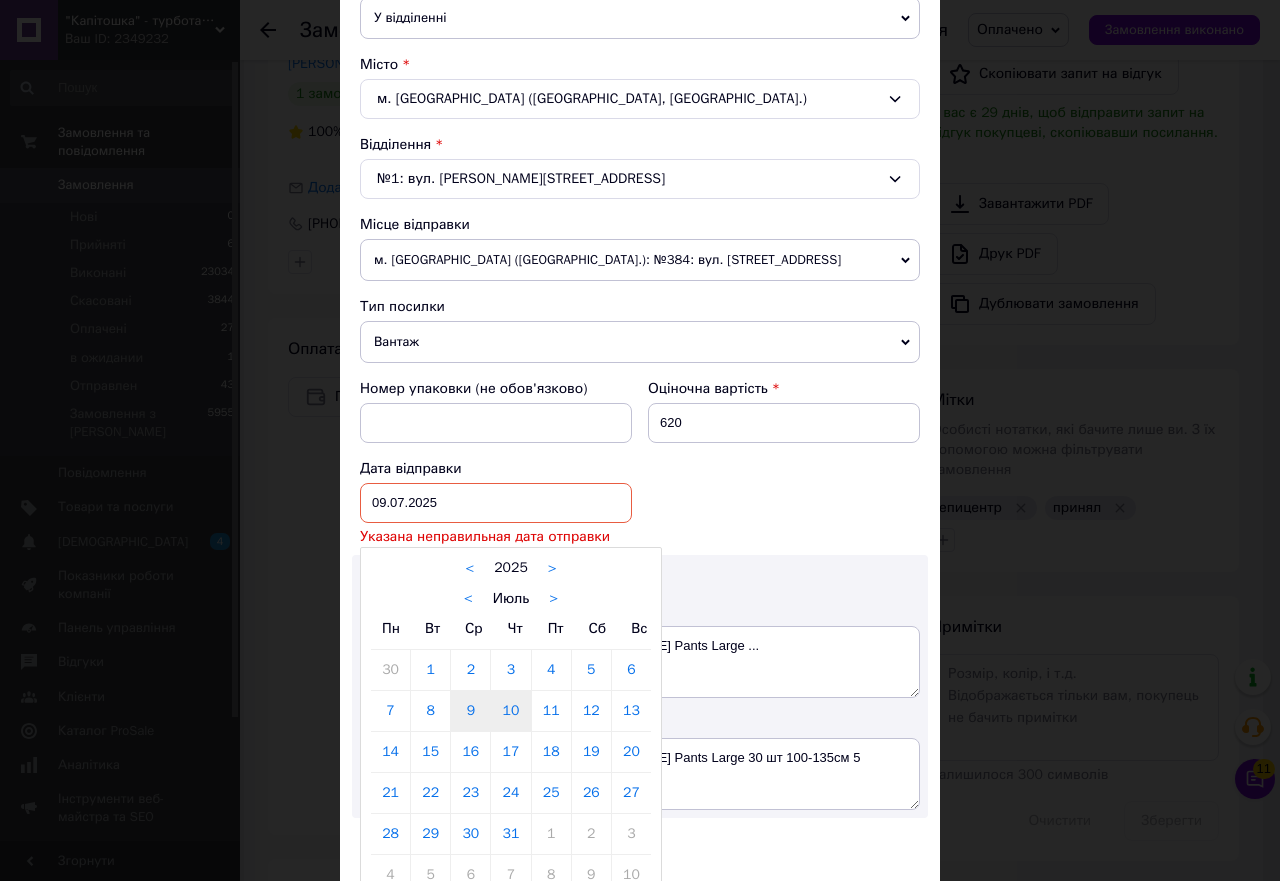 click on "10" at bounding box center [510, 711] 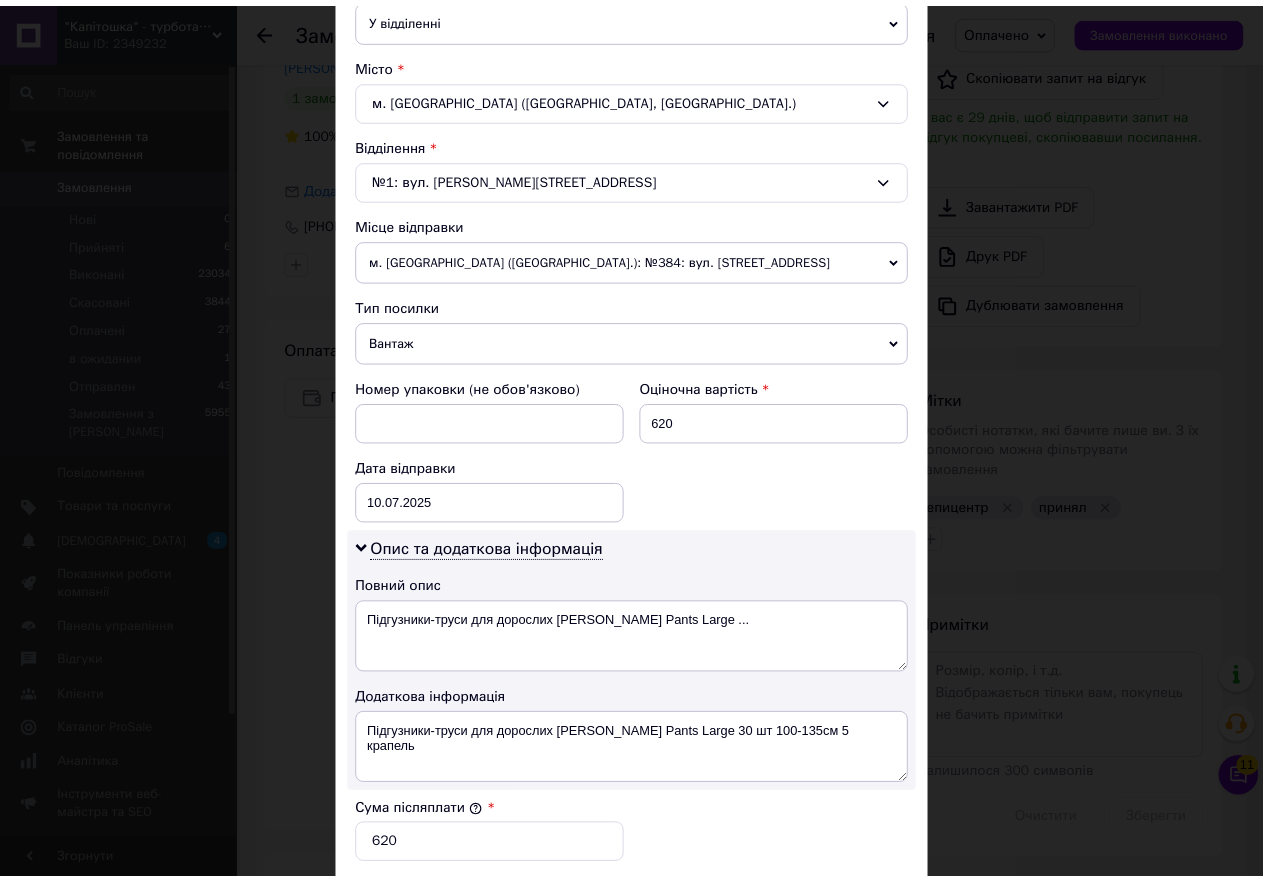scroll, scrollTop: 869, scrollLeft: 0, axis: vertical 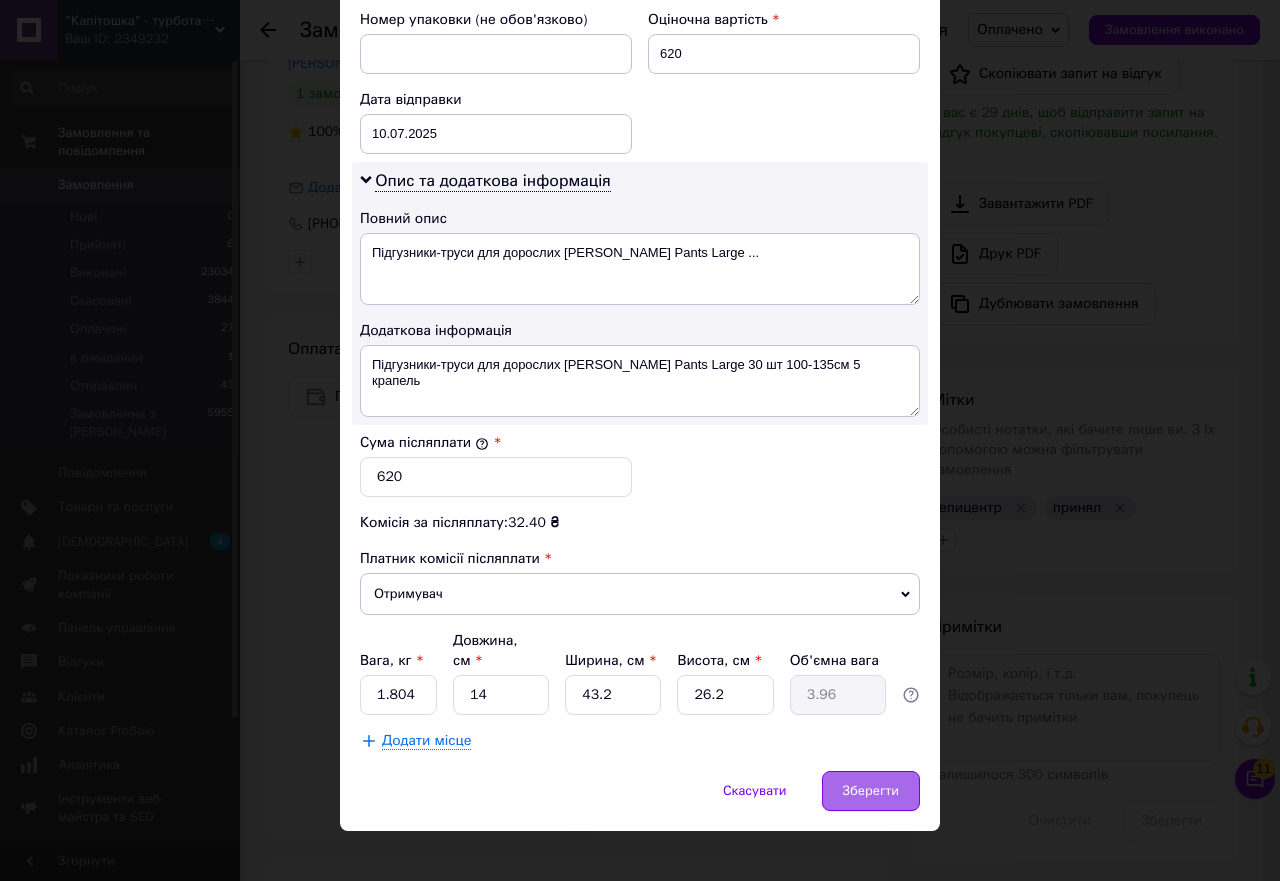 click on "Зберегти" at bounding box center [871, 791] 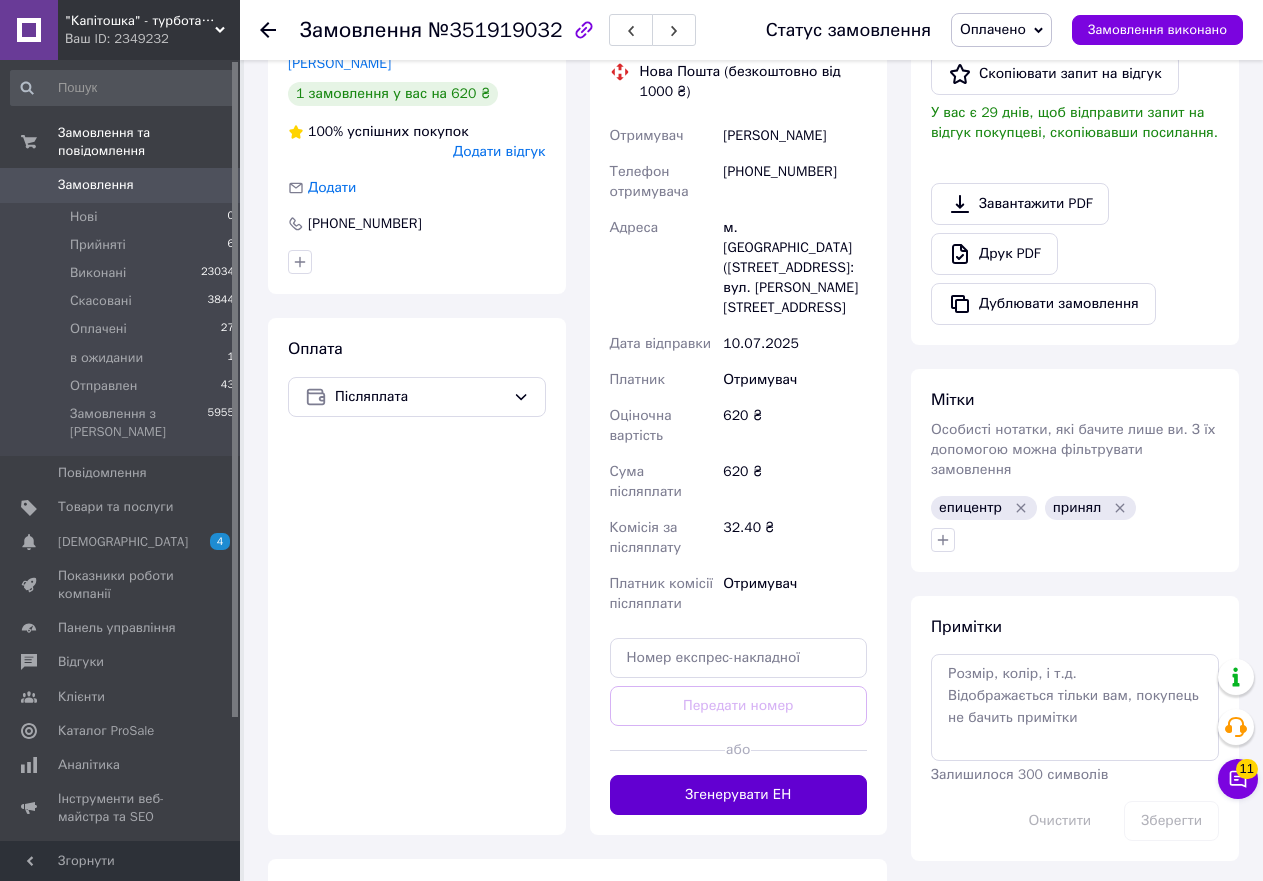 click on "Згенерувати ЕН" at bounding box center (739, 795) 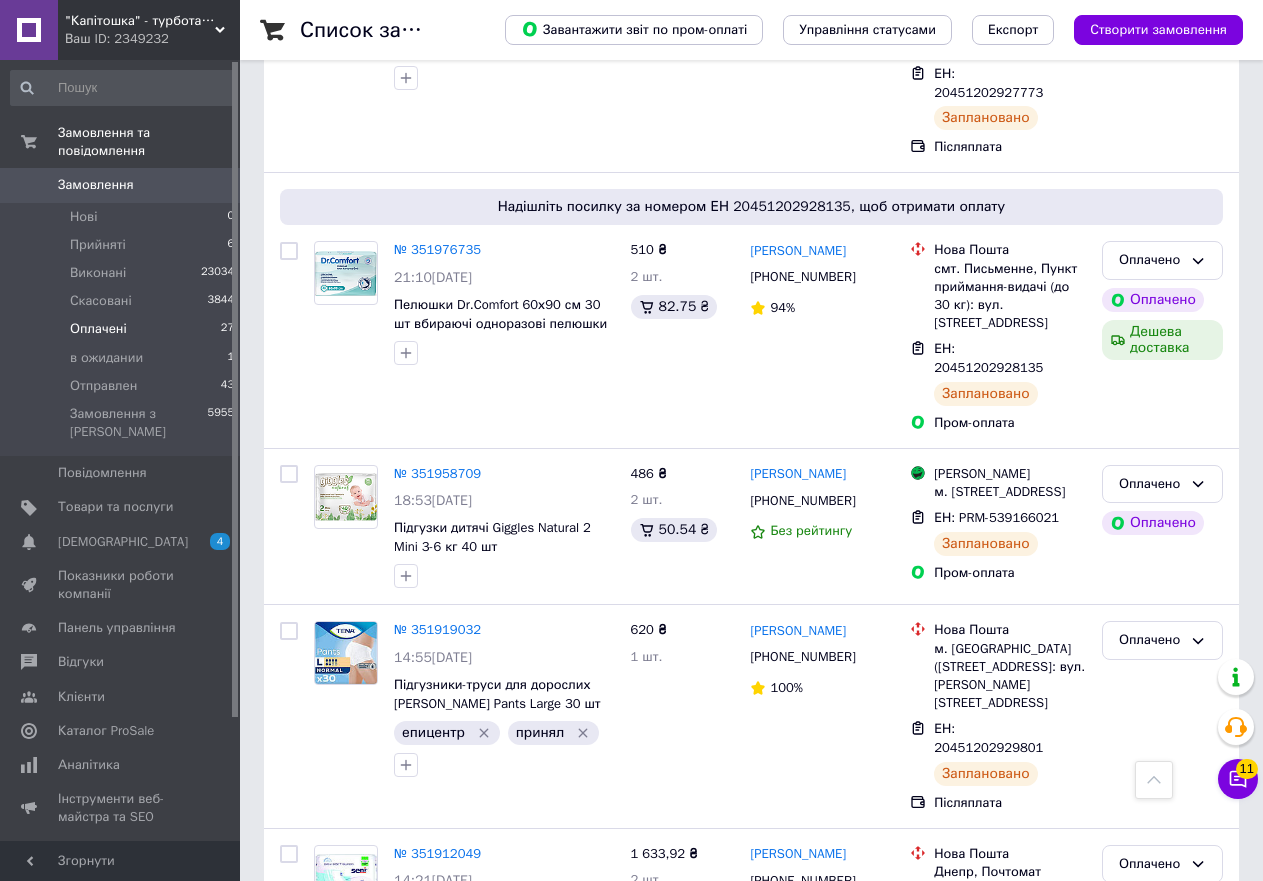 scroll, scrollTop: 2800, scrollLeft: 0, axis: vertical 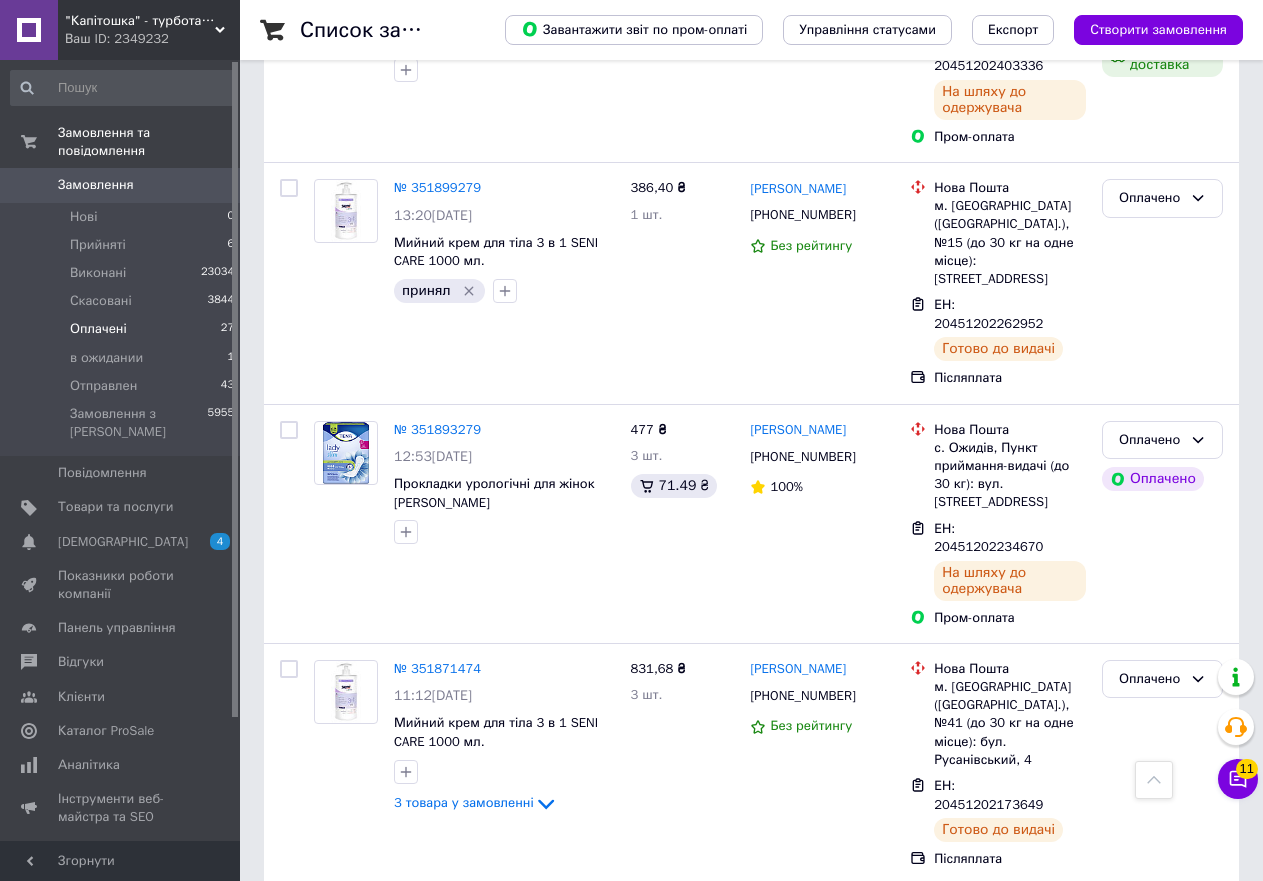 click on "2" at bounding box center (327, 1394) 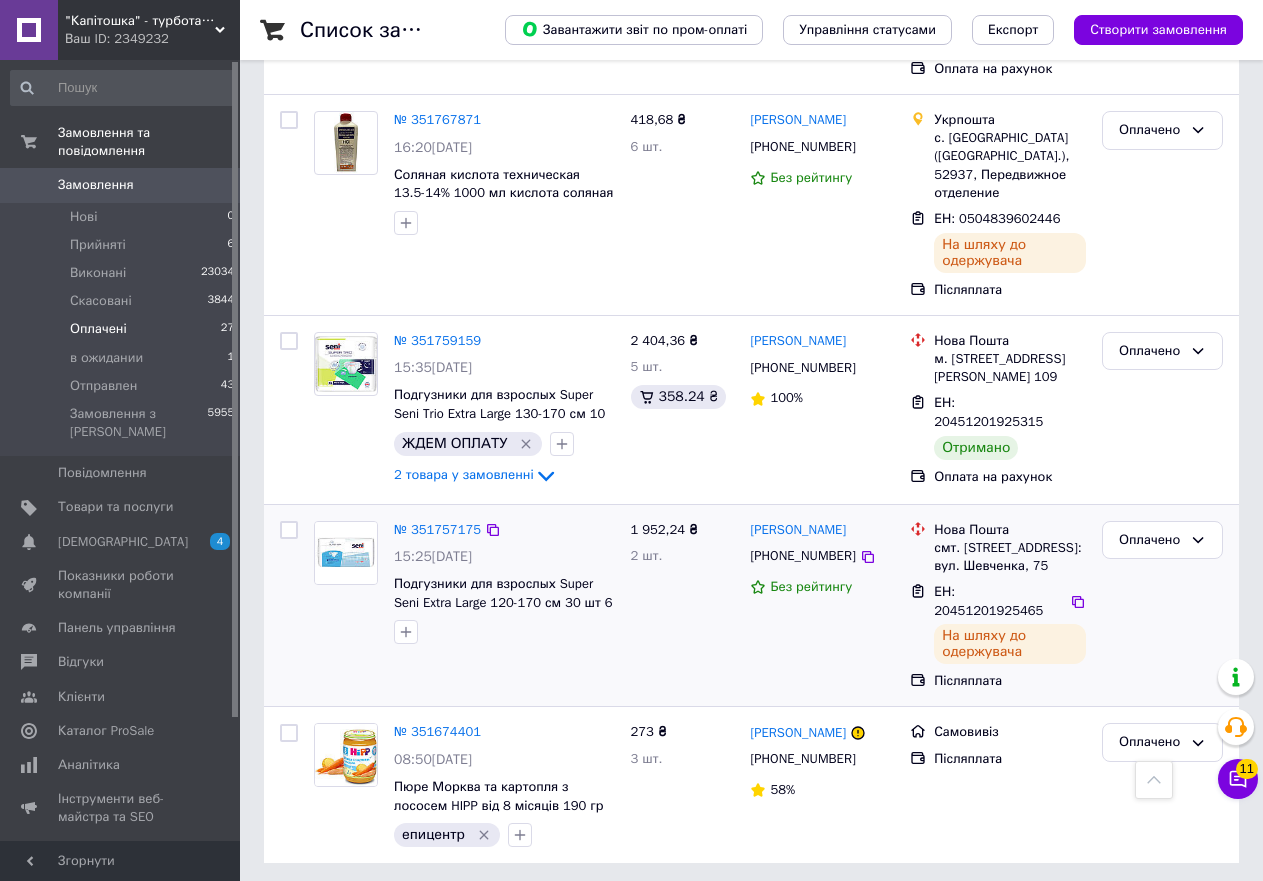 scroll, scrollTop: 852, scrollLeft: 0, axis: vertical 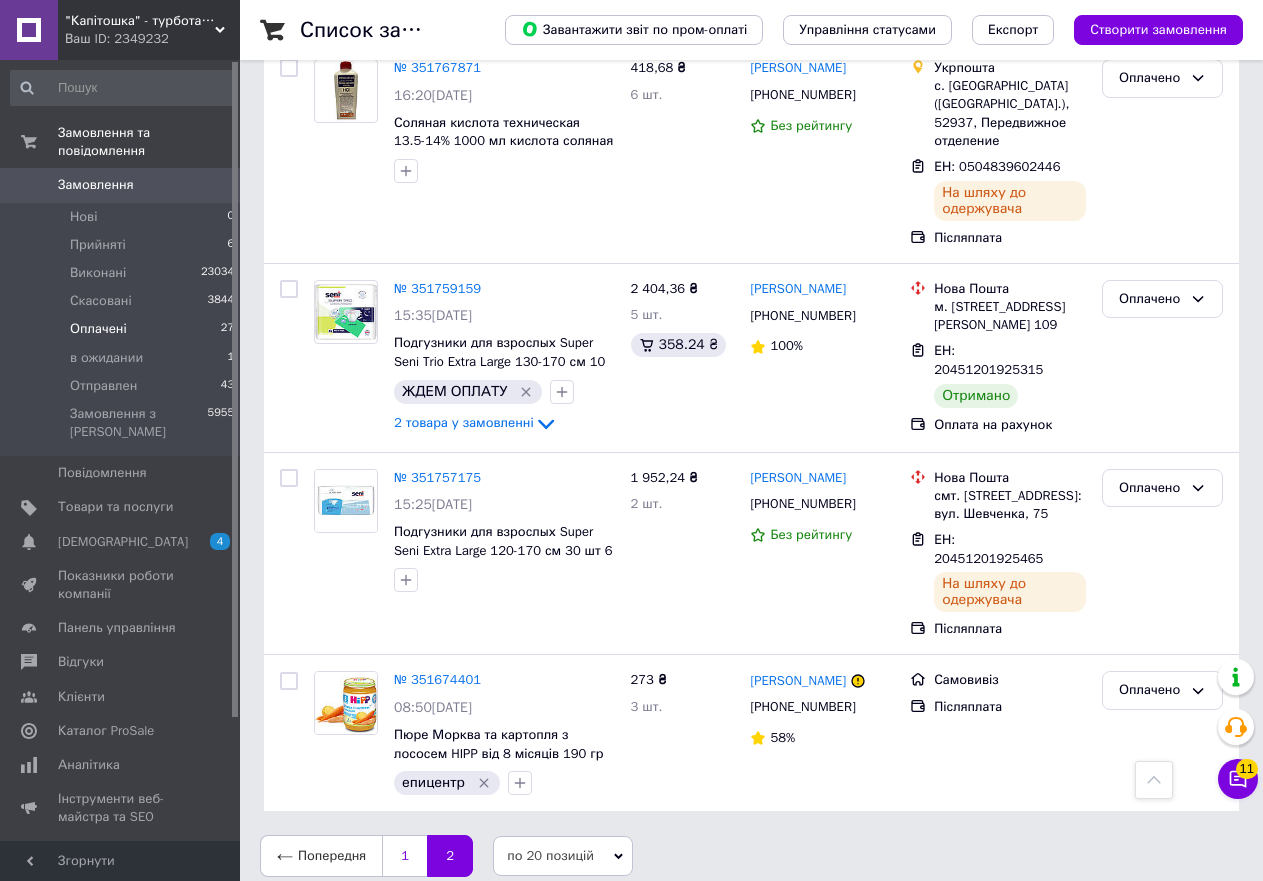 click on "1" at bounding box center [404, 856] 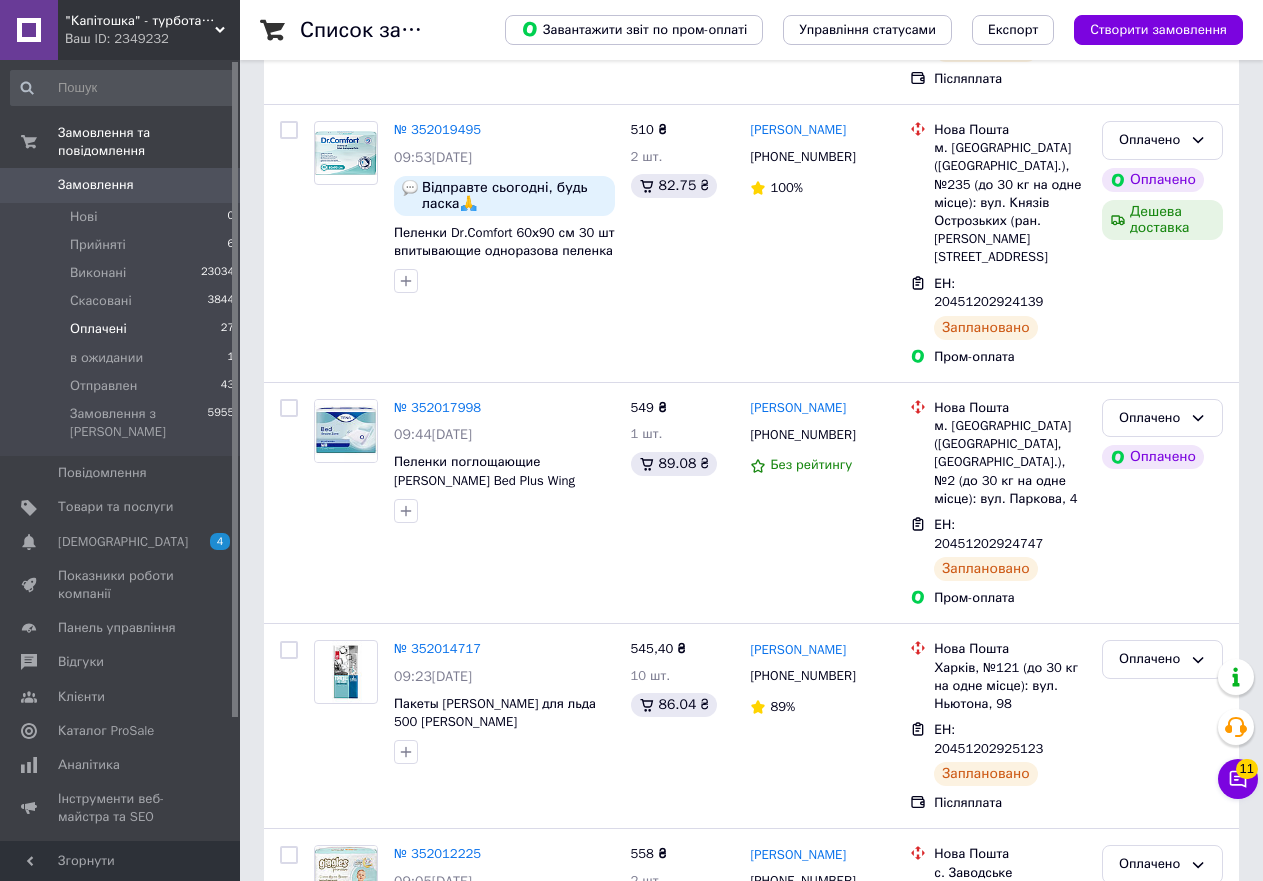 scroll, scrollTop: 0, scrollLeft: 0, axis: both 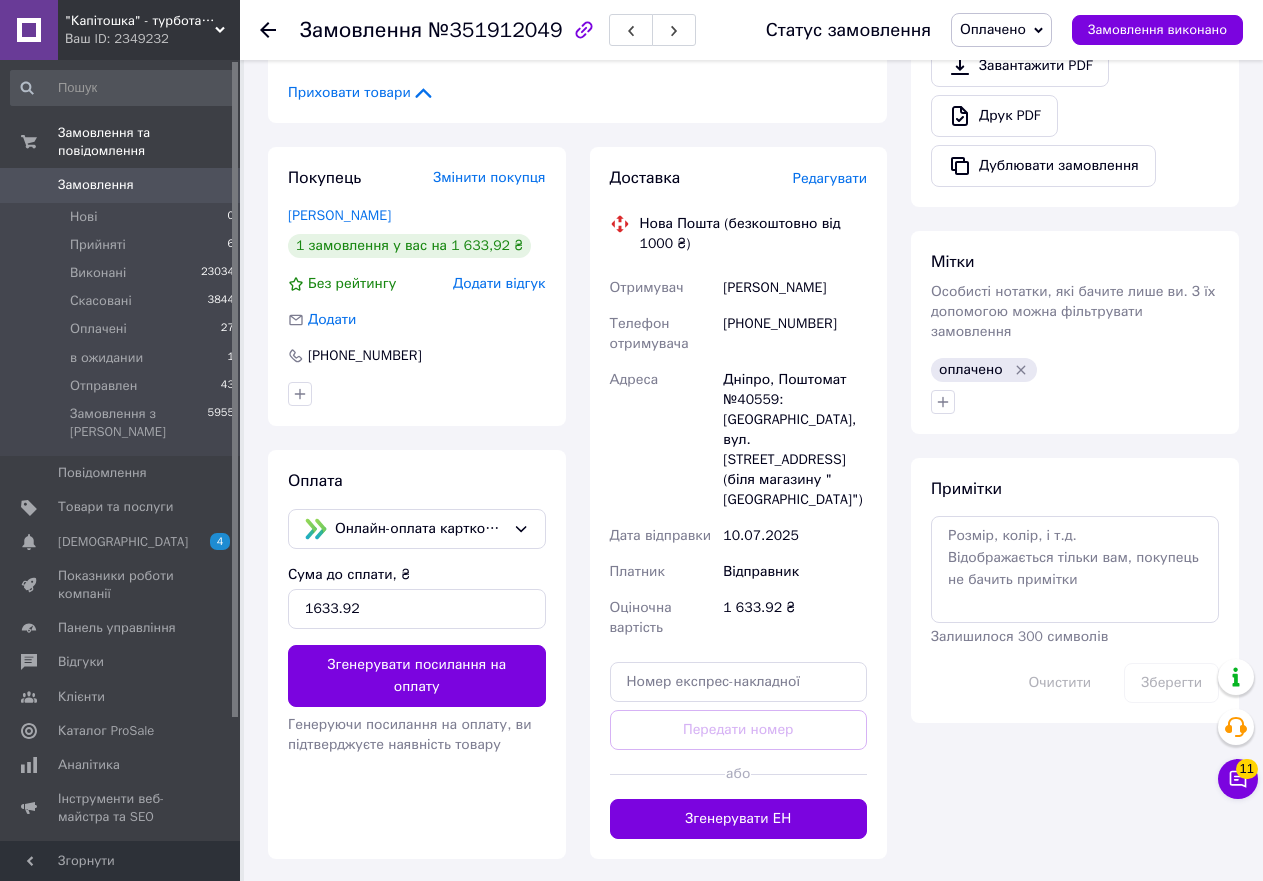 click on "Редагувати" at bounding box center (830, 178) 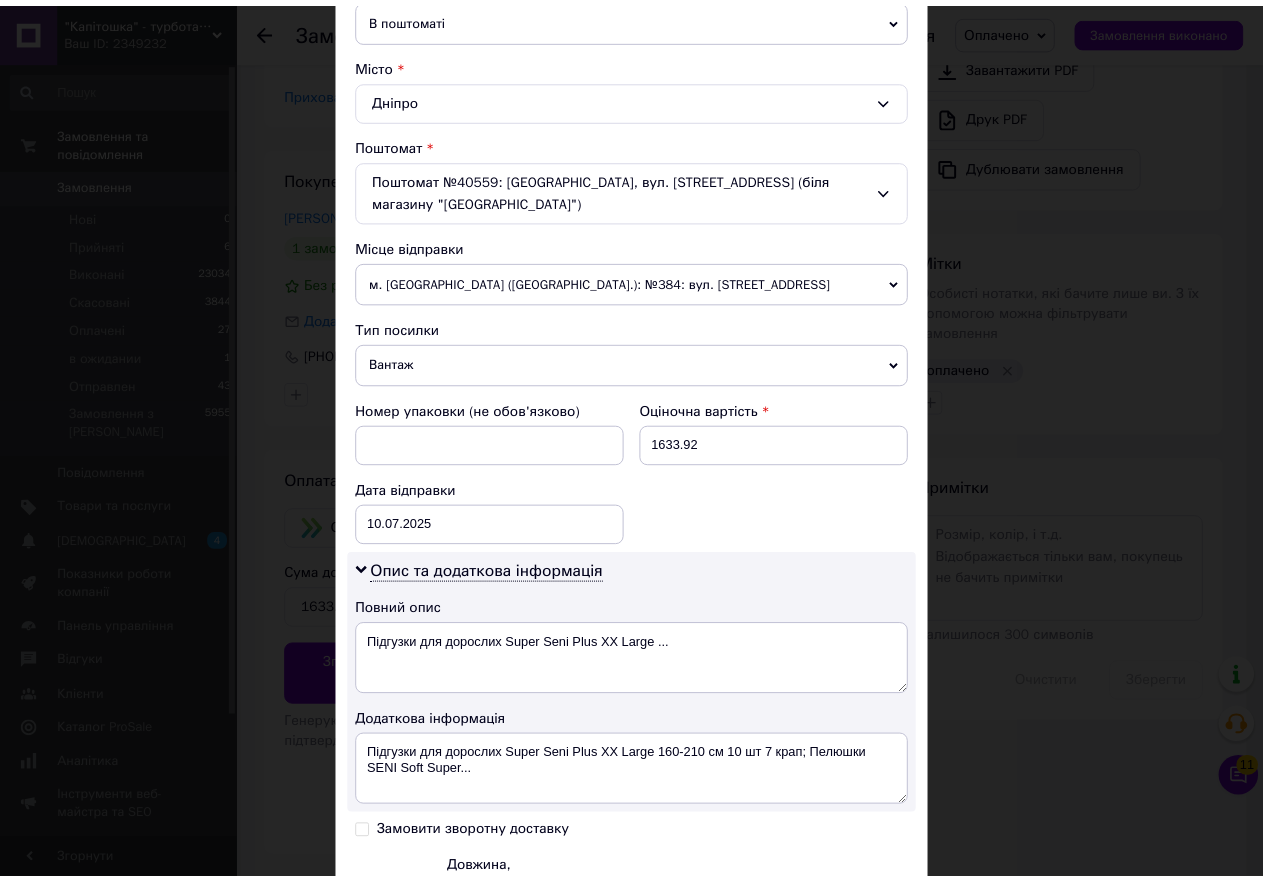 scroll, scrollTop: 729, scrollLeft: 0, axis: vertical 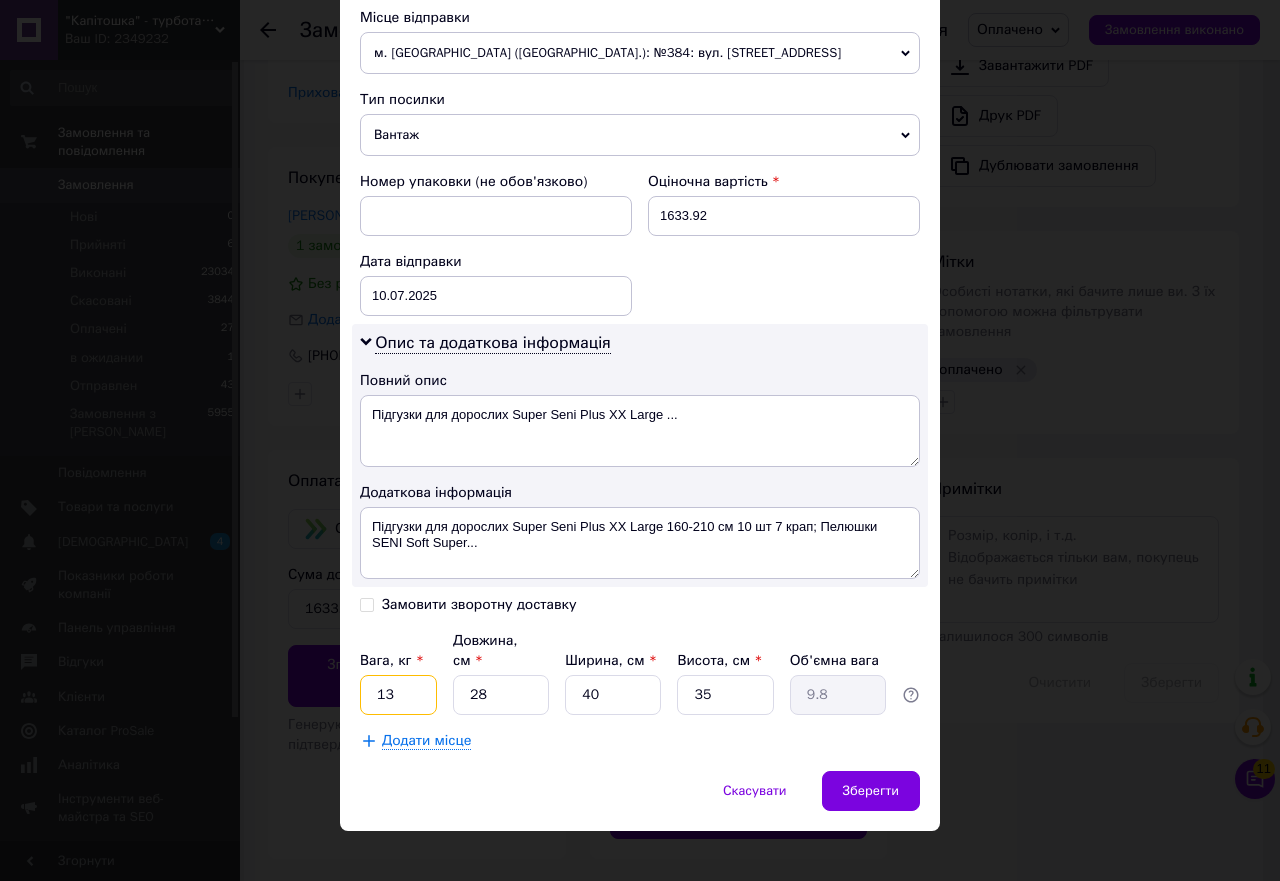 drag, startPoint x: 391, startPoint y: 680, endPoint x: 363, endPoint y: 678, distance: 28.071337 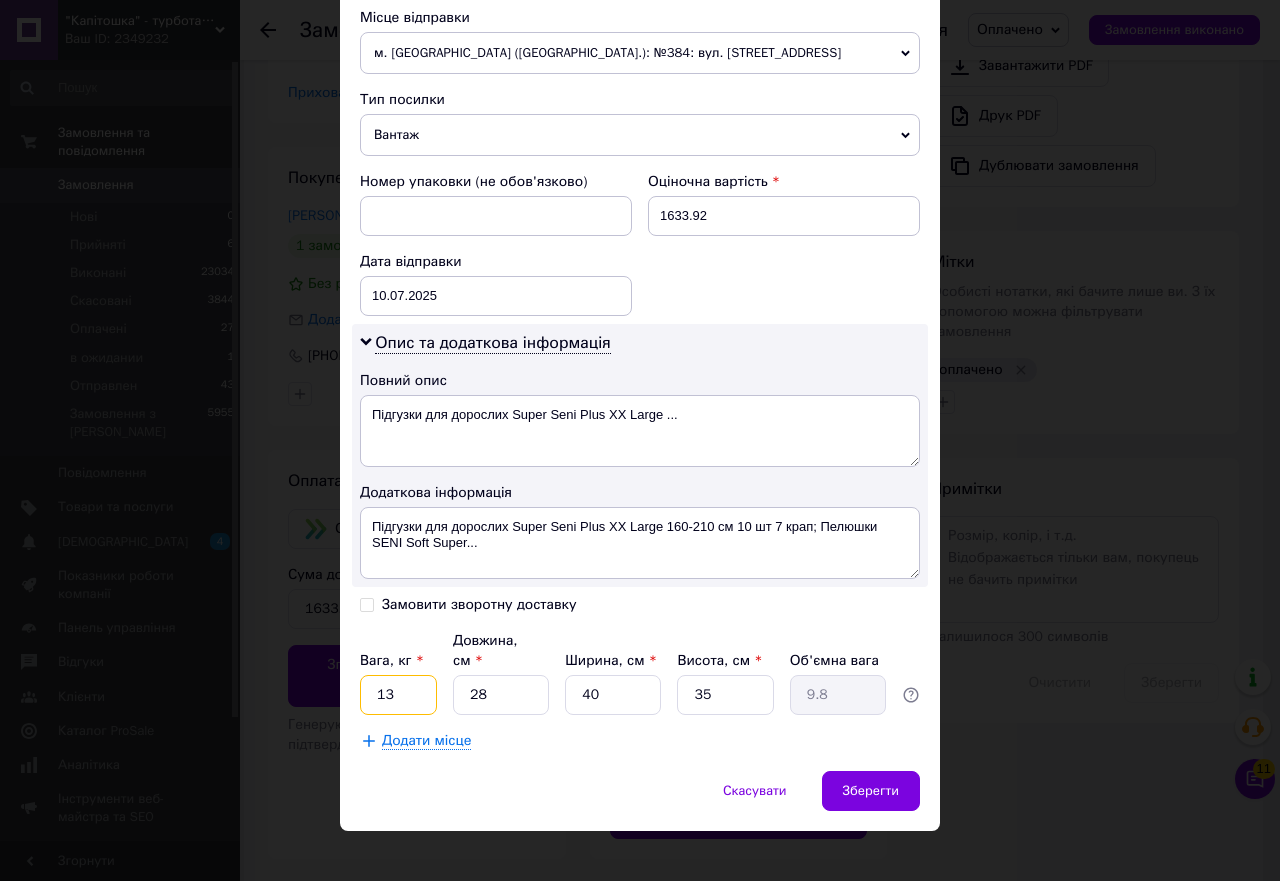 click on "13" at bounding box center [398, 695] 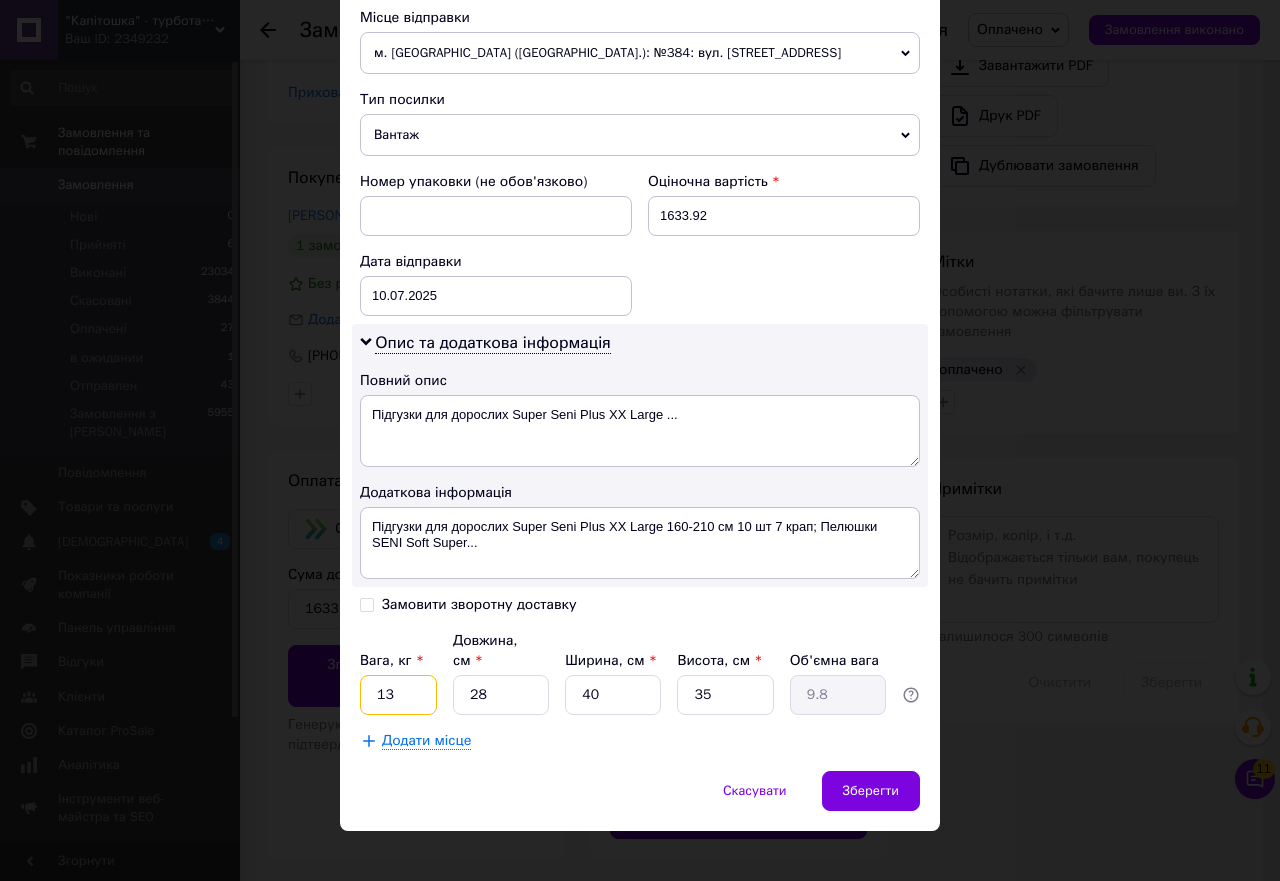 type on "2" 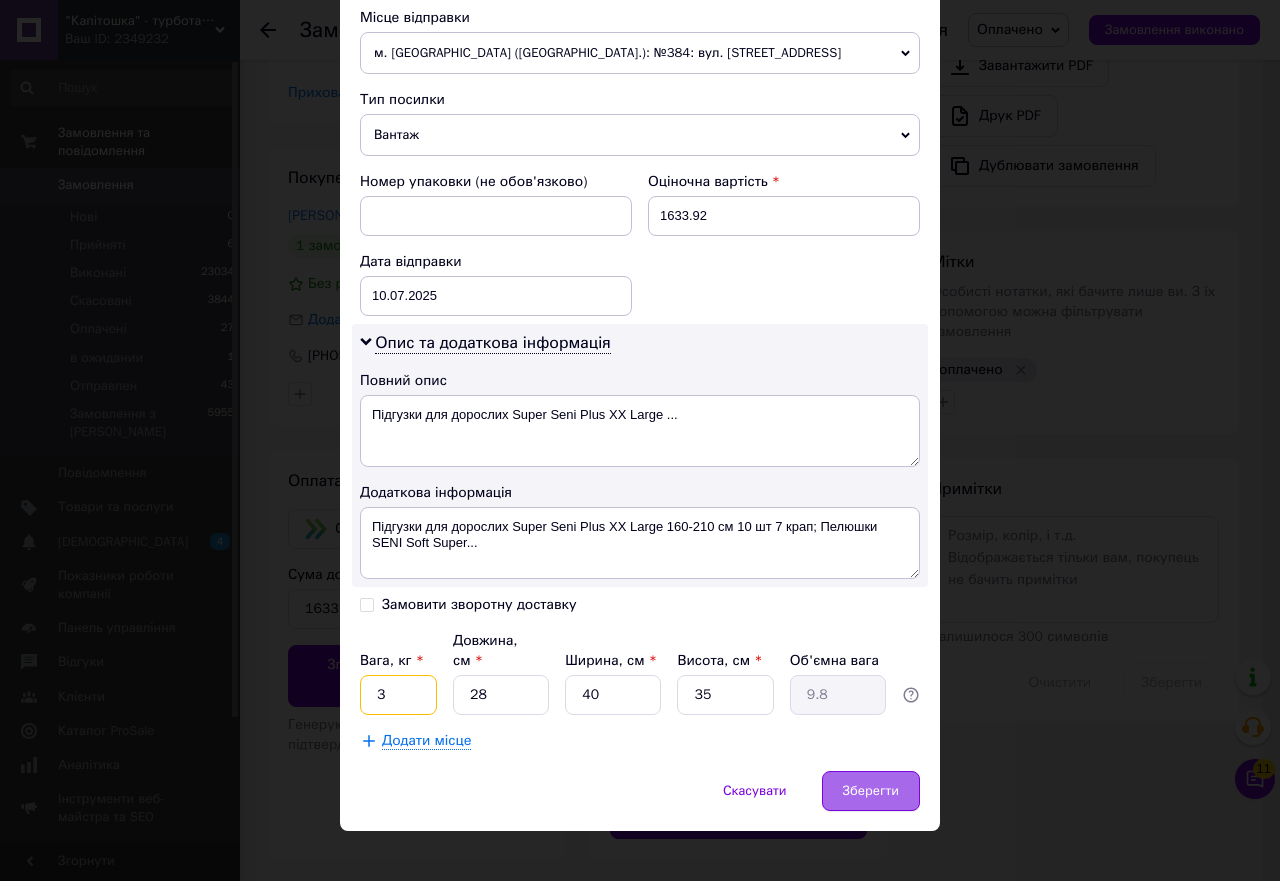 type on "3" 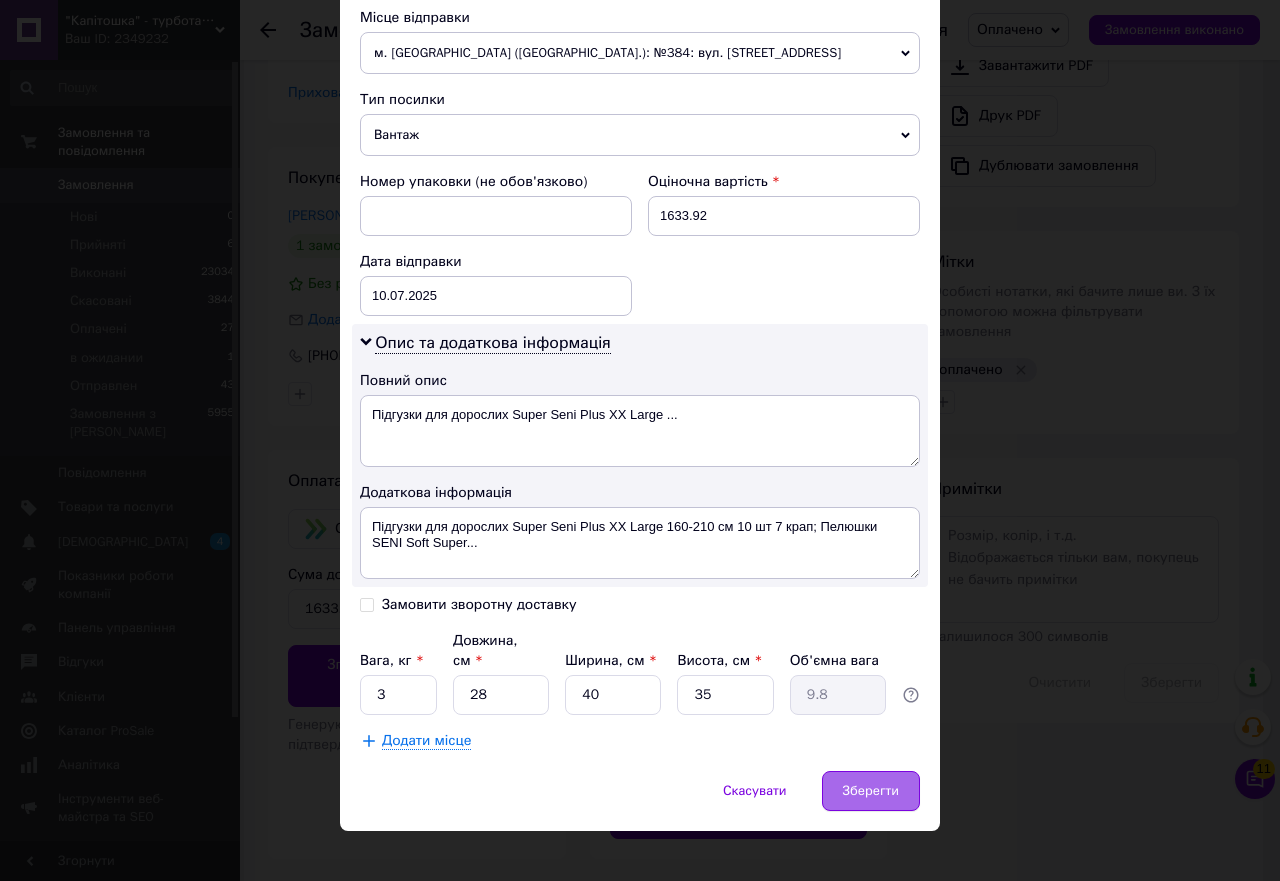 click on "Зберегти" at bounding box center (871, 791) 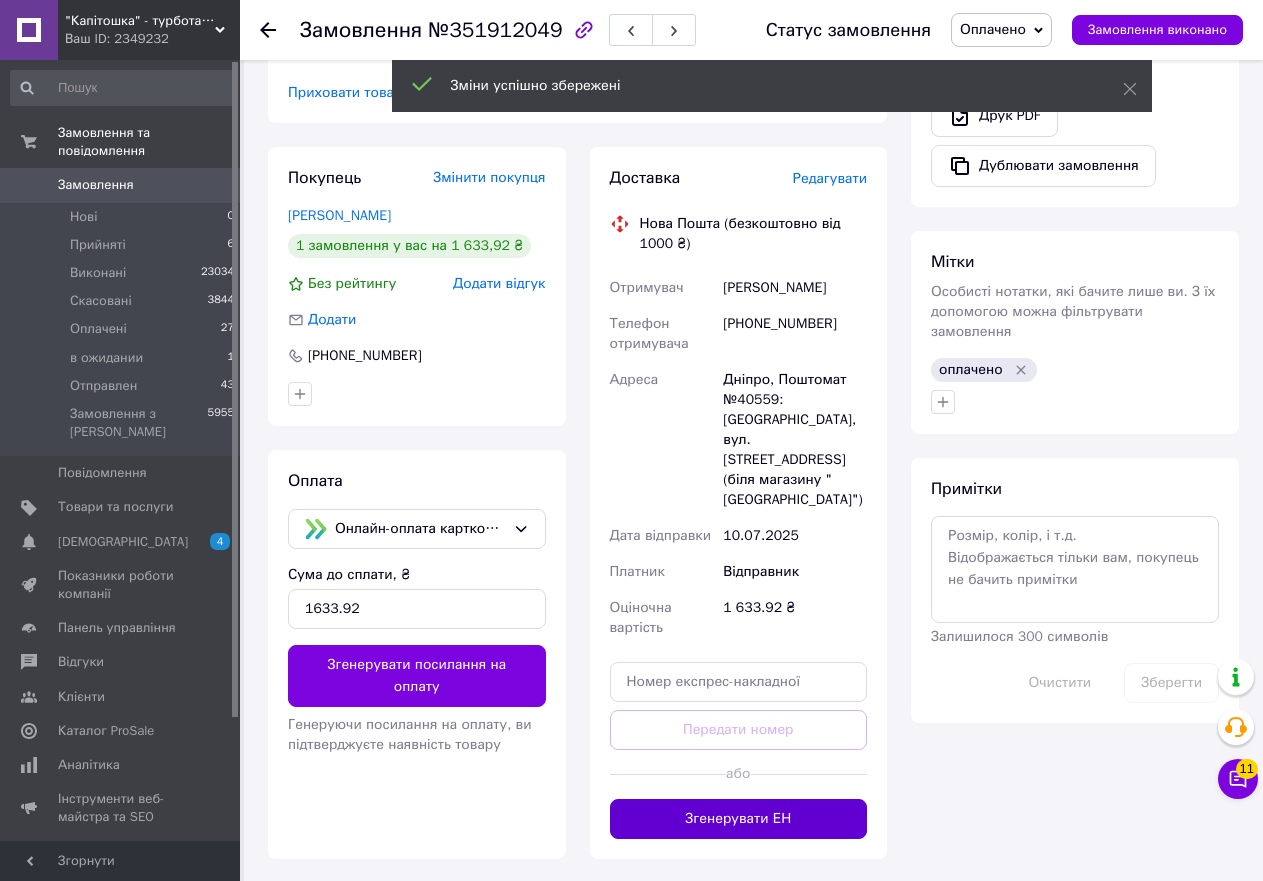 scroll, scrollTop: 44, scrollLeft: 0, axis: vertical 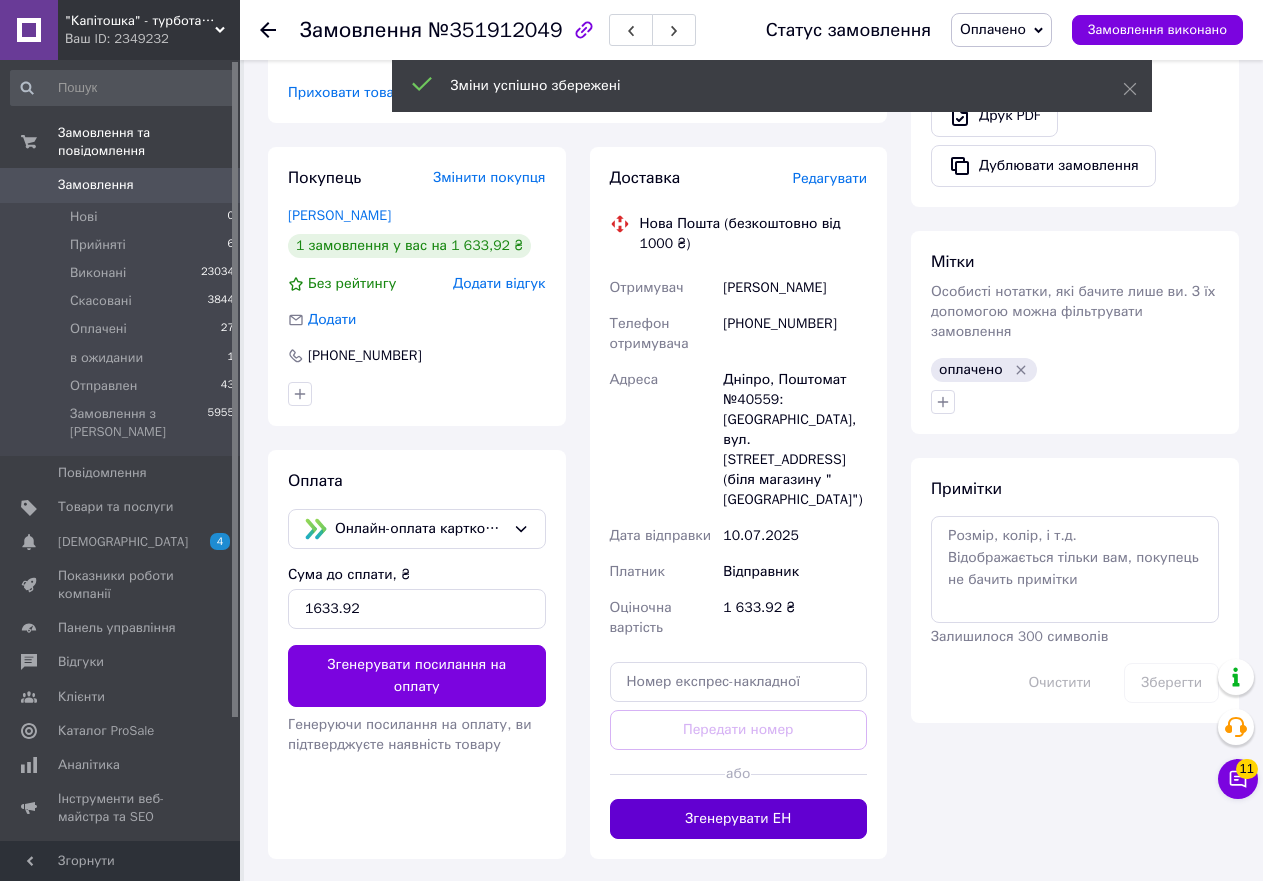 click on "Згенерувати ЕН" at bounding box center [739, 819] 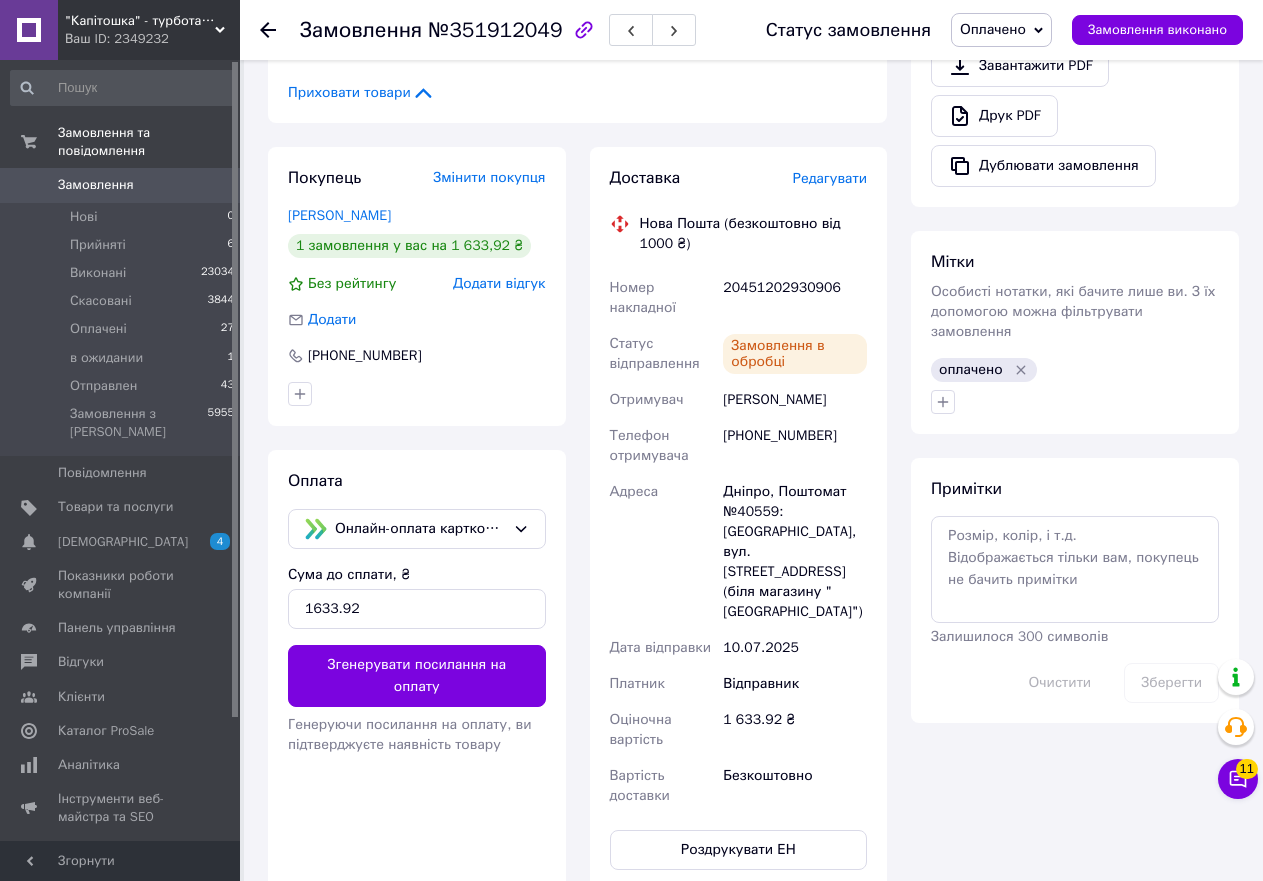scroll, scrollTop: 92, scrollLeft: 0, axis: vertical 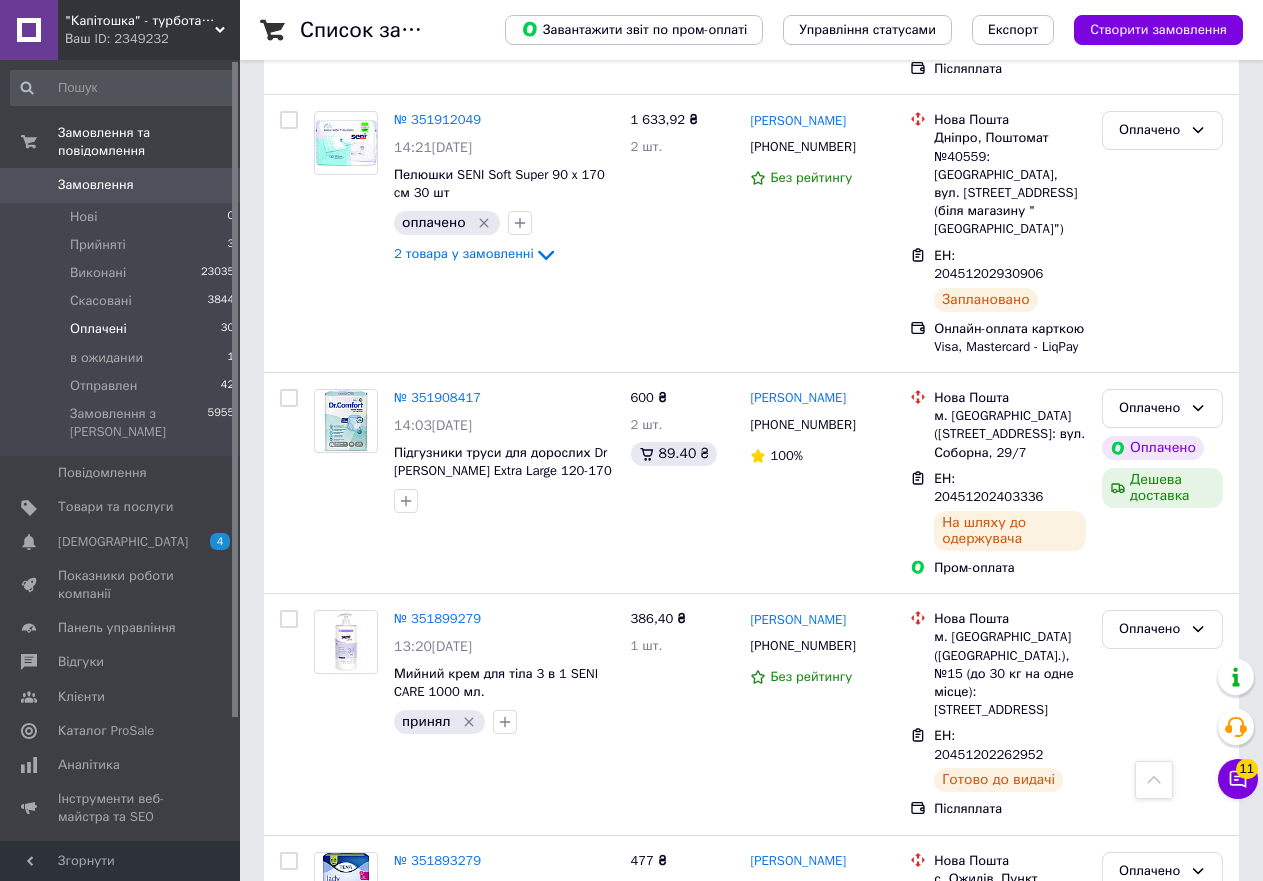 click on "2" at bounding box center [327, 1360] 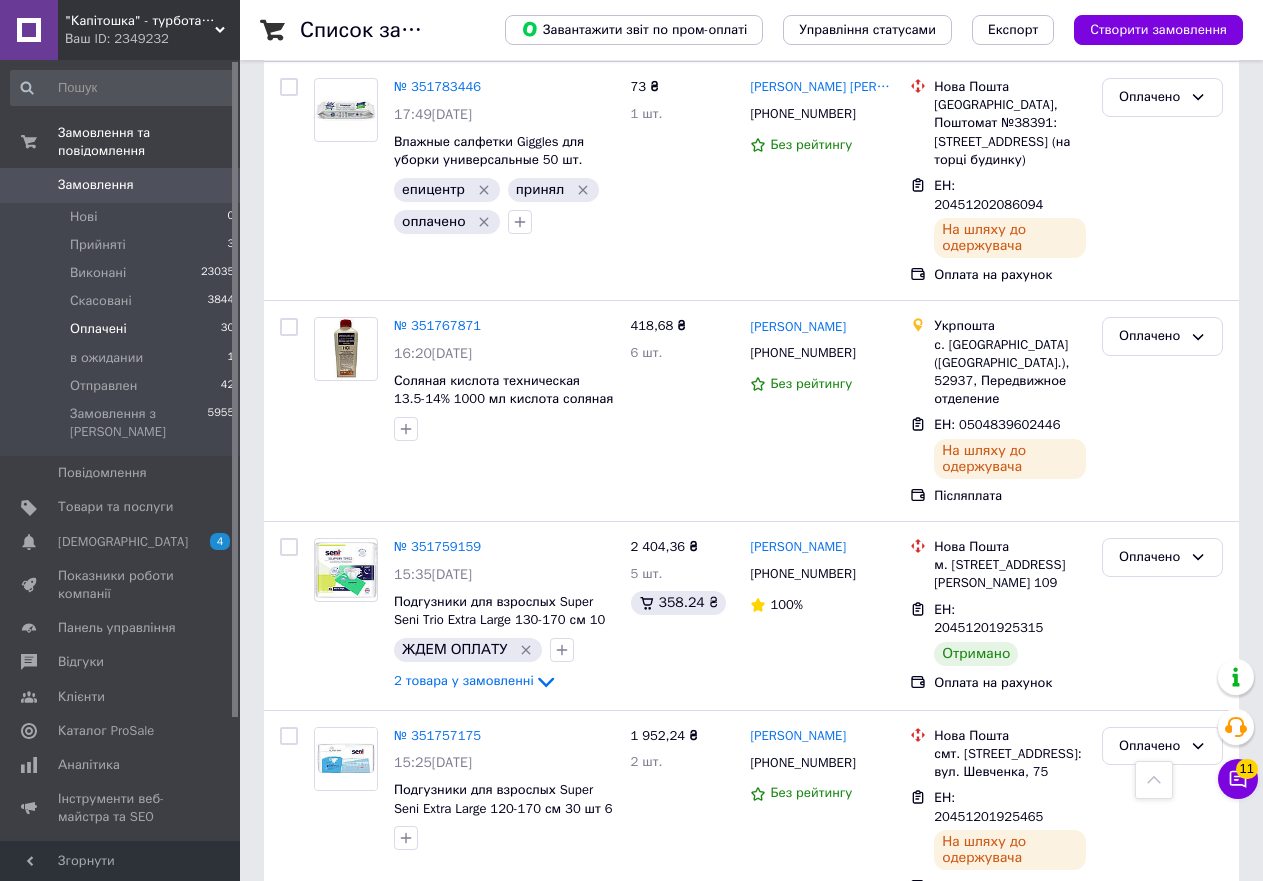 scroll, scrollTop: 1450, scrollLeft: 0, axis: vertical 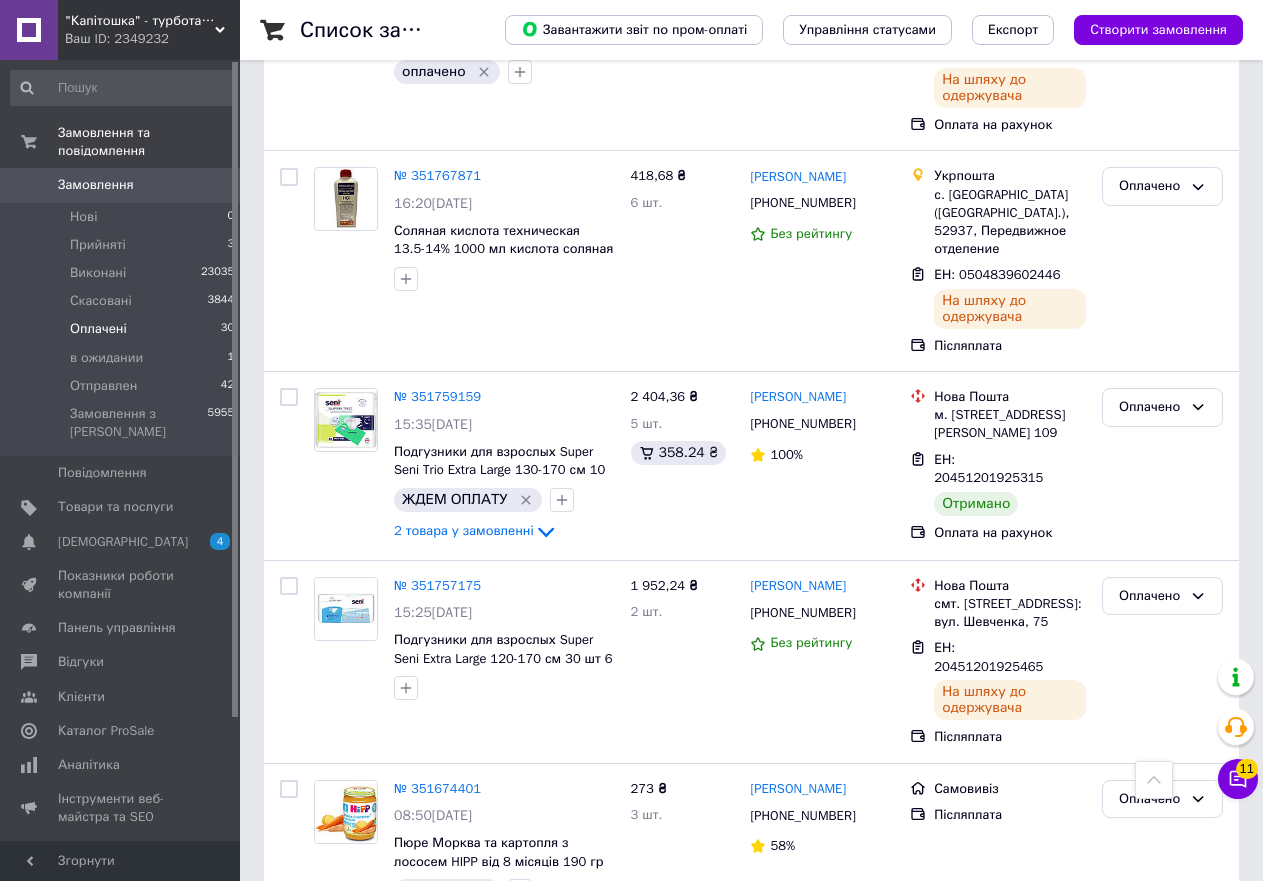 click on "1" at bounding box center (404, 964) 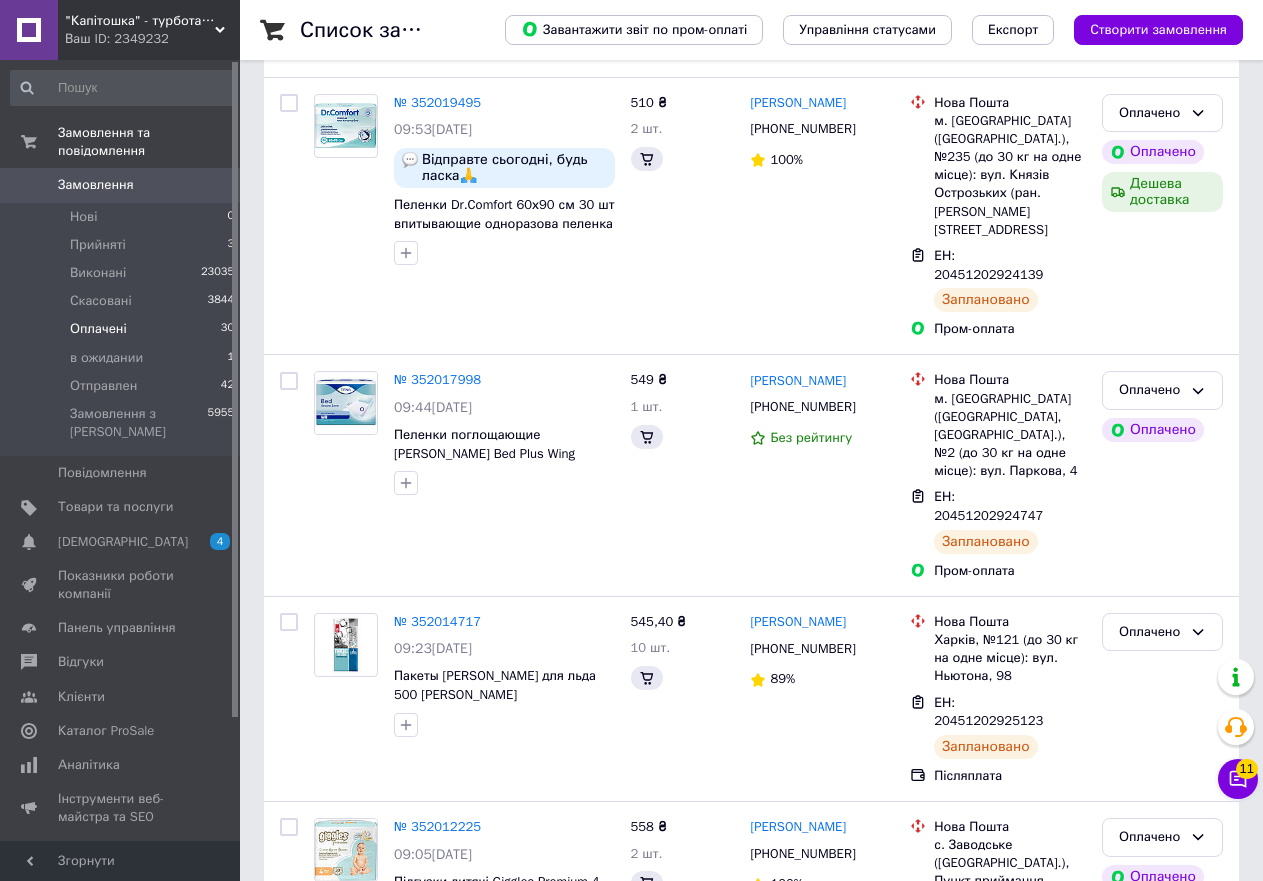 scroll, scrollTop: 0, scrollLeft: 0, axis: both 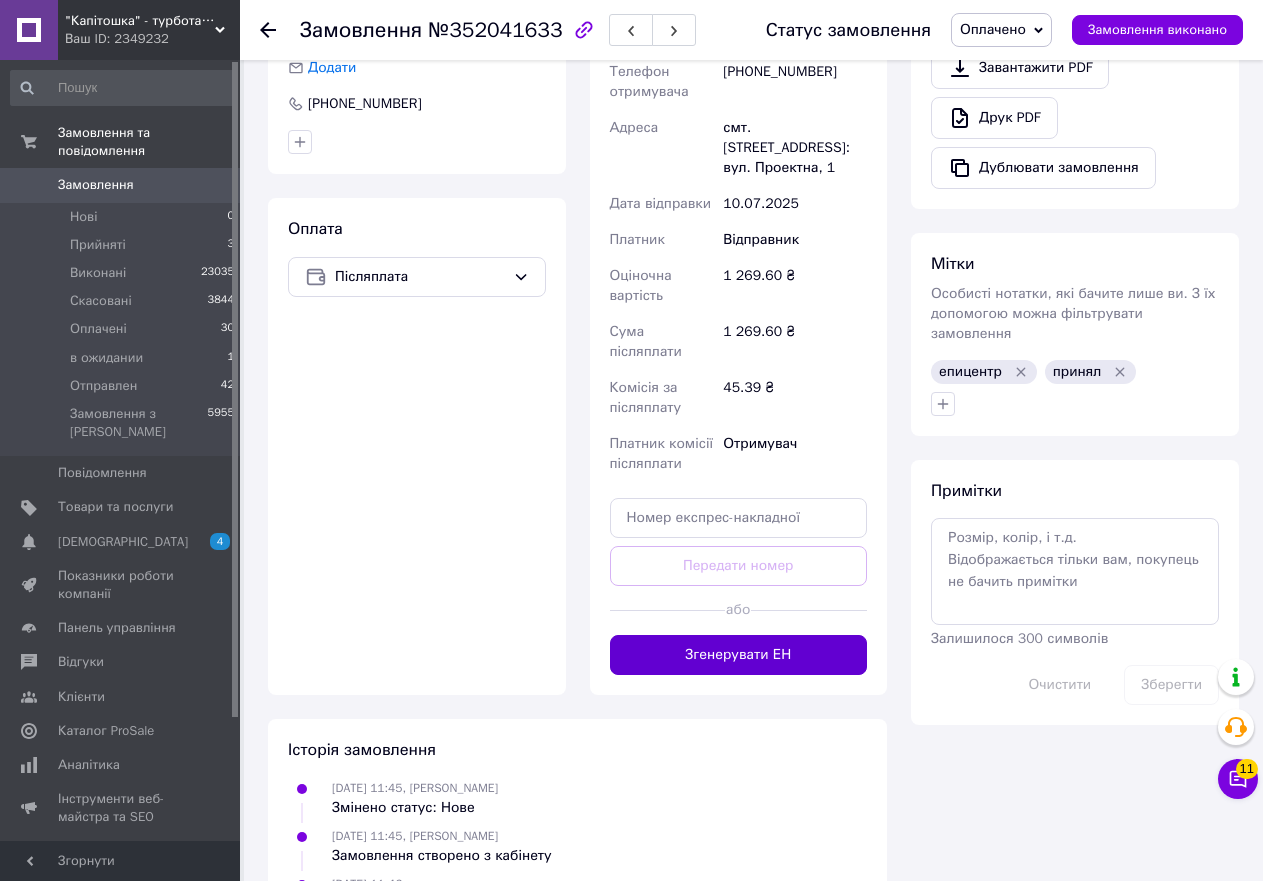 click on "Згенерувати ЕН" at bounding box center [739, 655] 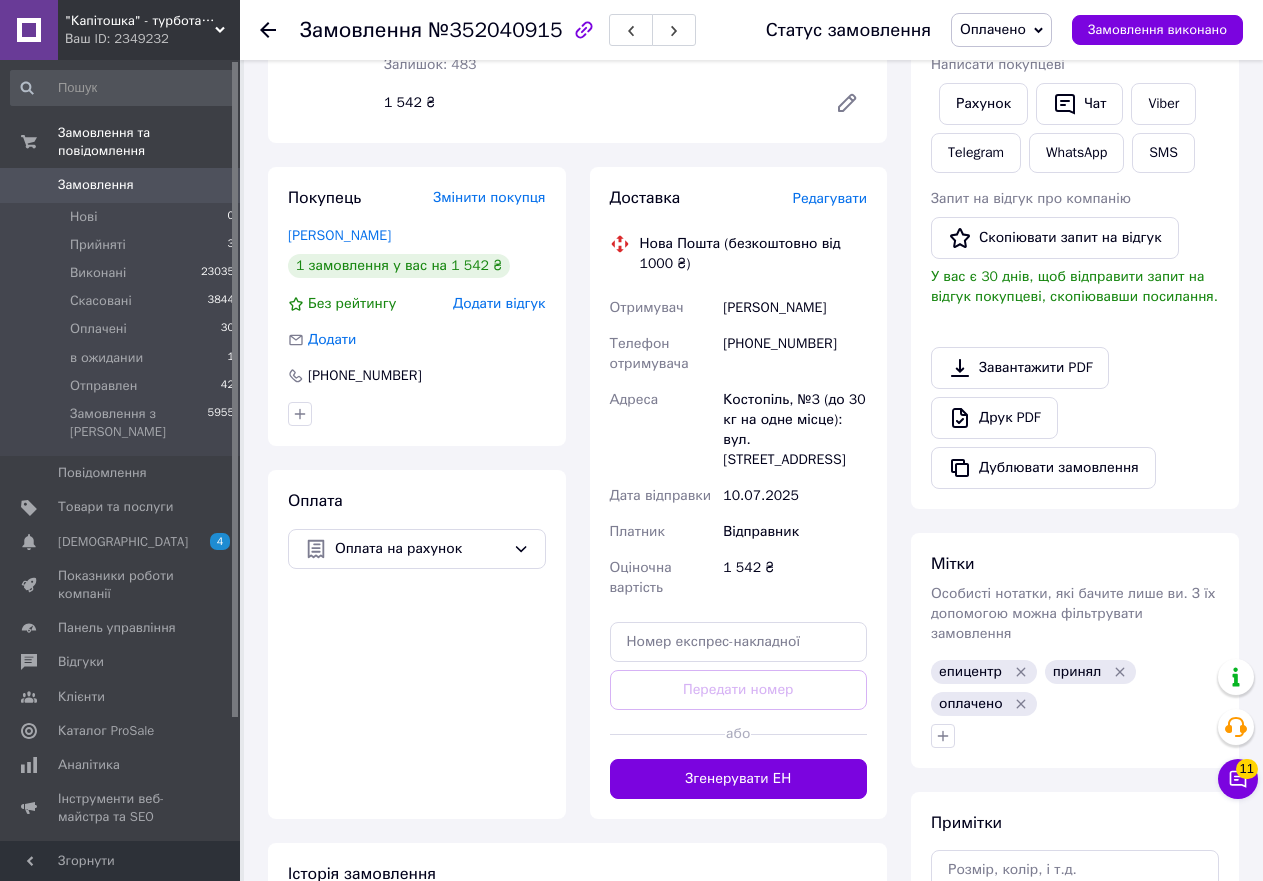 scroll, scrollTop: 400, scrollLeft: 0, axis: vertical 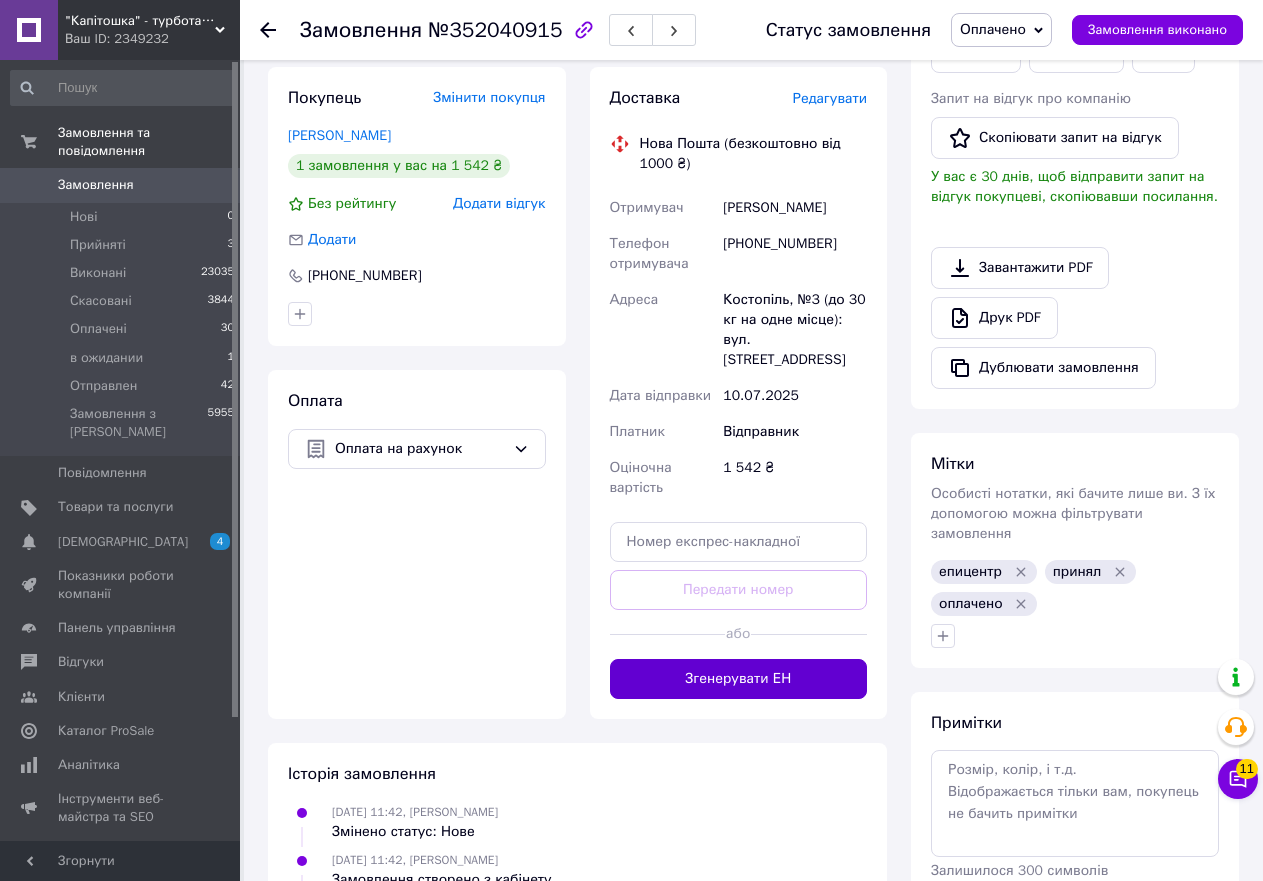 click on "Згенерувати ЕН" at bounding box center [739, 679] 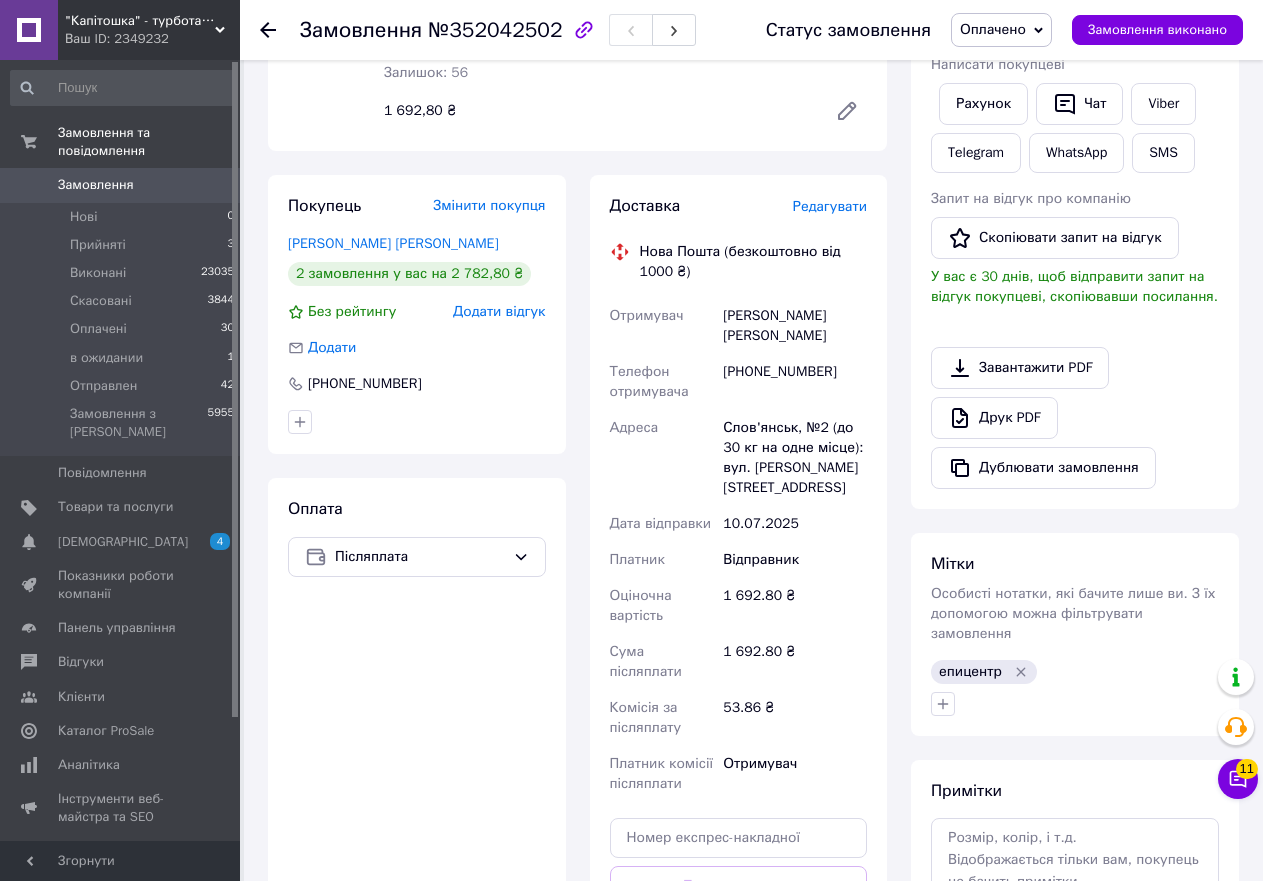scroll, scrollTop: 600, scrollLeft: 0, axis: vertical 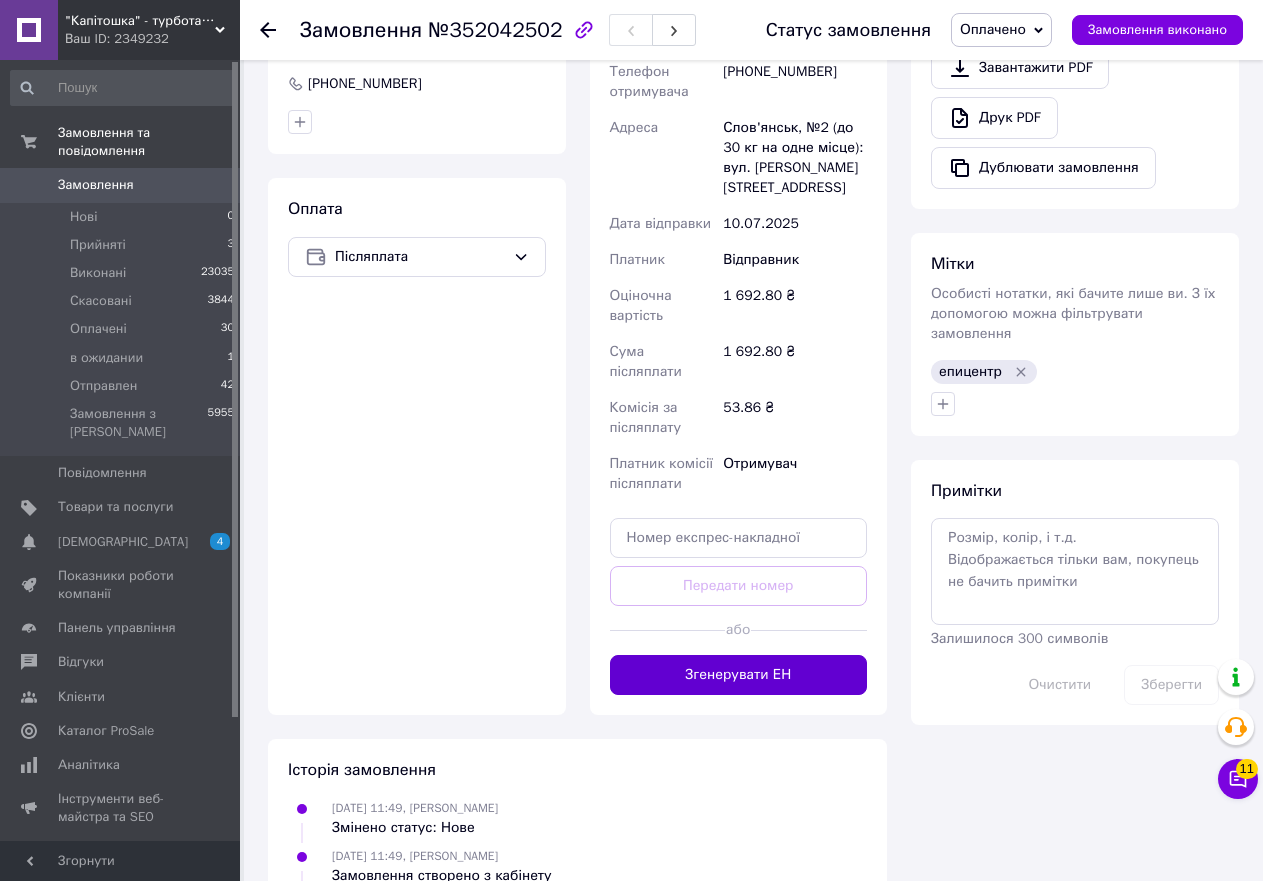 click on "Згенерувати ЕН" at bounding box center (739, 675) 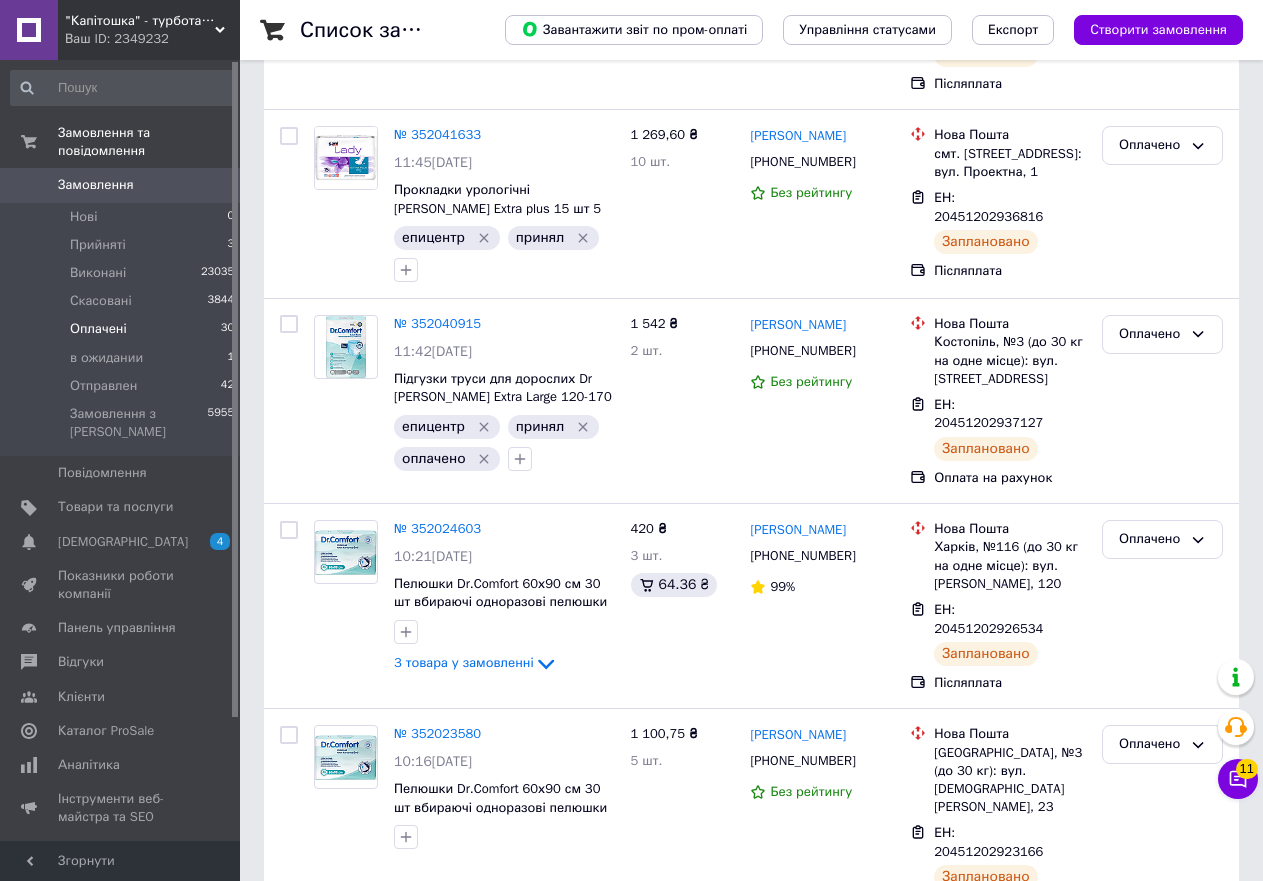 scroll, scrollTop: 0, scrollLeft: 0, axis: both 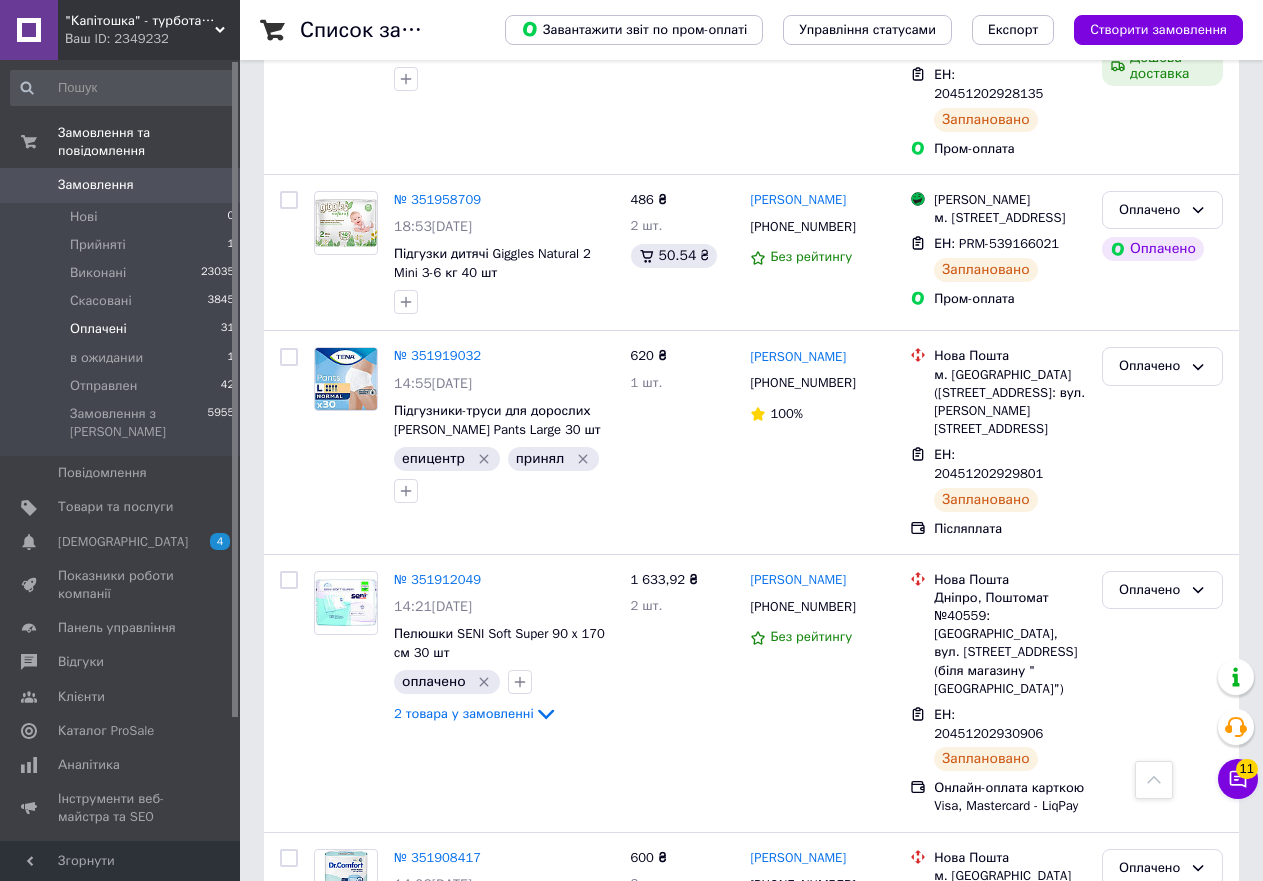 click on "2" at bounding box center [327, 1339] 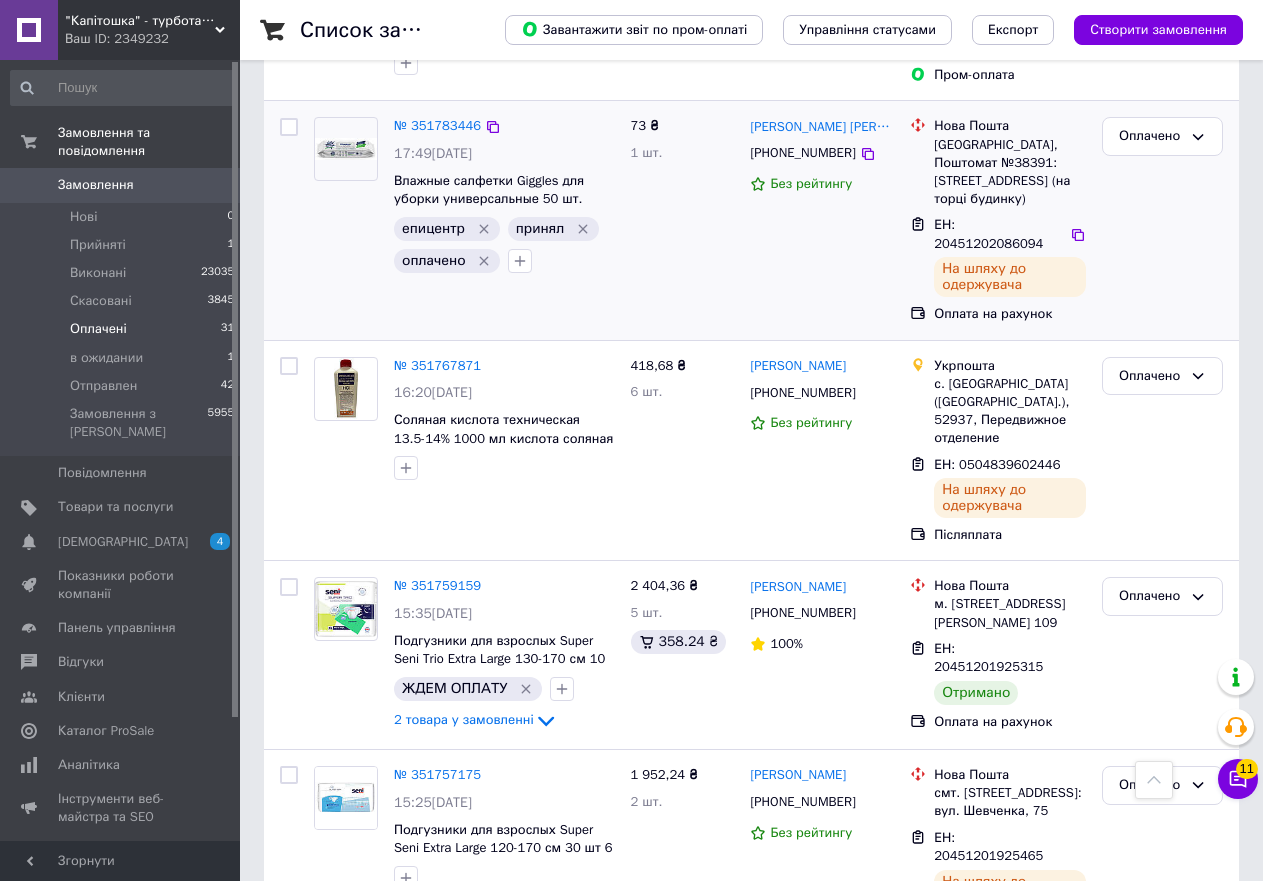 scroll, scrollTop: 1653, scrollLeft: 0, axis: vertical 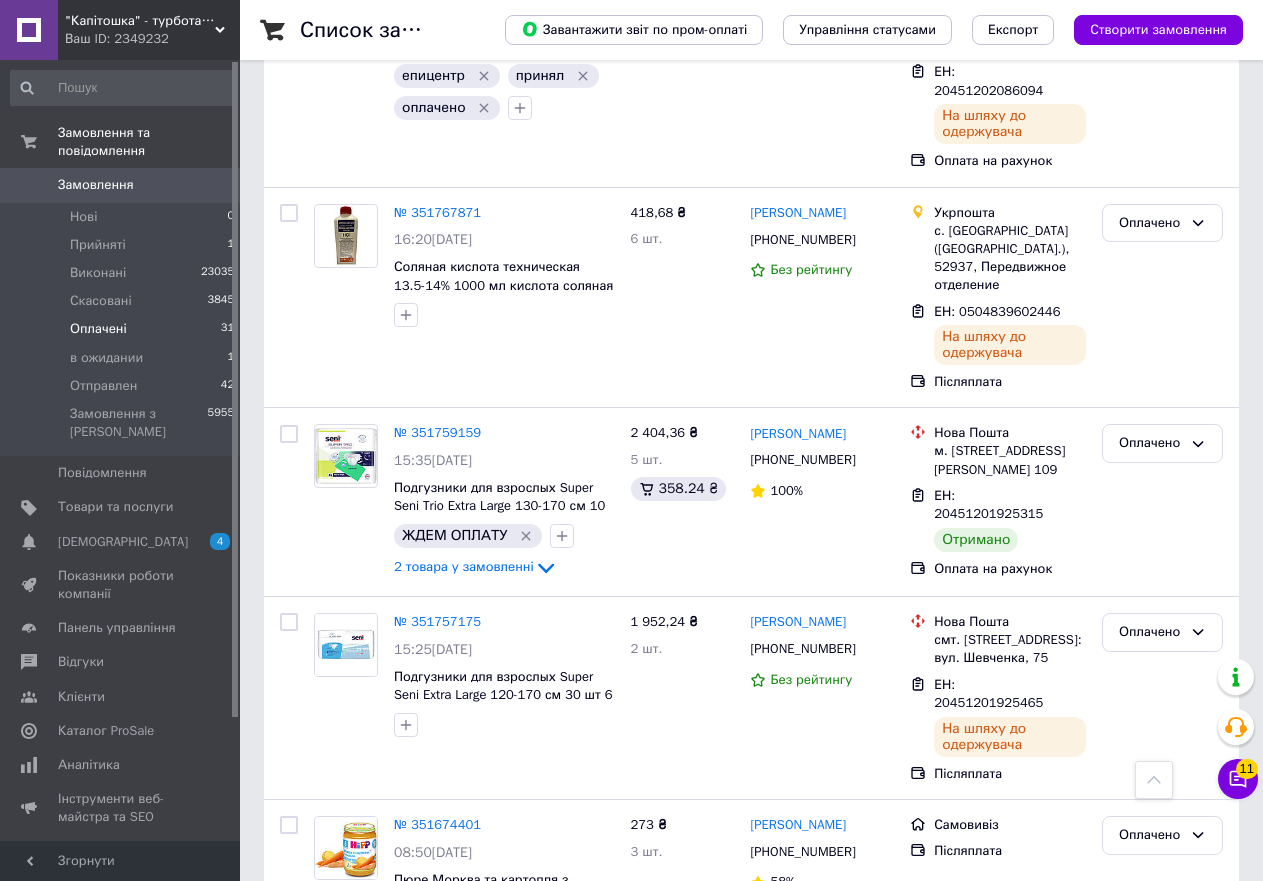 click on "1" at bounding box center (404, 1001) 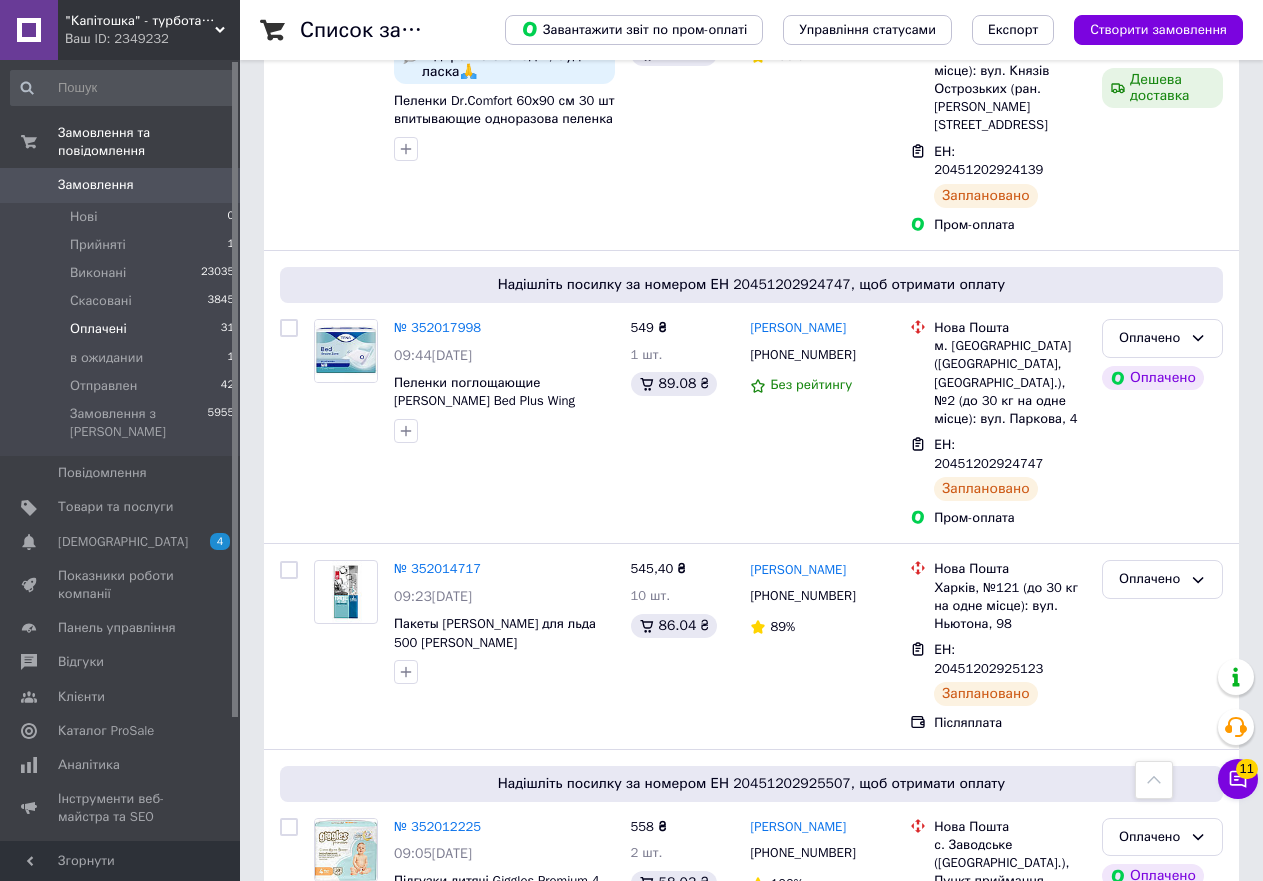 scroll, scrollTop: 0, scrollLeft: 0, axis: both 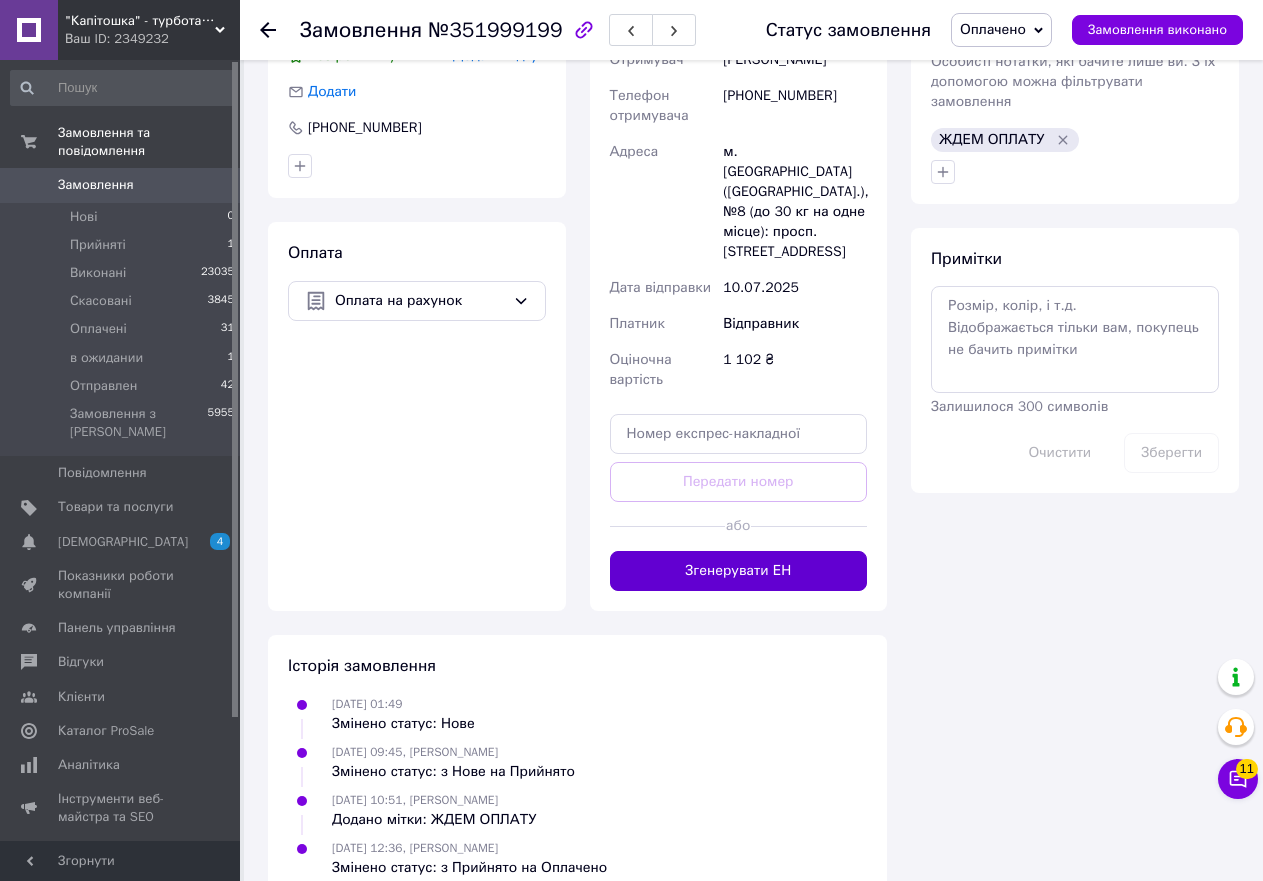 click on "Згенерувати ЕН" at bounding box center (739, 571) 